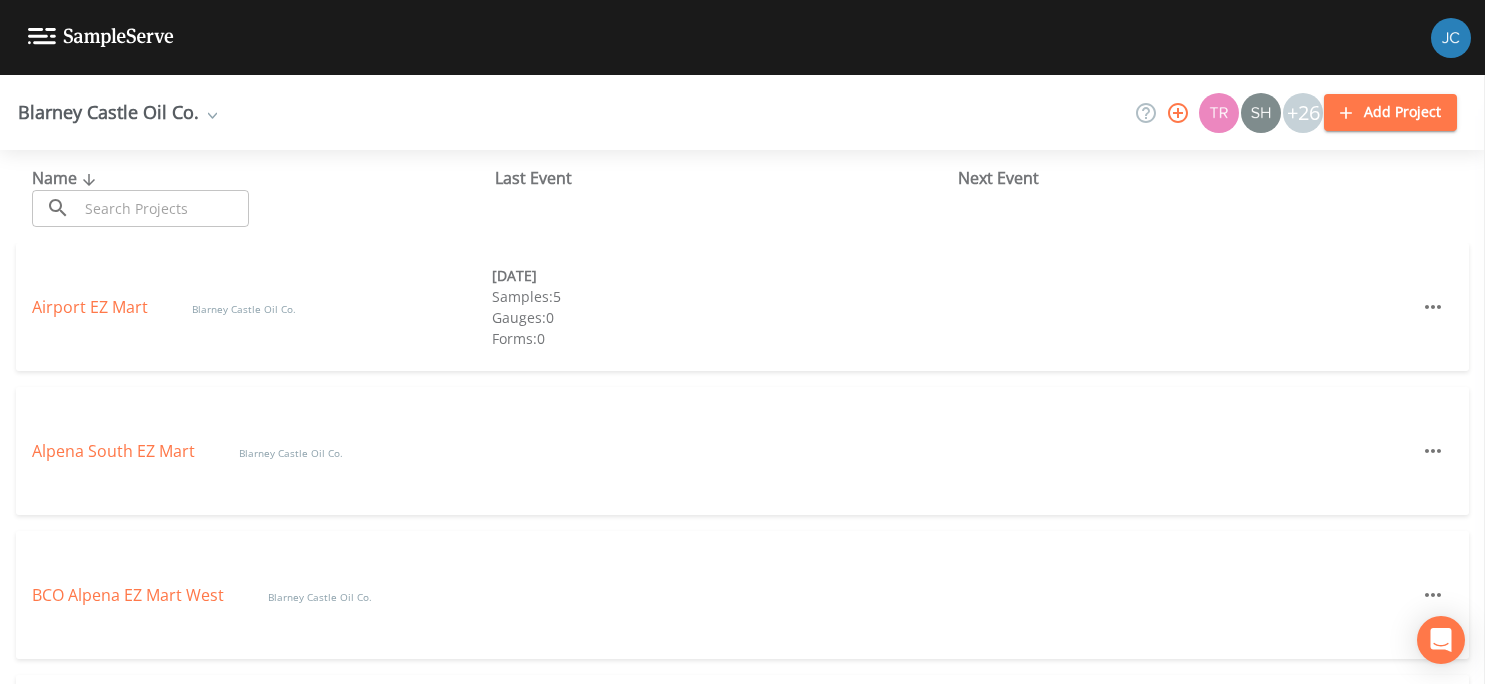 scroll, scrollTop: 0, scrollLeft: 0, axis: both 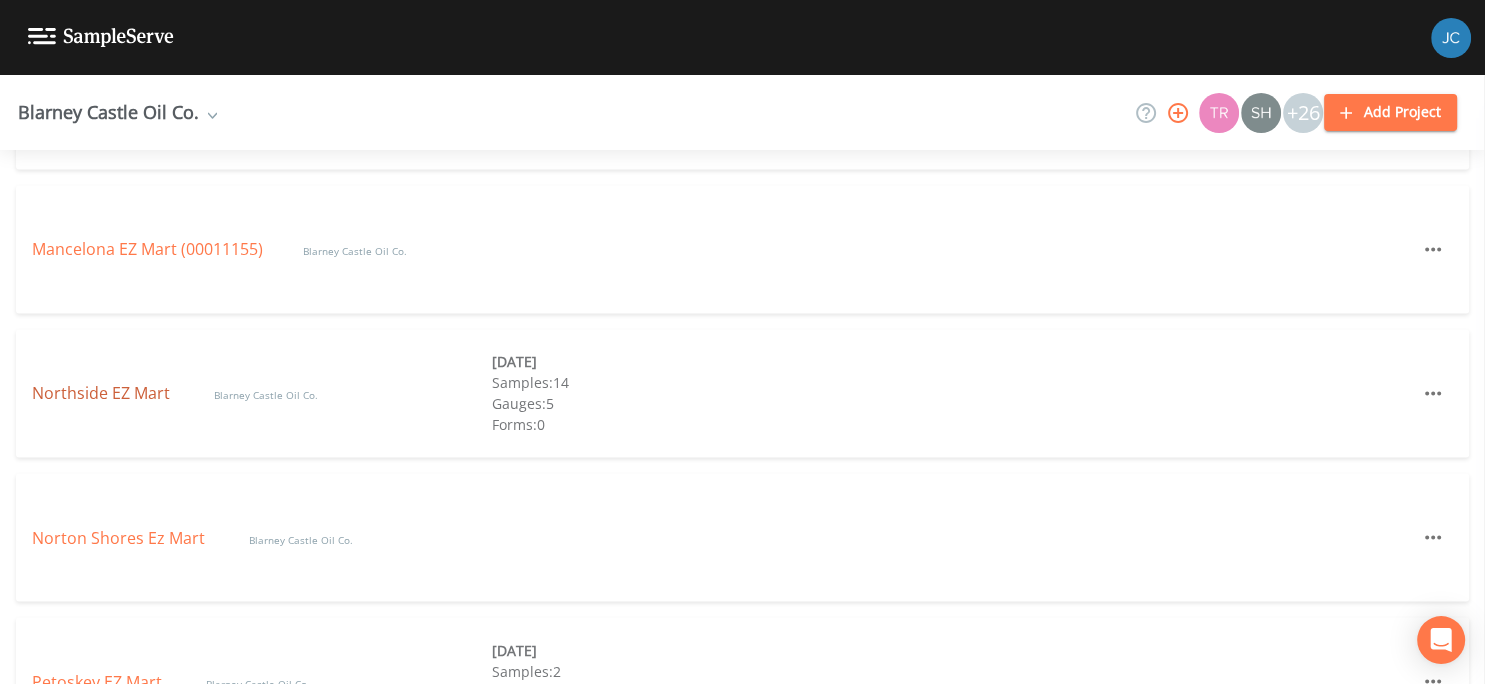 click on "Northside EZ Mart" at bounding box center (103, 393) 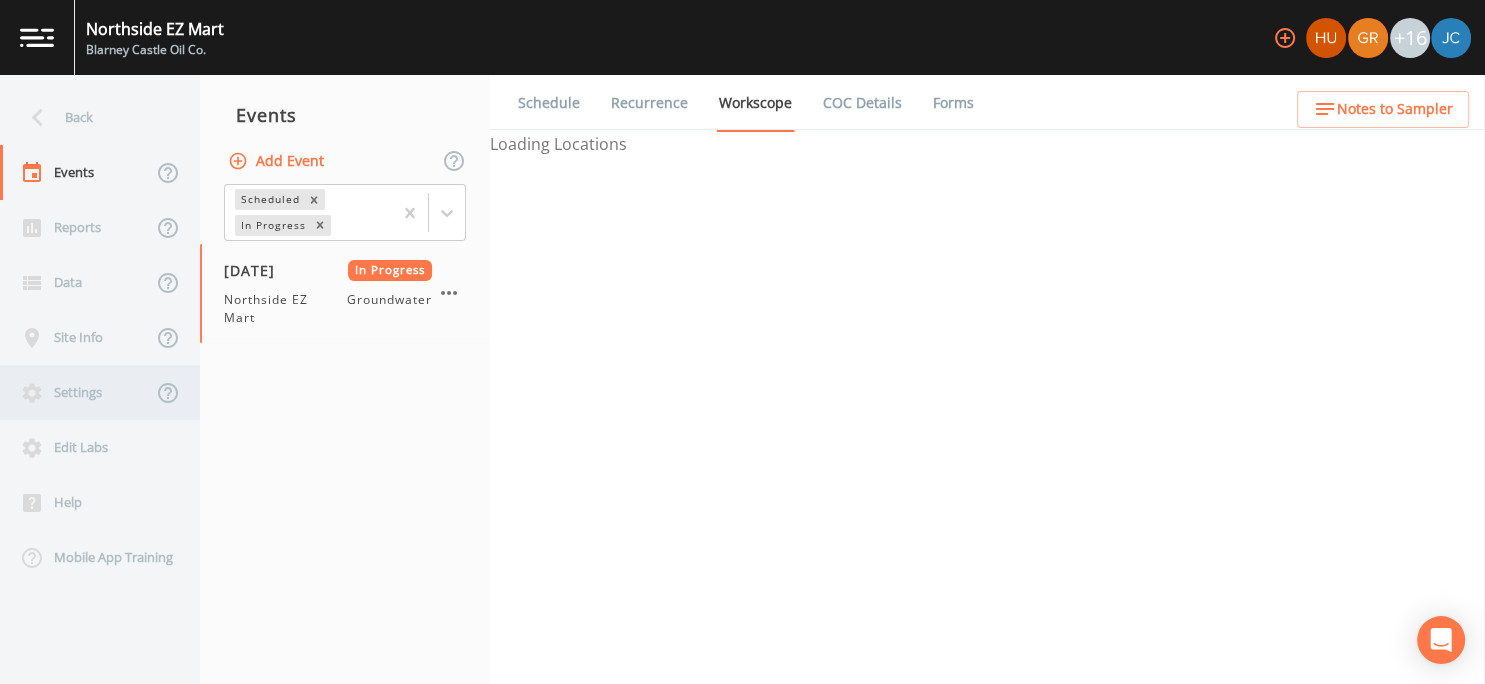 select on "4f082be6-97a7-4f70-a81f-c26a4e896ad7" 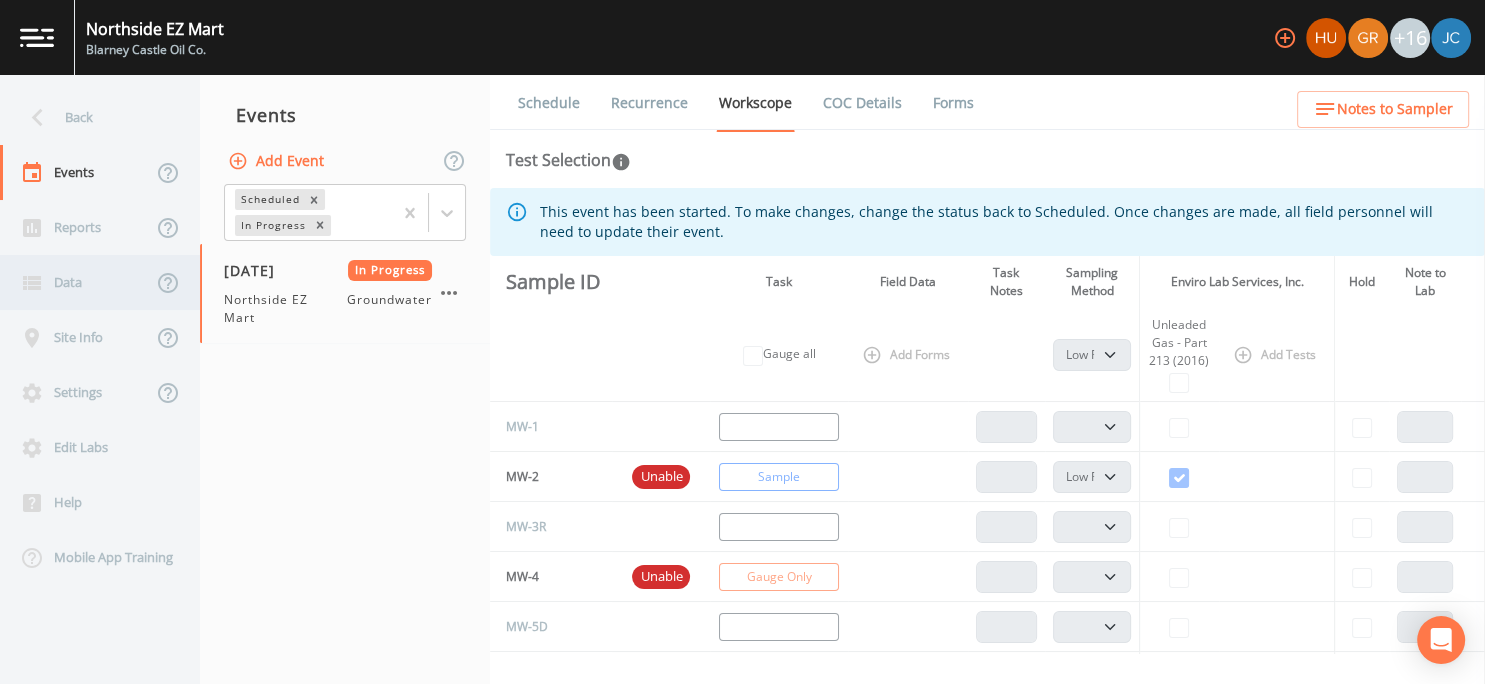 click on "Data" at bounding box center [76, 282] 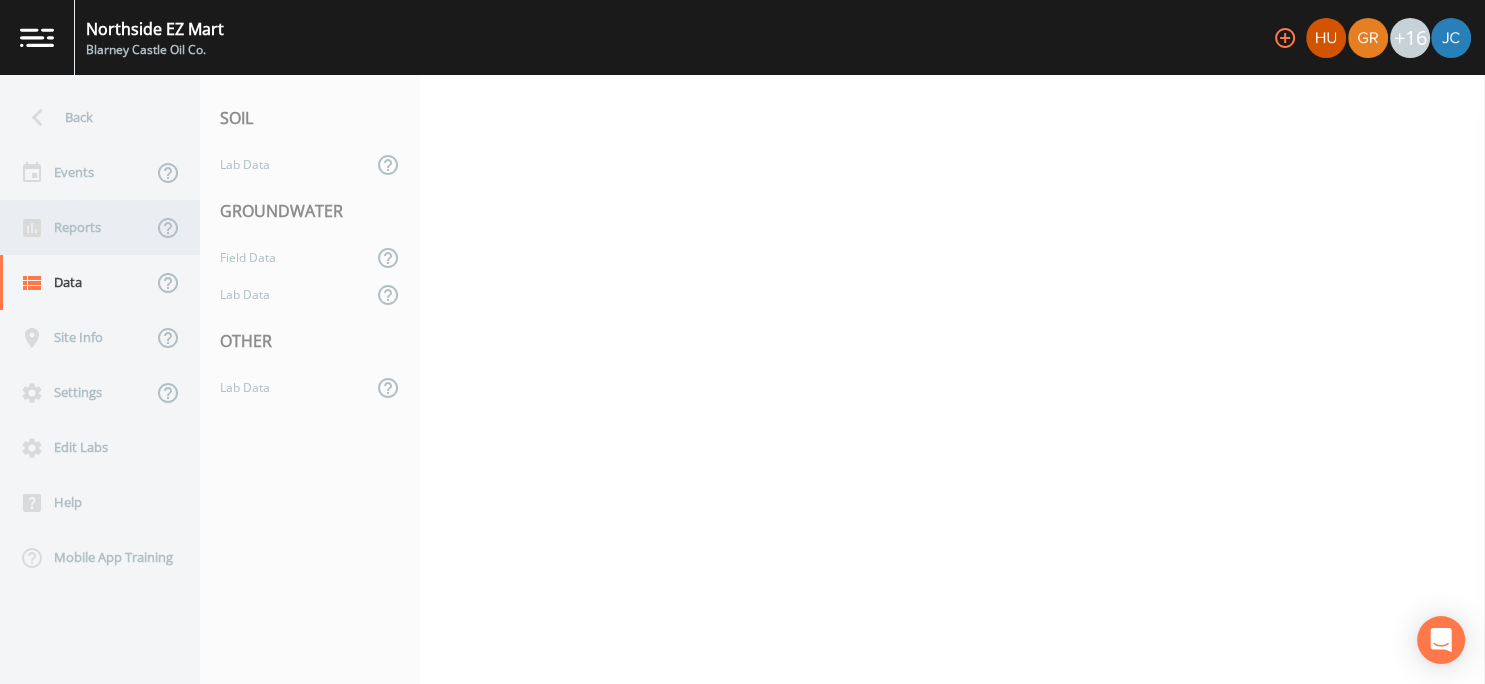 click on "Reports" at bounding box center (76, 227) 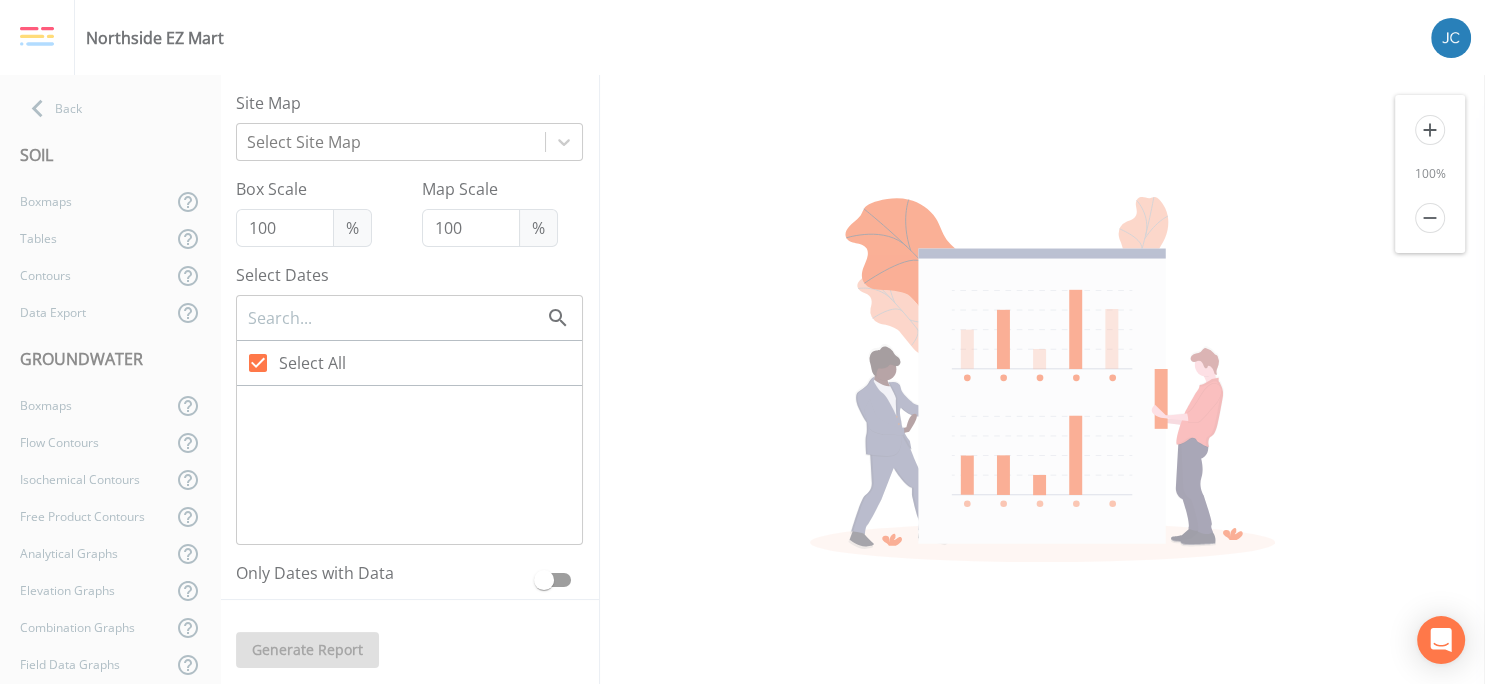 type on "60" 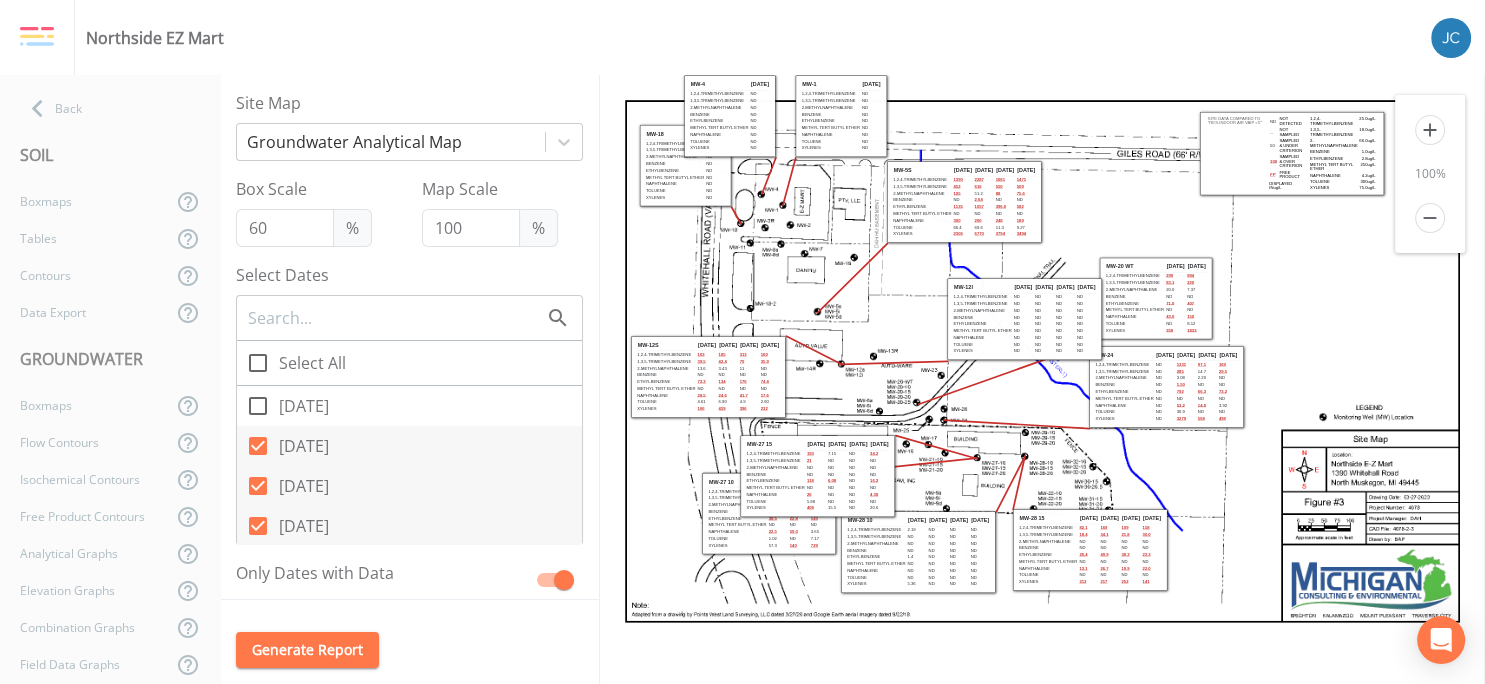 scroll, scrollTop: 0, scrollLeft: 0, axis: both 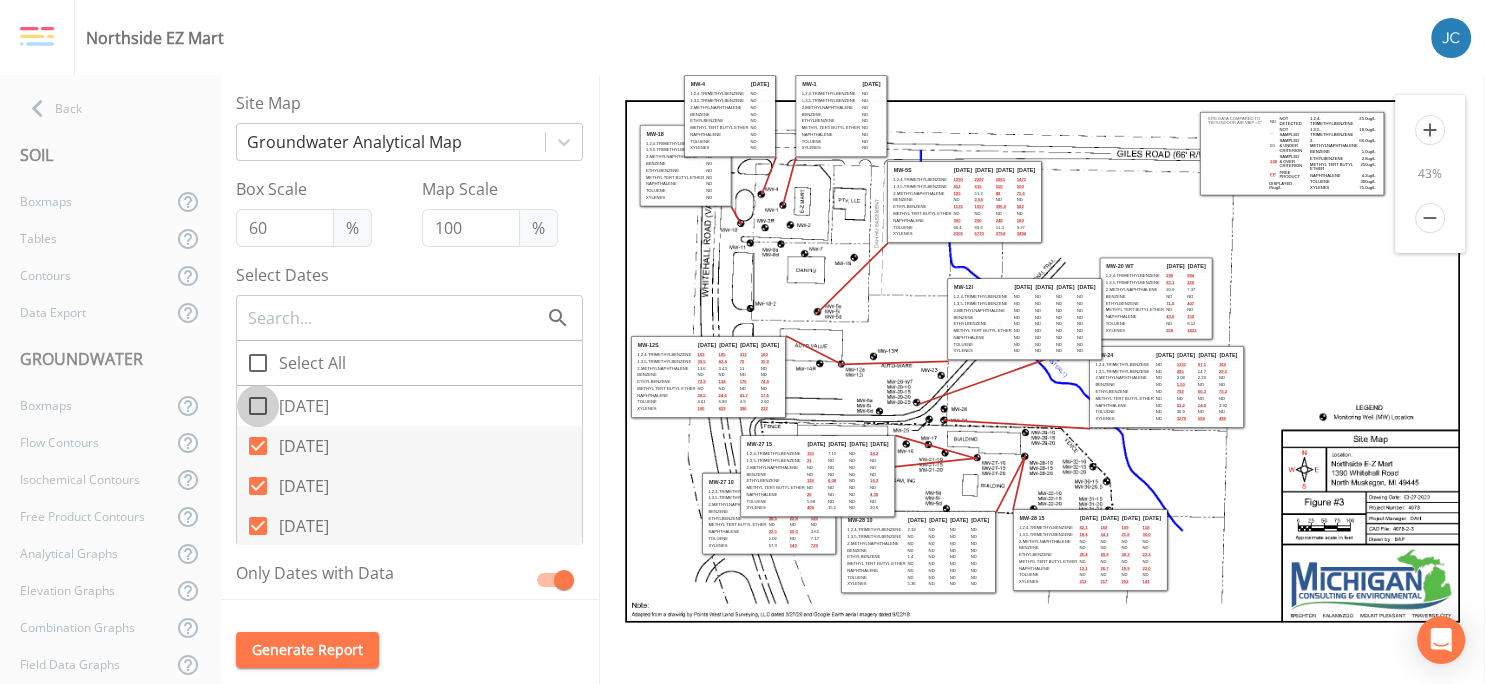 click 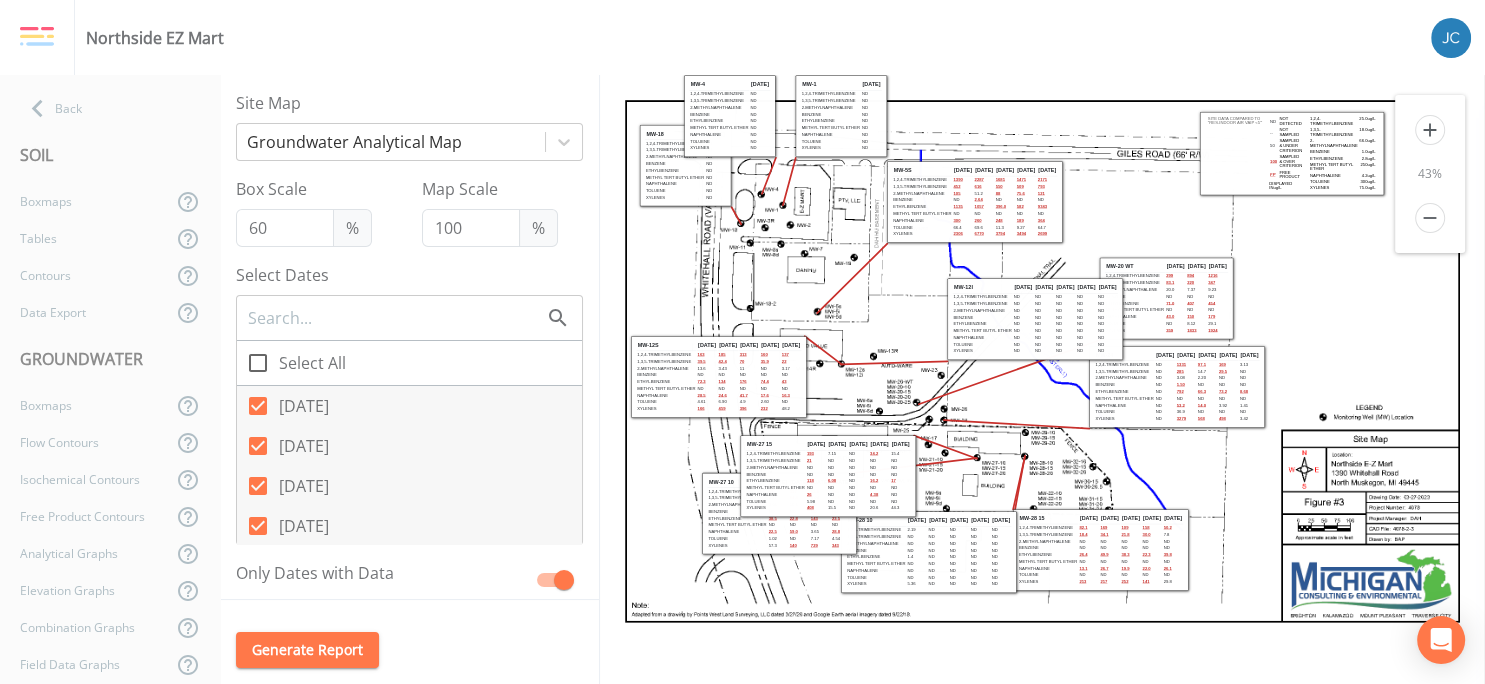 scroll, scrollTop: 0, scrollLeft: 0, axis: both 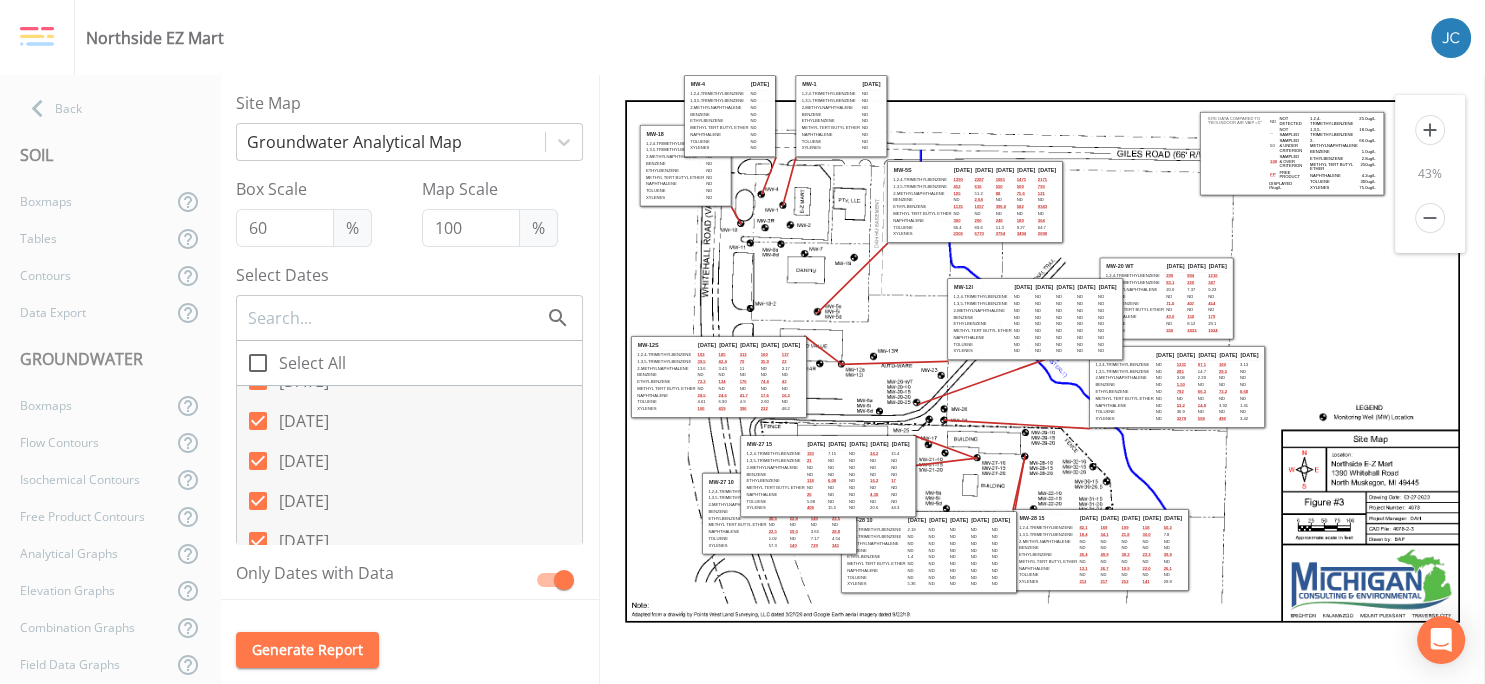 click 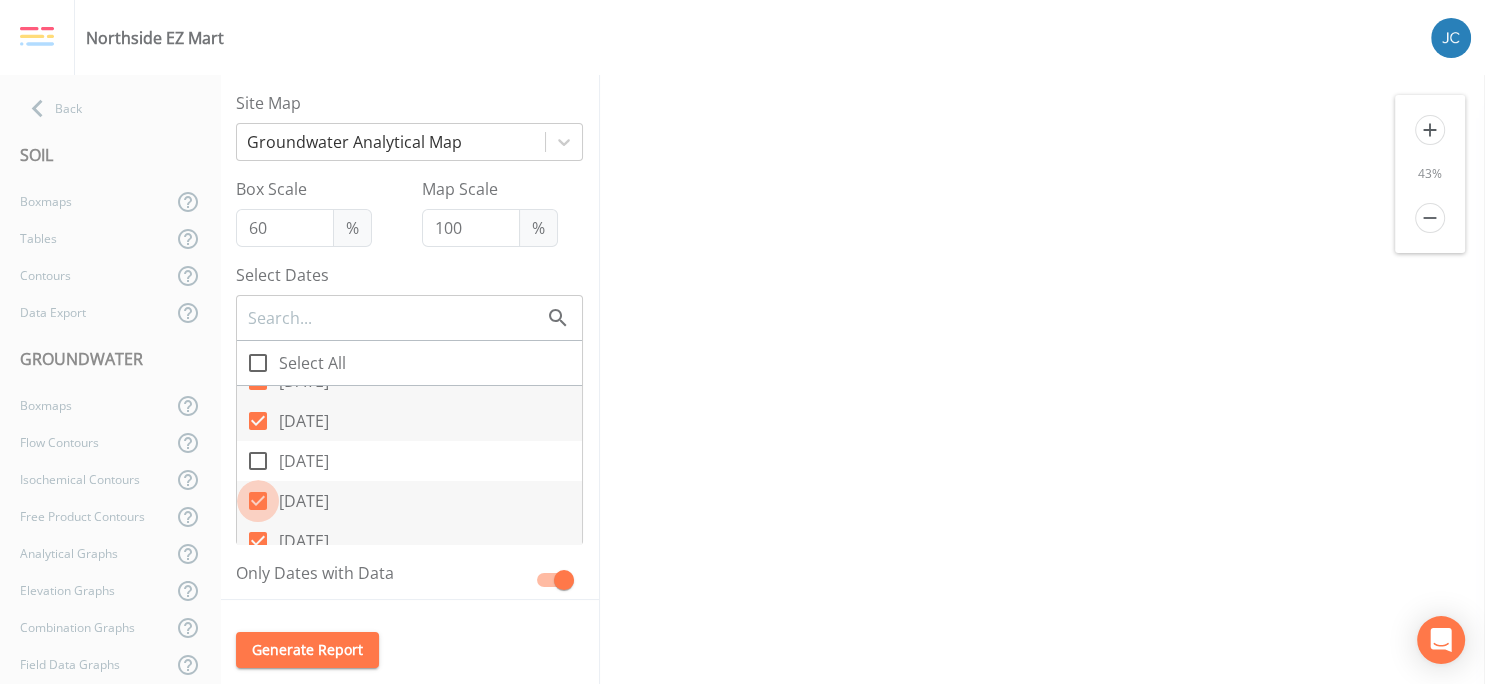 click at bounding box center [258, 501] 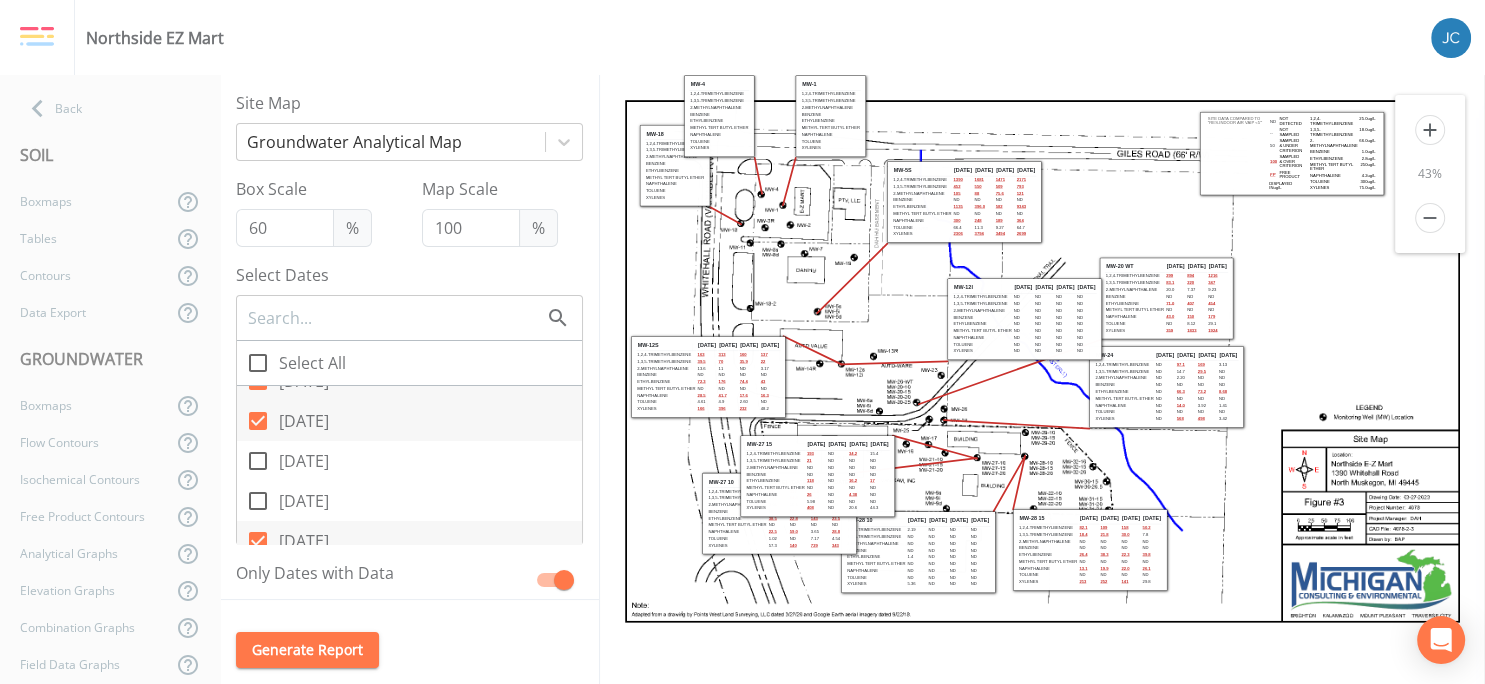 scroll, scrollTop: 0, scrollLeft: 0, axis: both 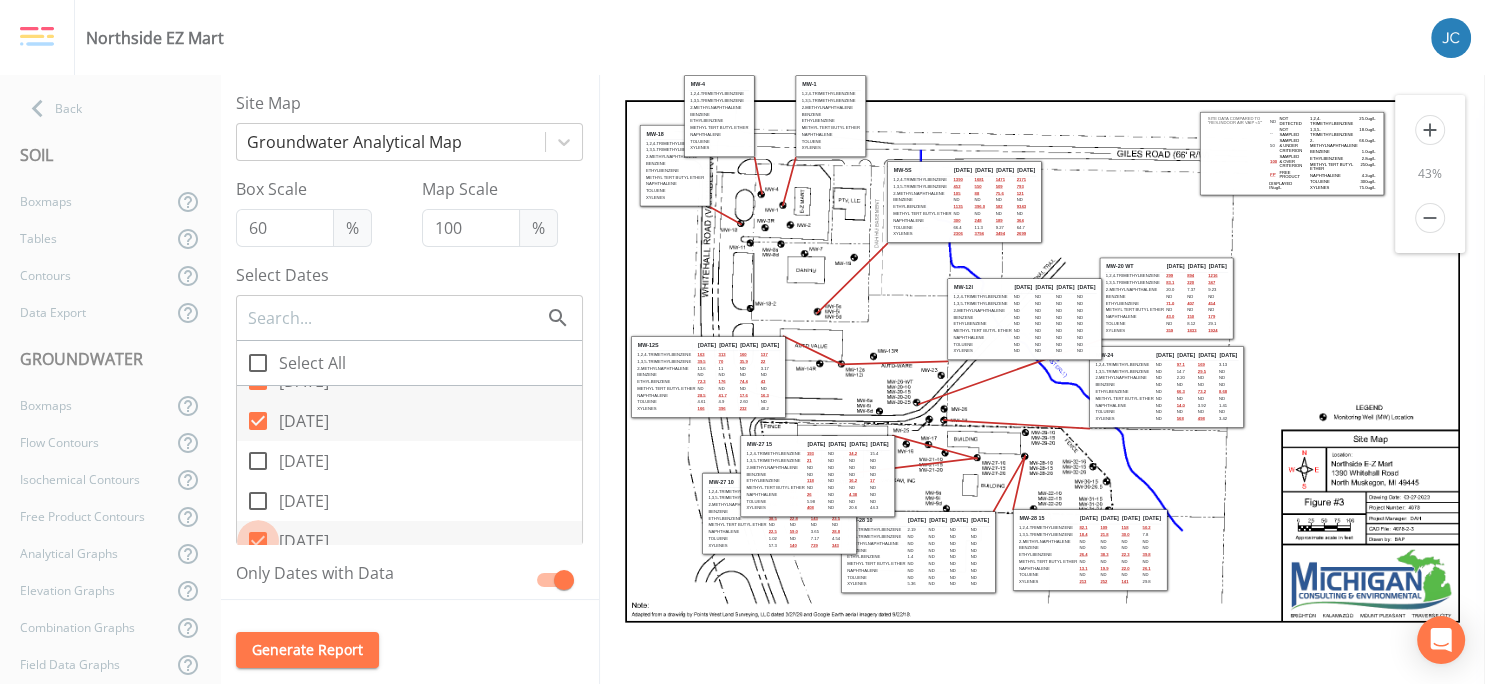 click 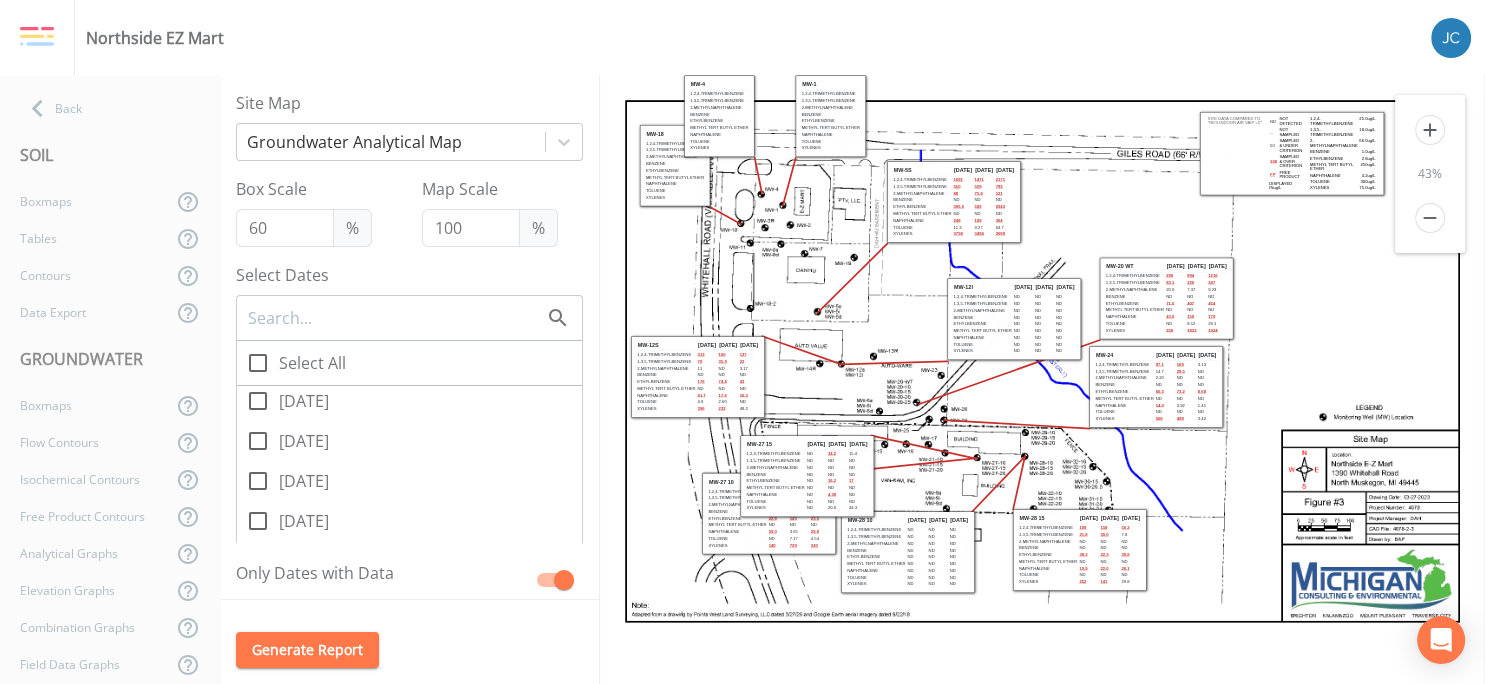 scroll, scrollTop: 0, scrollLeft: 0, axis: both 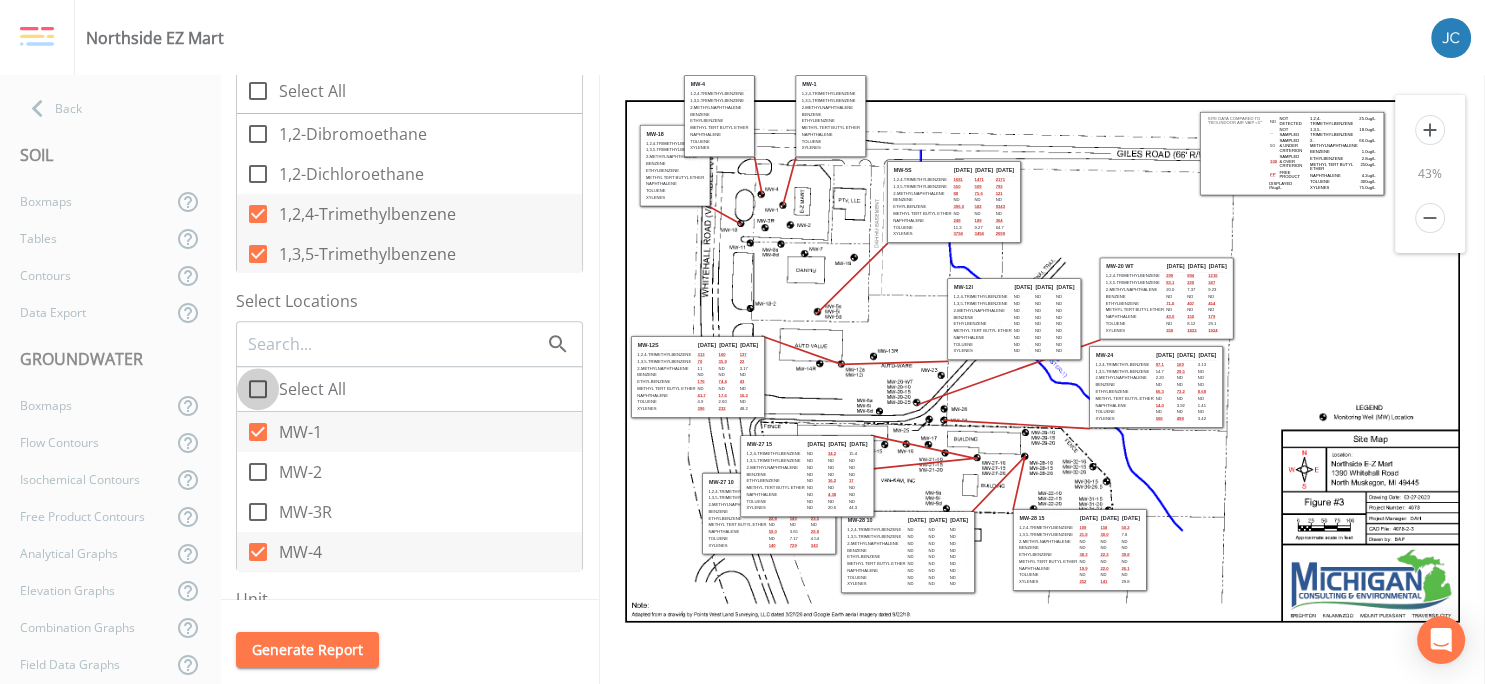 click 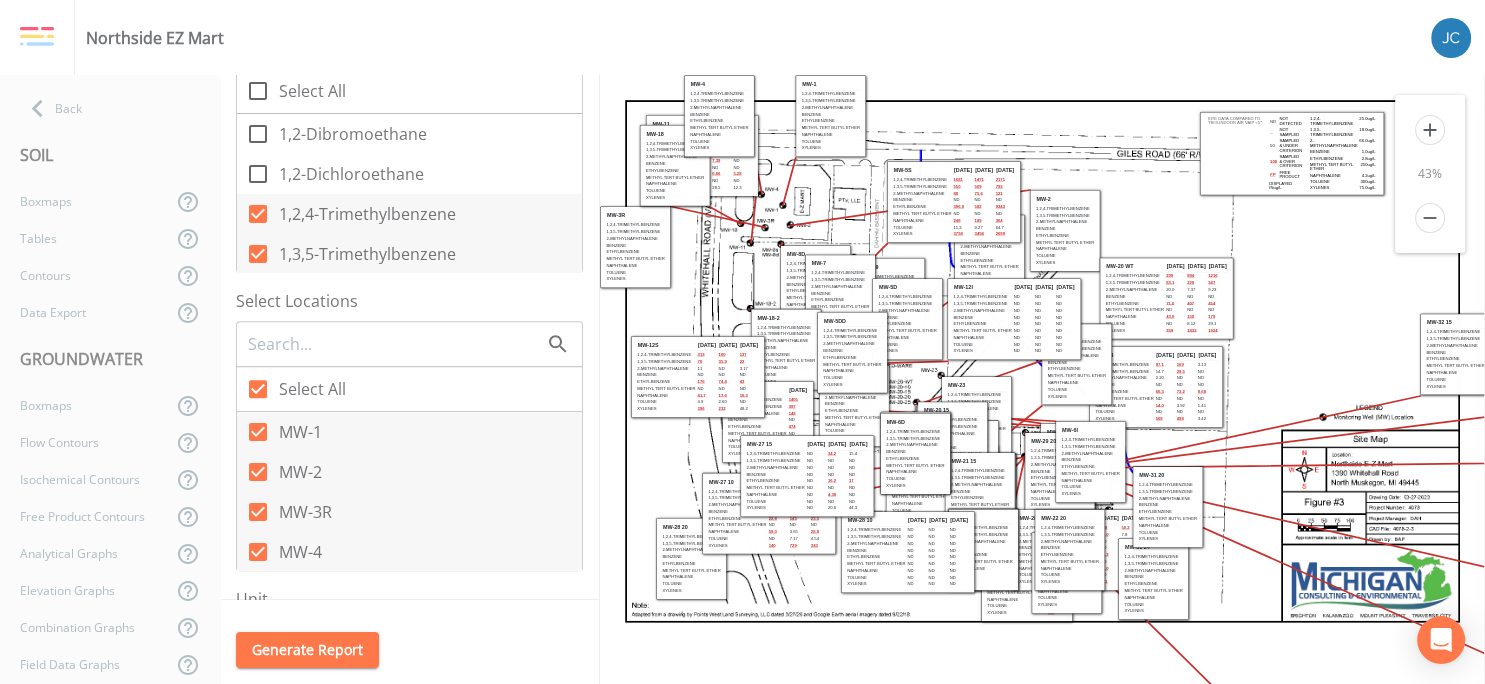 scroll, scrollTop: 0, scrollLeft: 0, axis: both 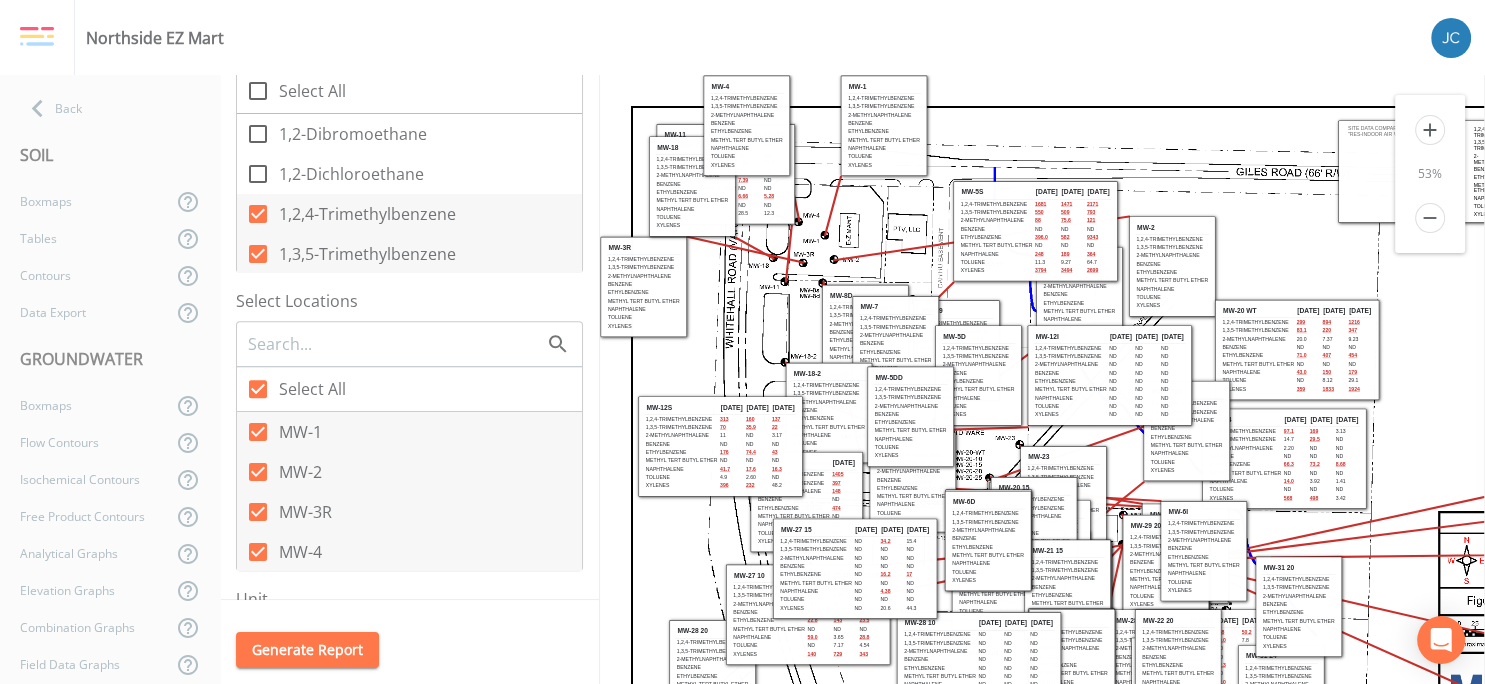 click on "add" at bounding box center [1430, 130] 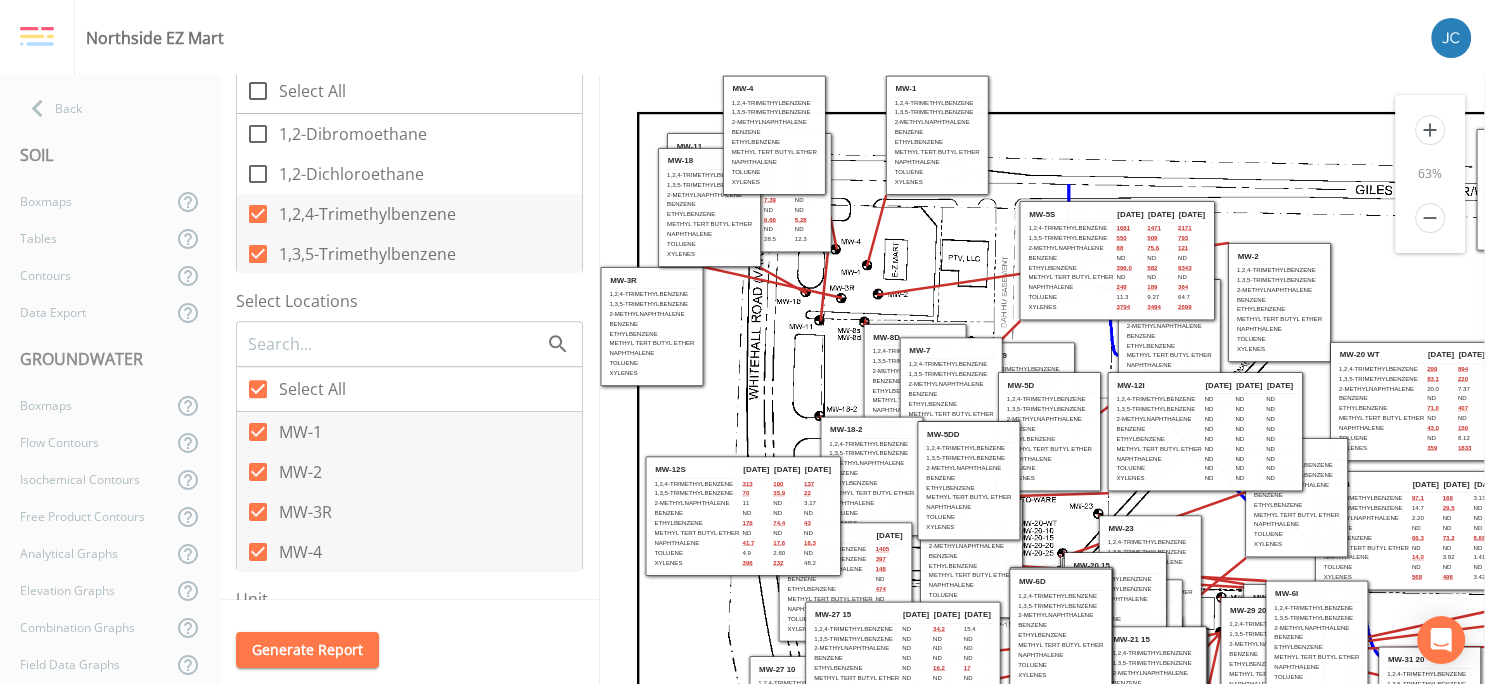 click on "add" at bounding box center (1430, 130) 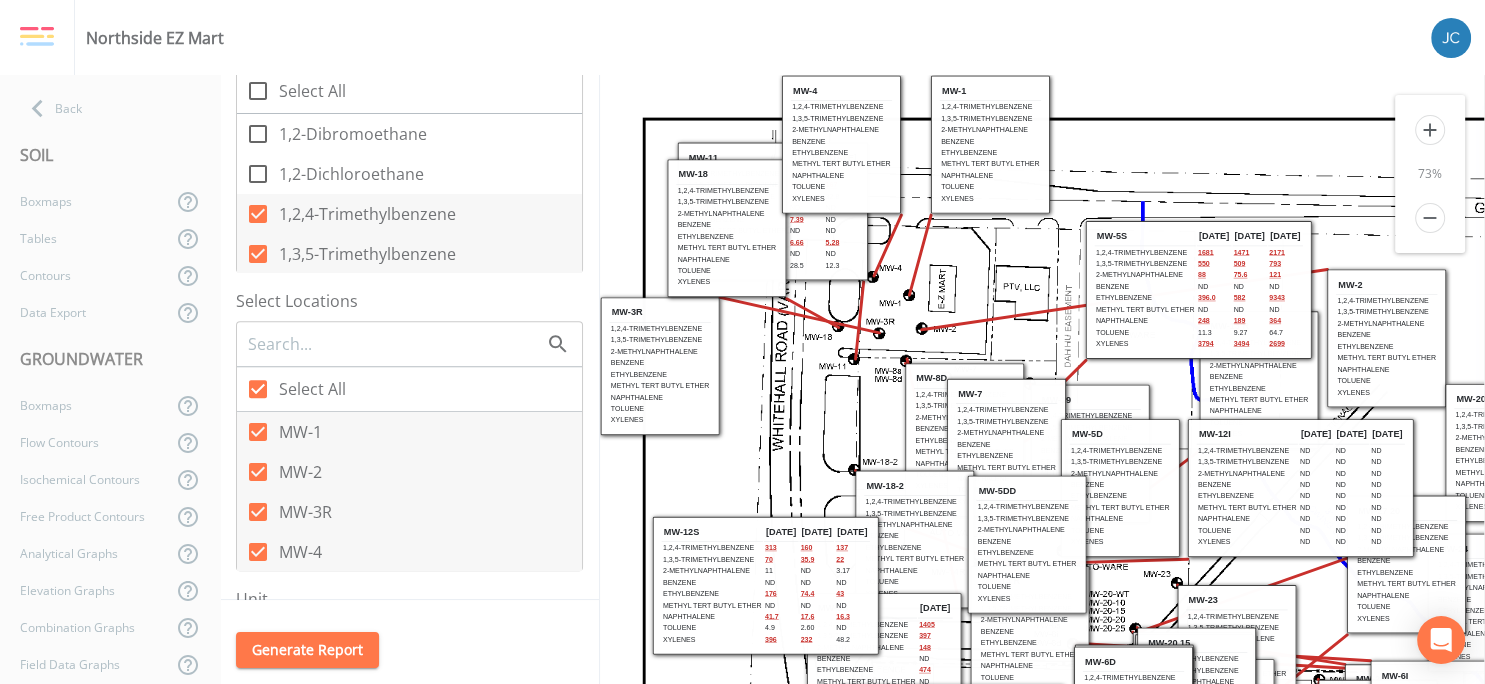 drag, startPoint x: 804, startPoint y: 138, endPoint x: 842, endPoint y: 100, distance: 53.740116 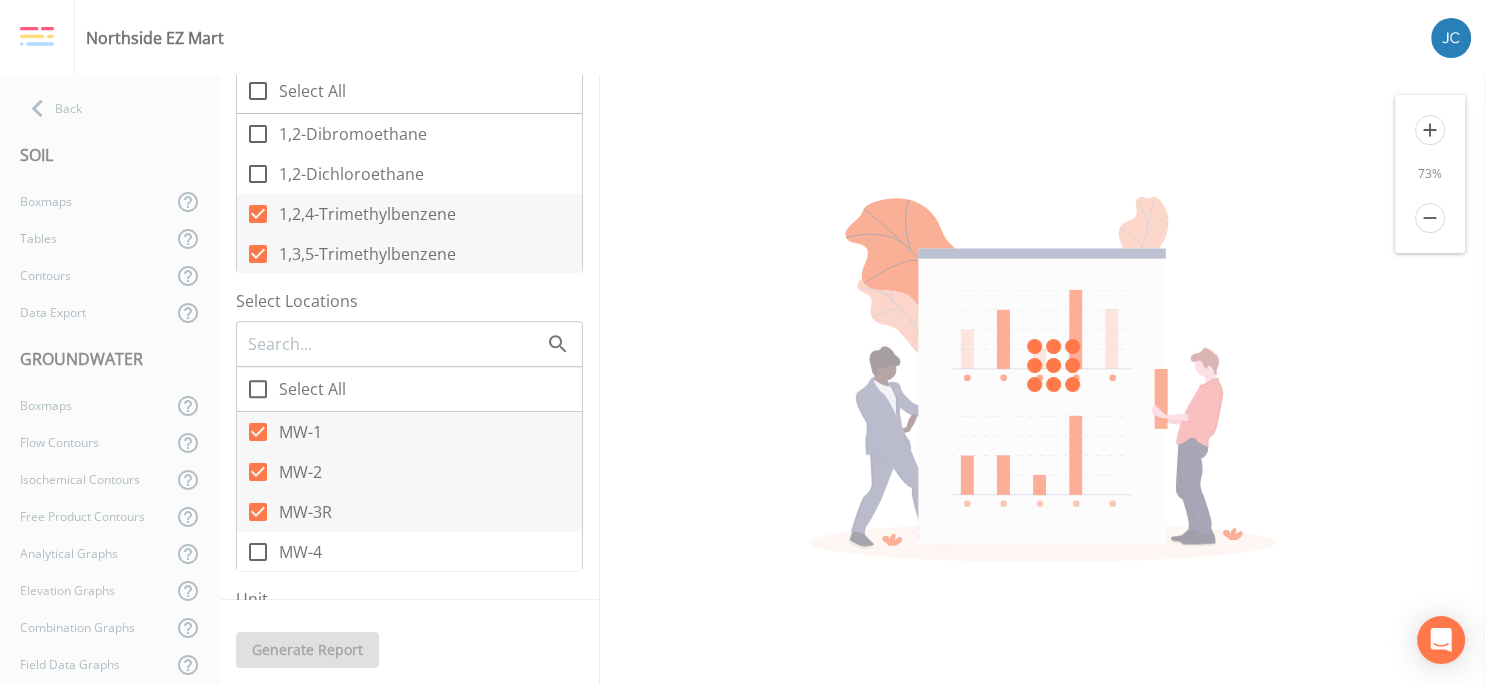 checkbox on "false" 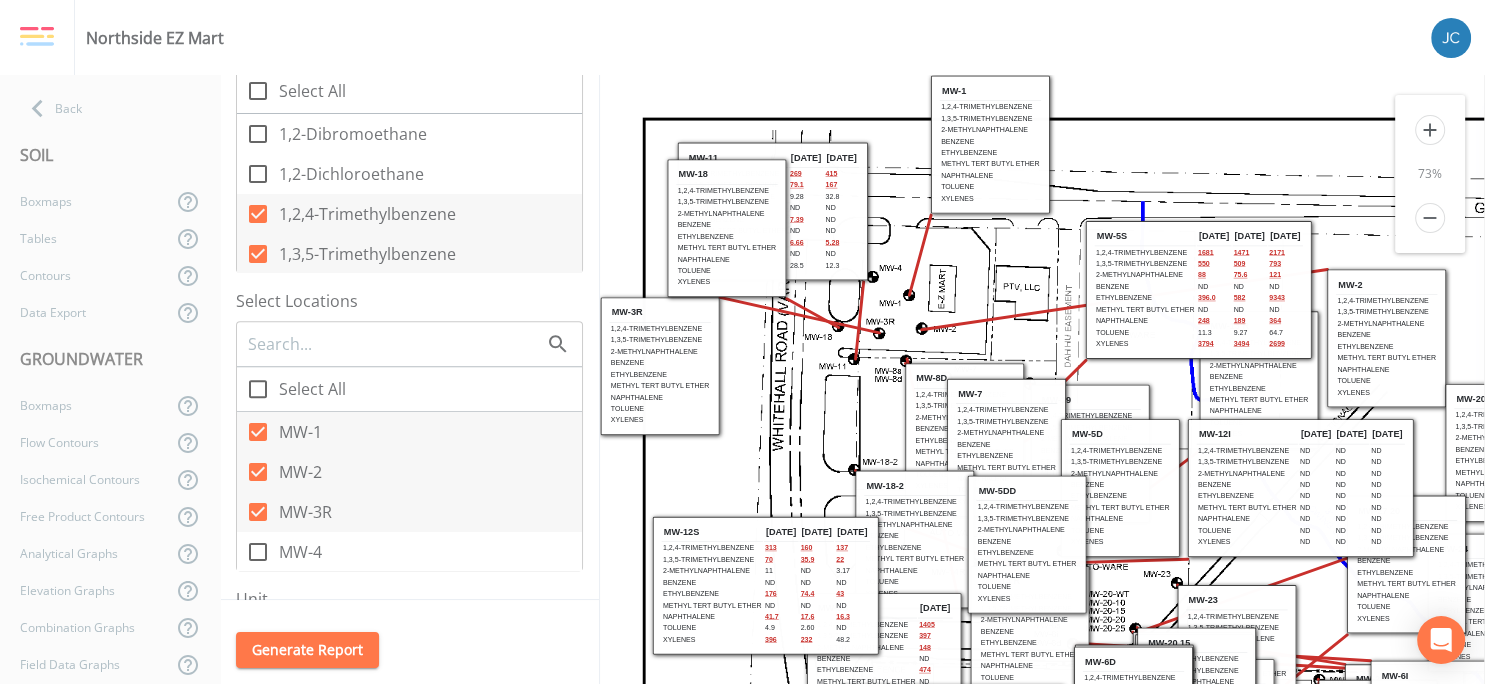scroll, scrollTop: 0, scrollLeft: 0, axis: both 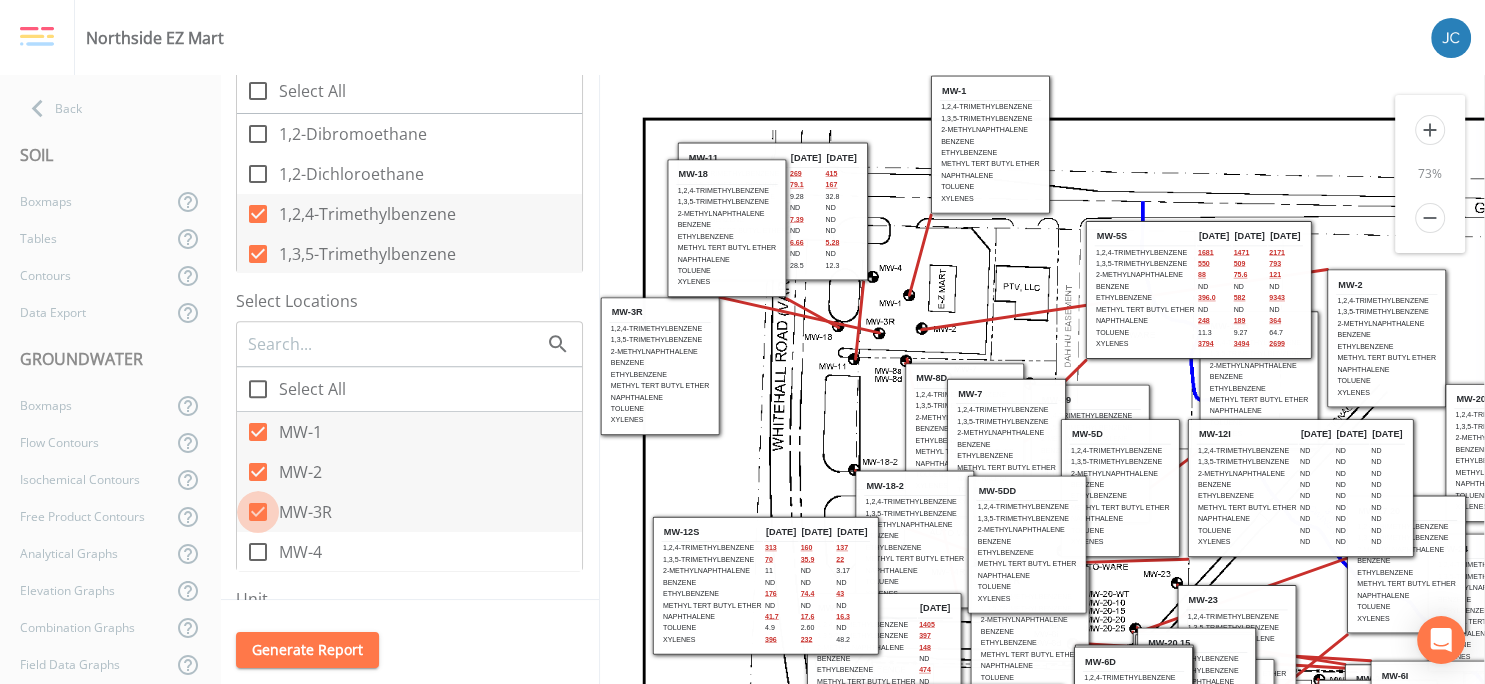 click 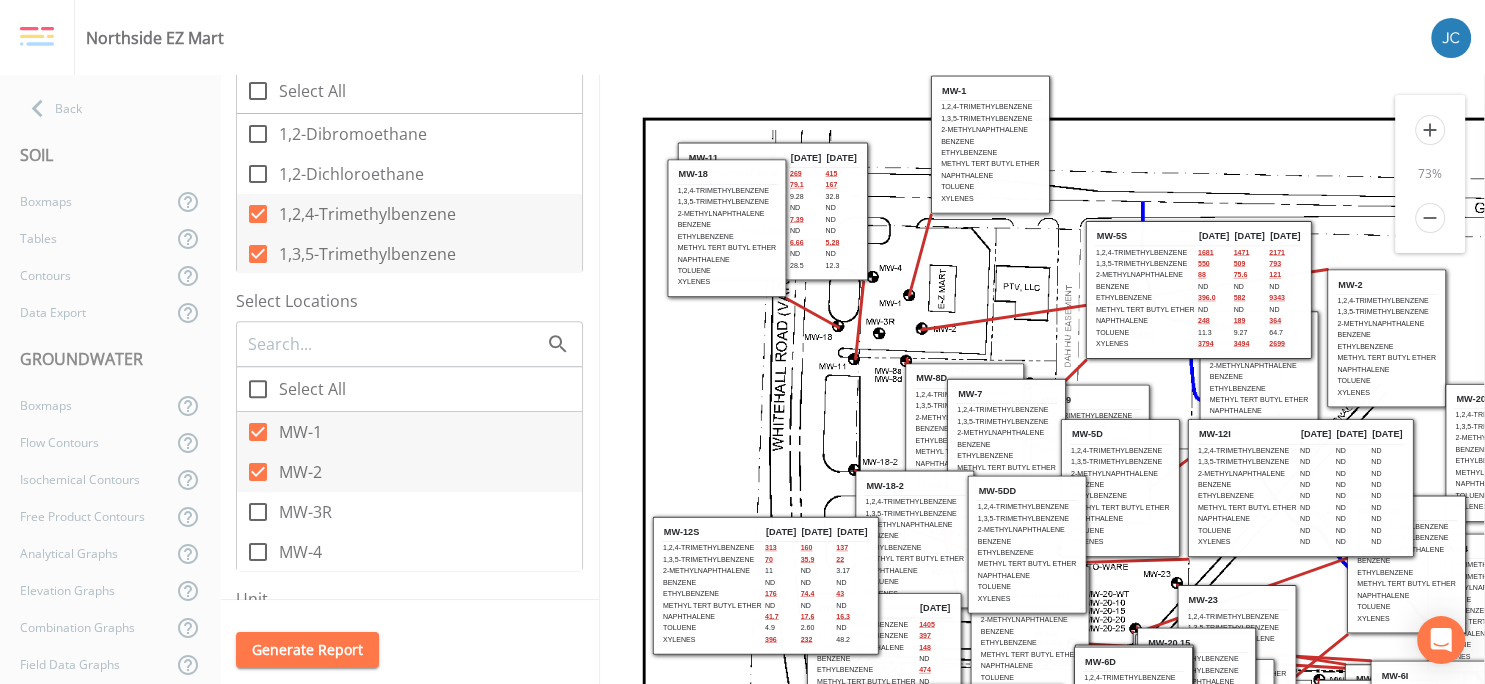 scroll, scrollTop: 0, scrollLeft: 0, axis: both 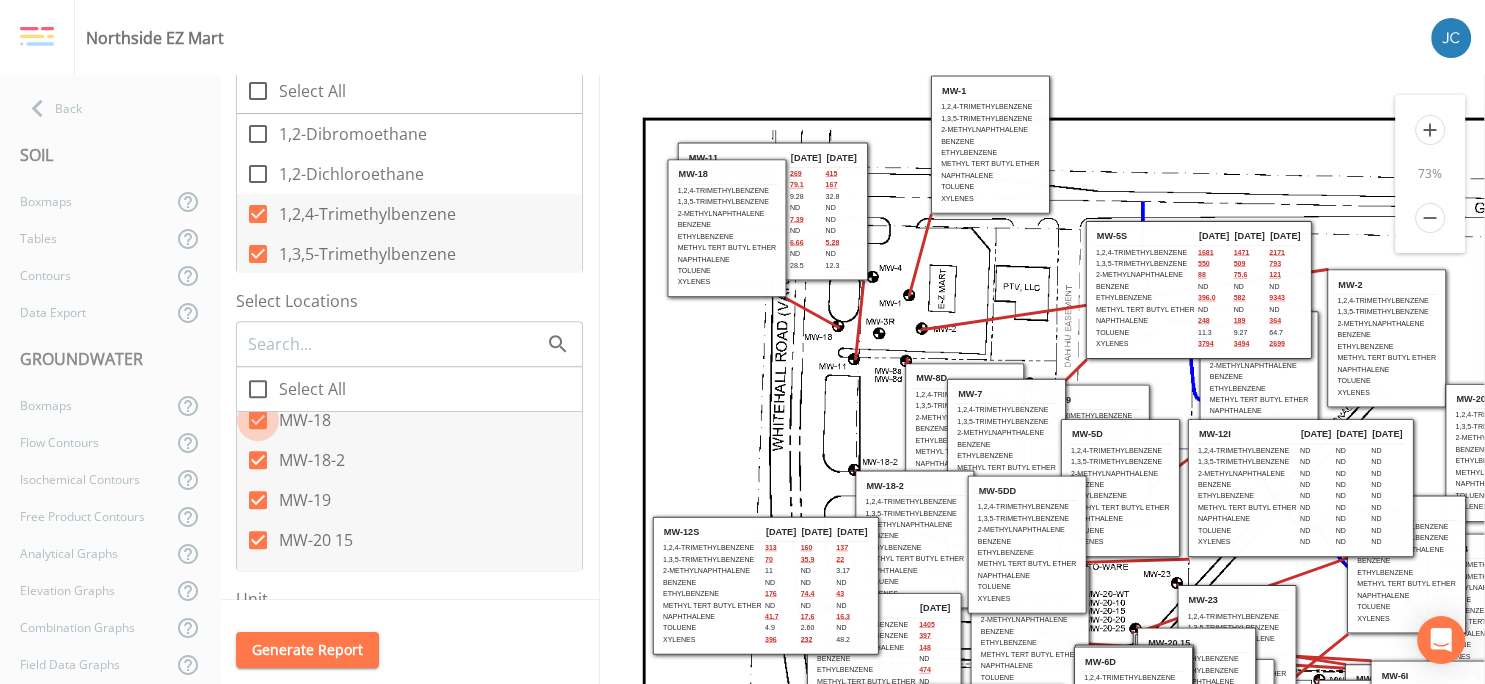 click 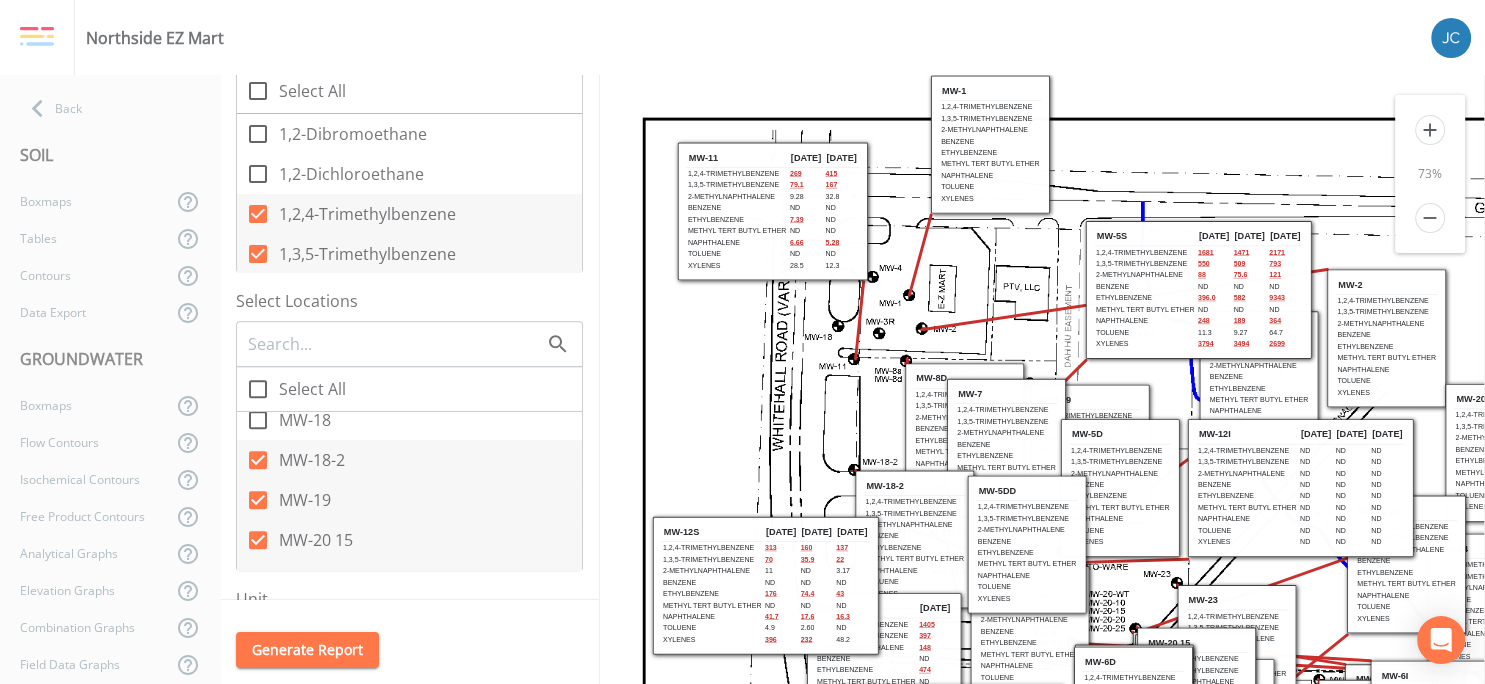 scroll, scrollTop: 0, scrollLeft: 0, axis: both 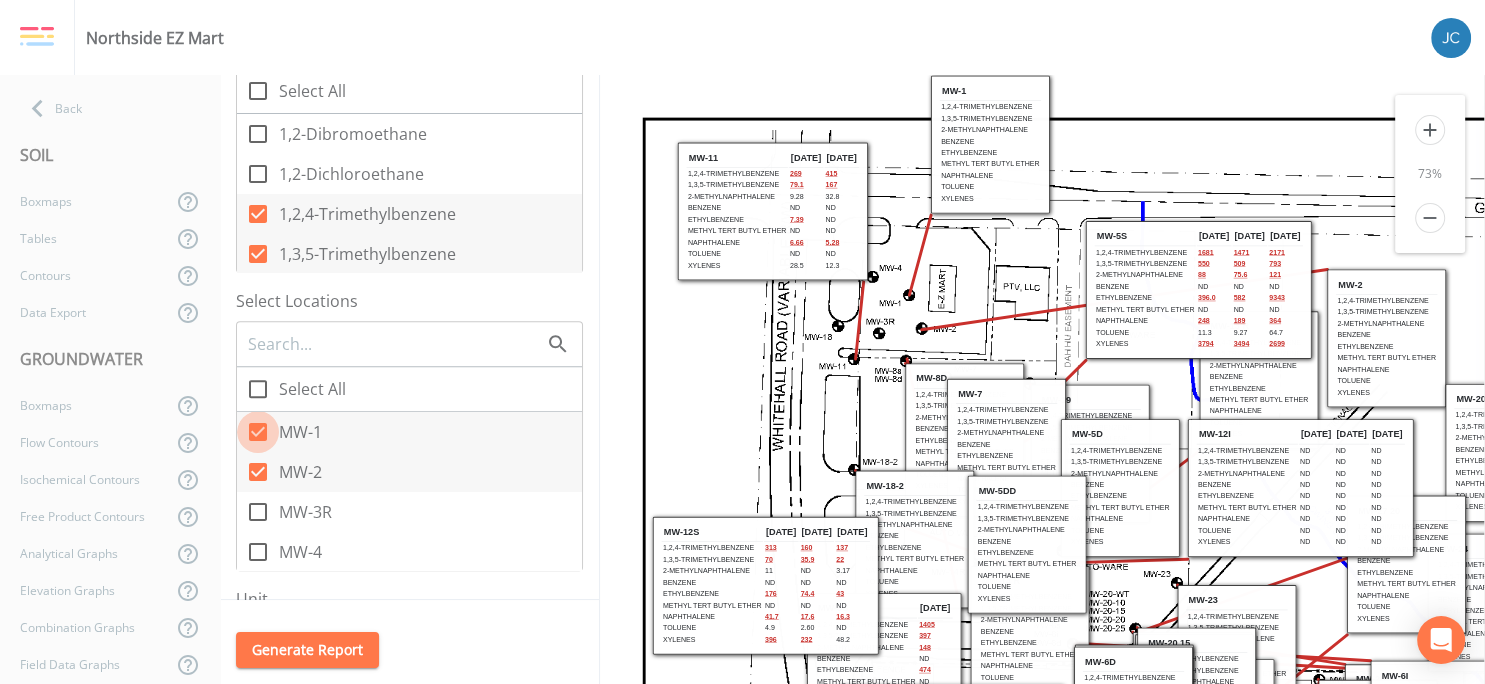 click on "MW-1" at bounding box center (247, 421) 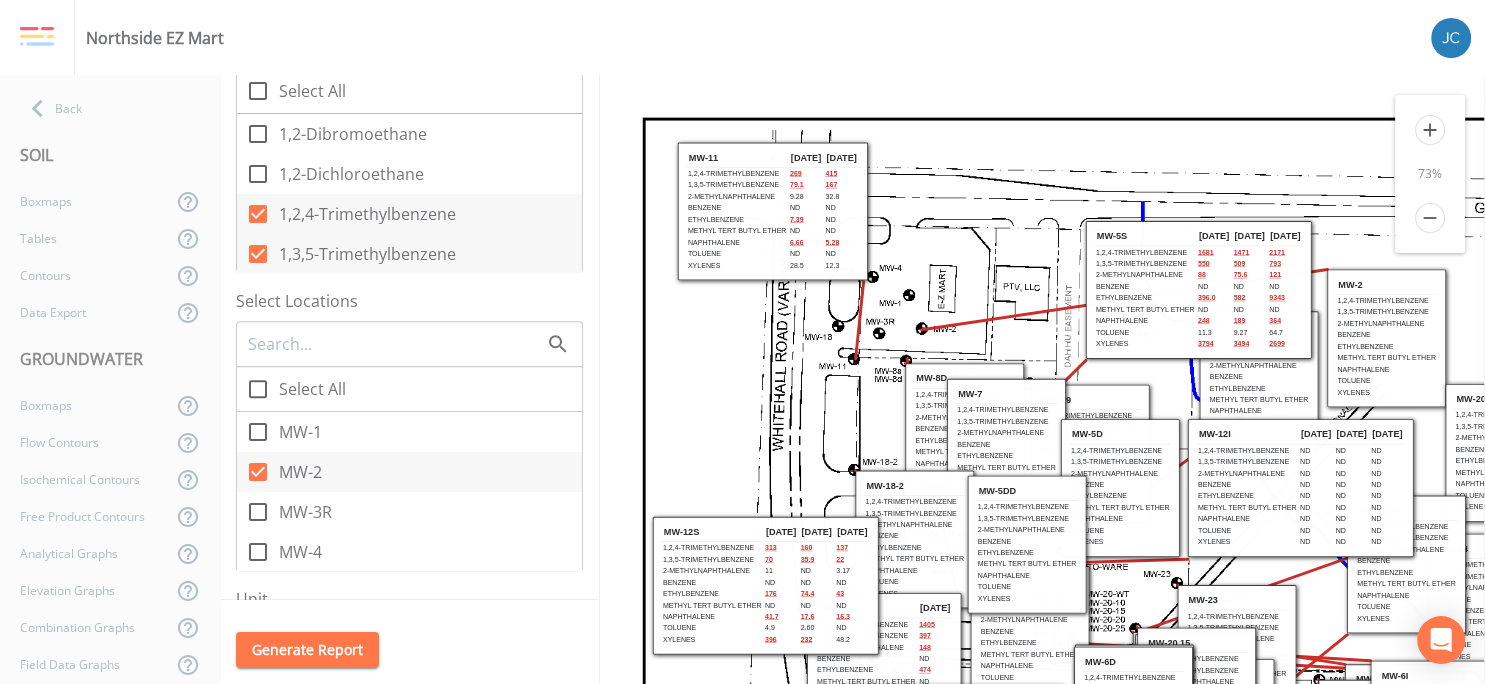 scroll, scrollTop: 0, scrollLeft: 0, axis: both 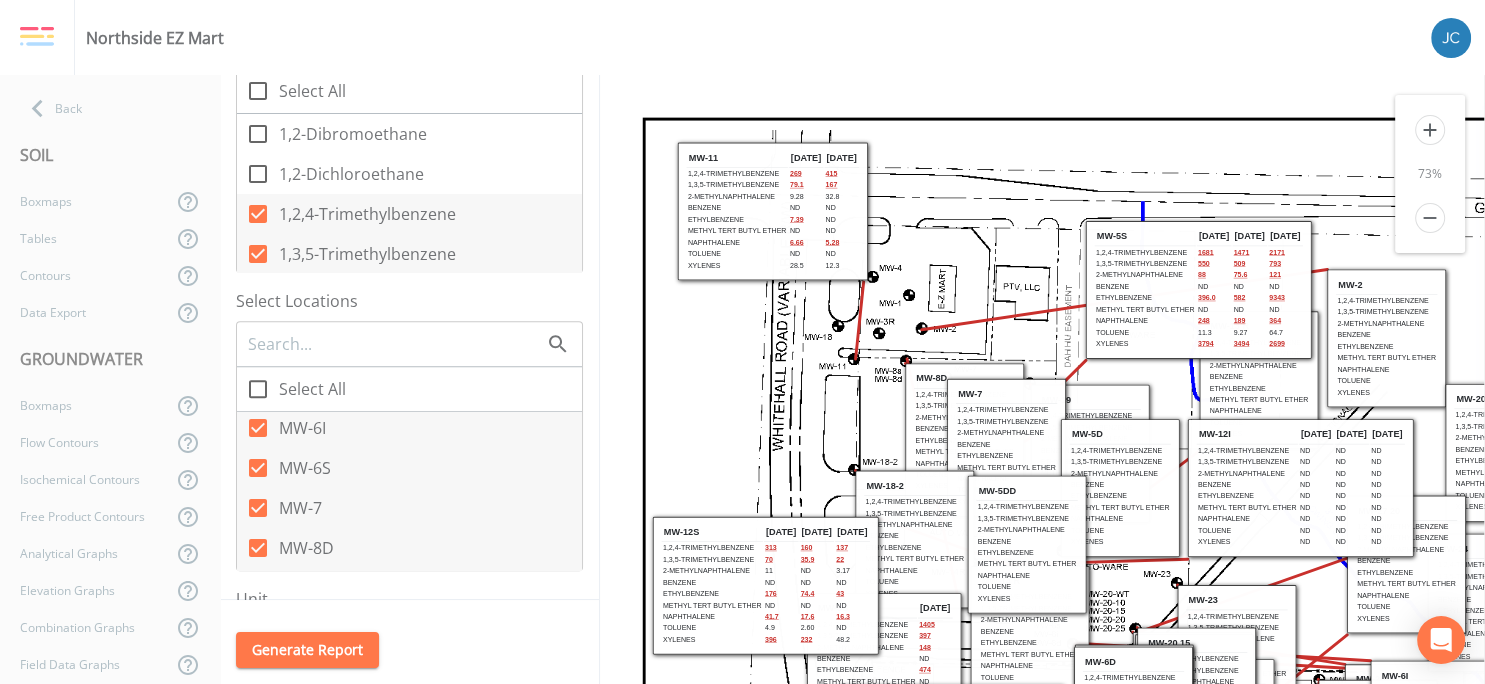 click on "MW-7" at bounding box center [247, 497] 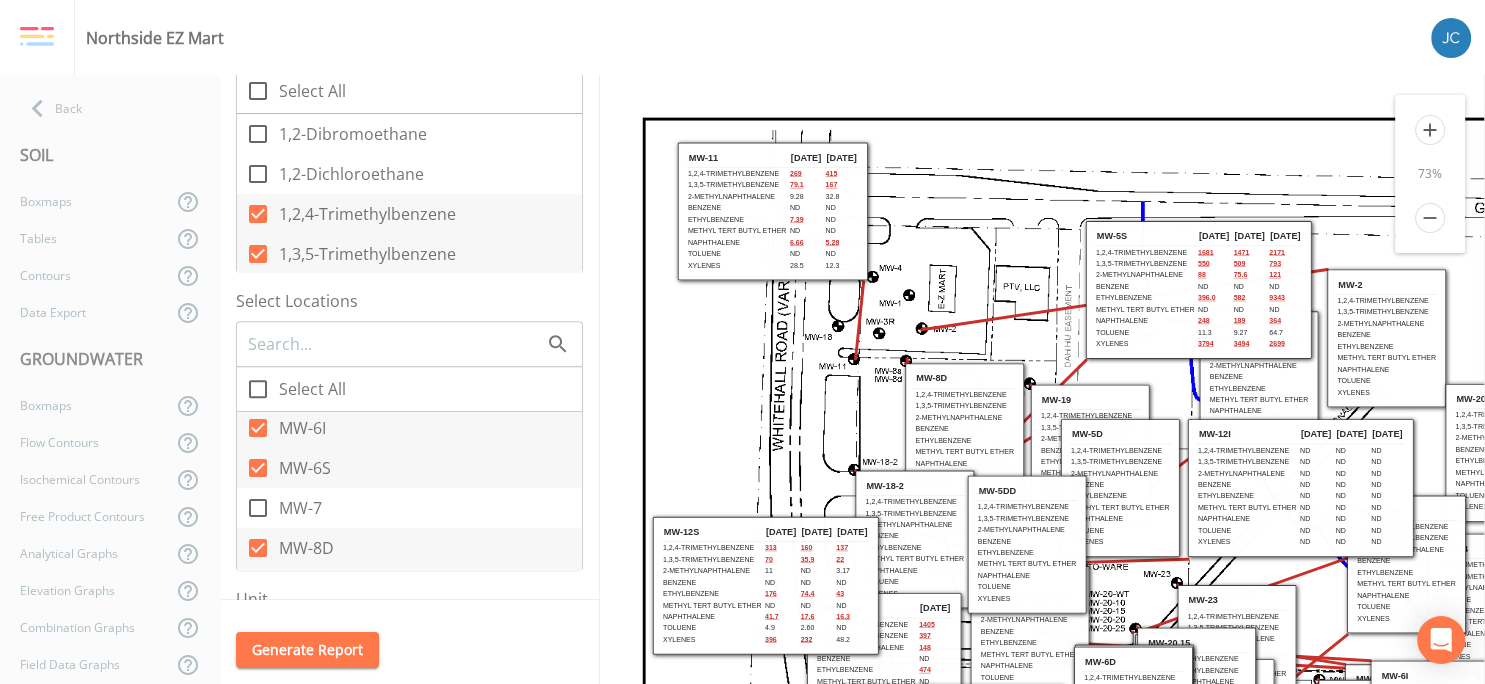 scroll, scrollTop: 0, scrollLeft: 0, axis: both 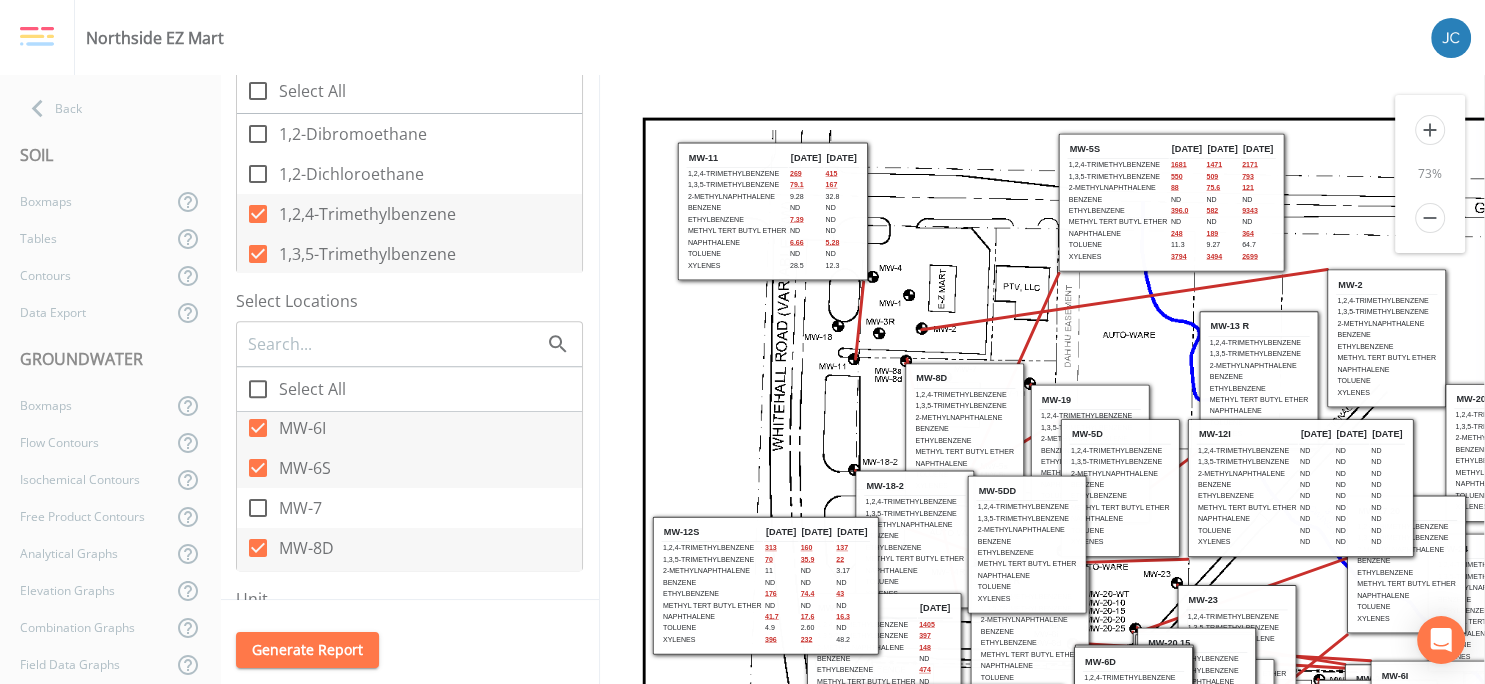 drag, startPoint x: 1114, startPoint y: 288, endPoint x: 1083, endPoint y: 208, distance: 85.79627 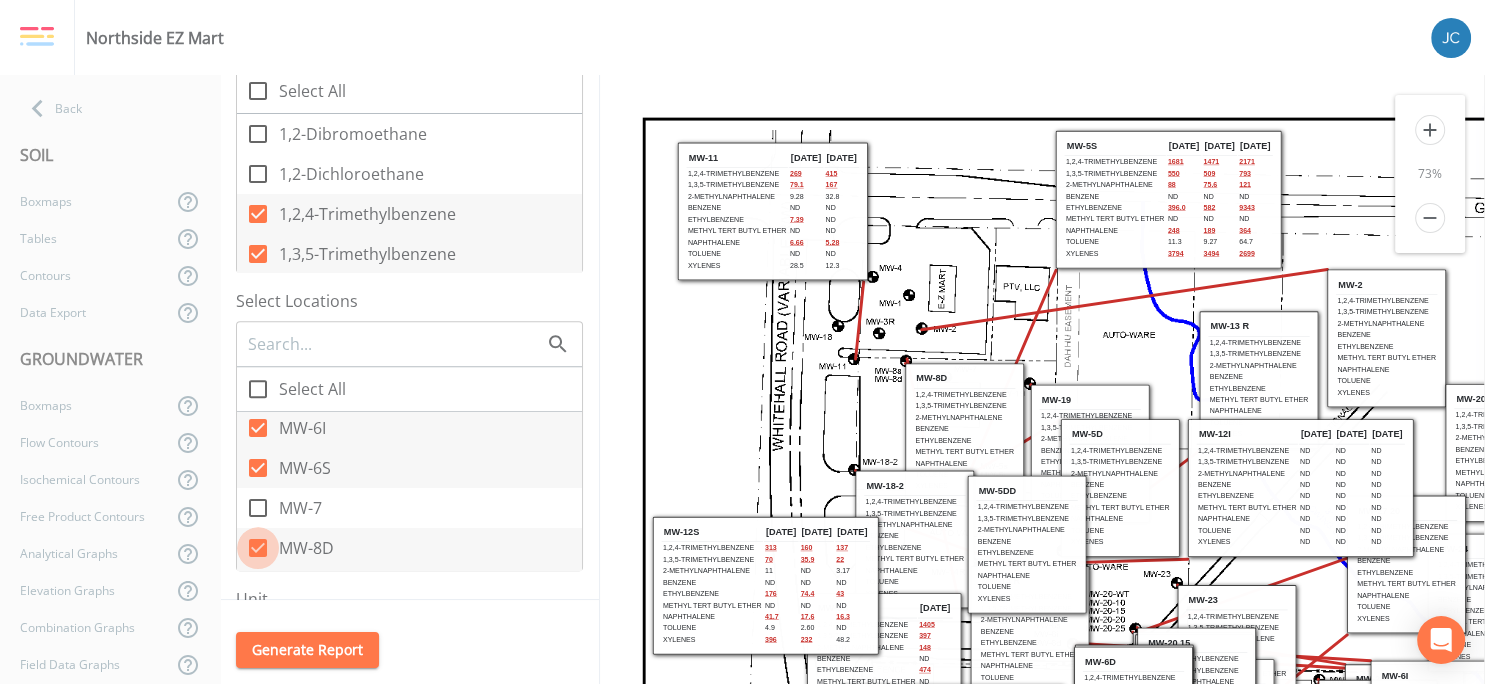 click 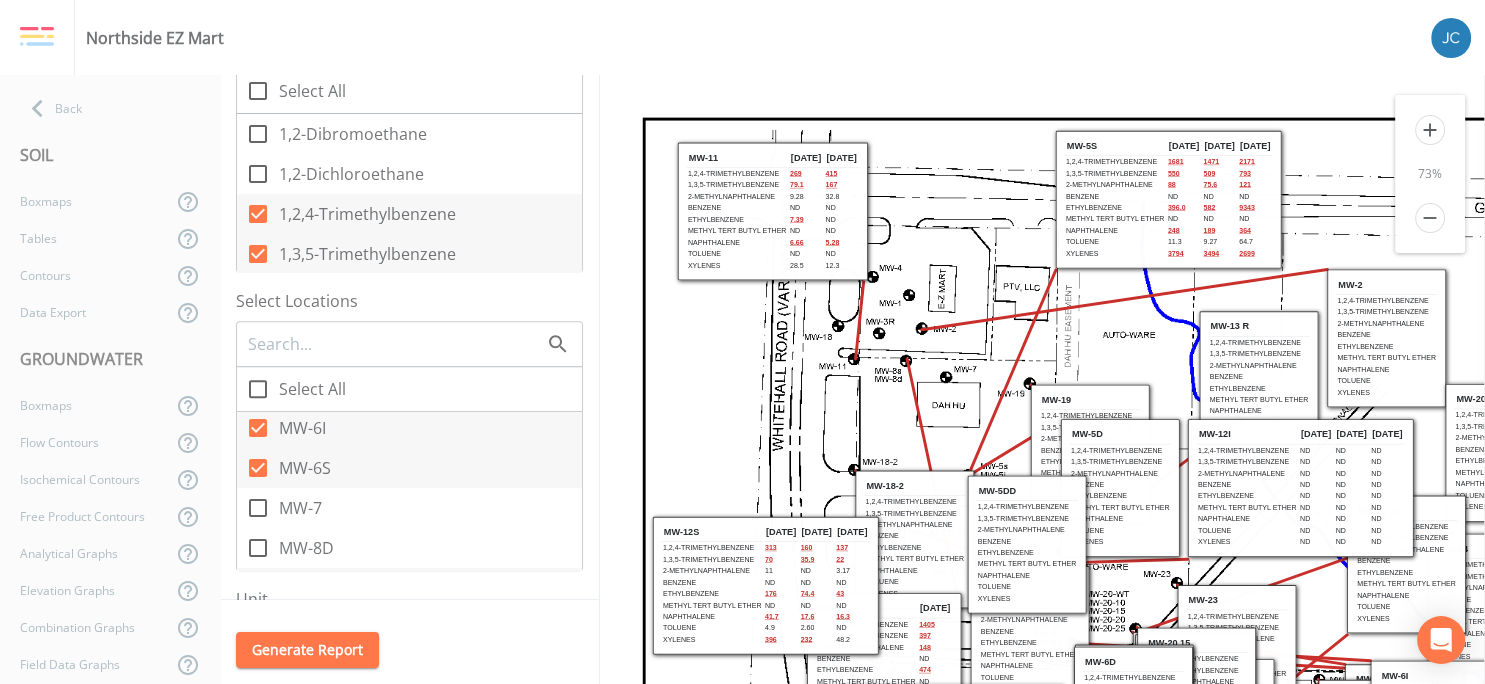 scroll, scrollTop: 0, scrollLeft: 0, axis: both 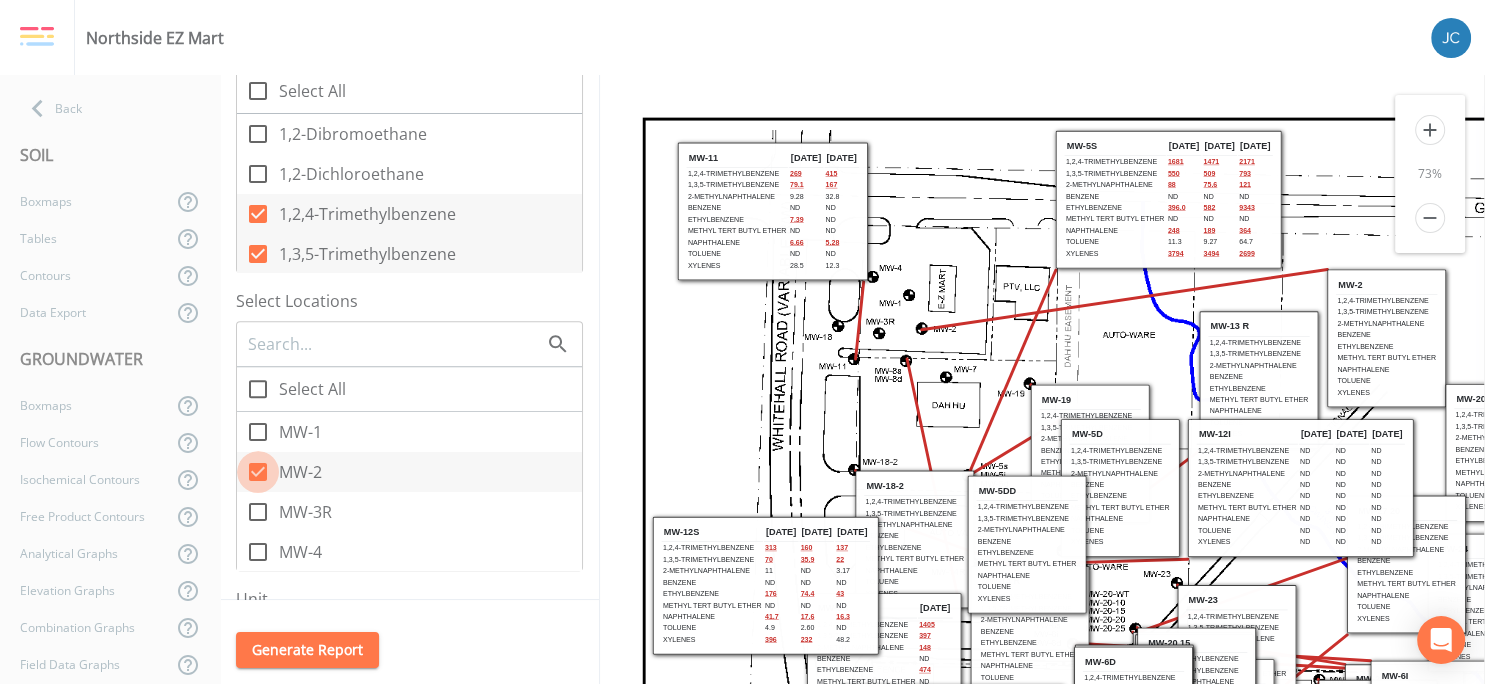 click at bounding box center (258, 472) 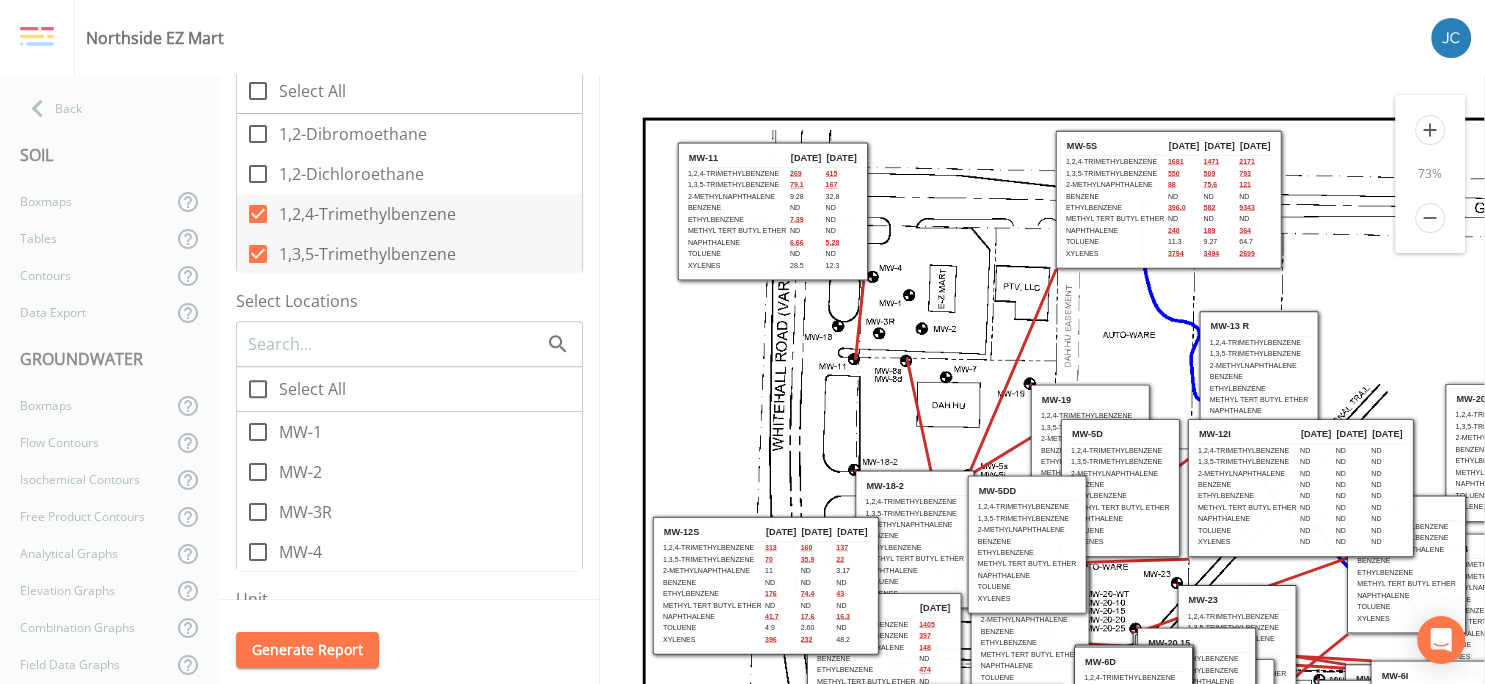 scroll, scrollTop: 0, scrollLeft: 0, axis: both 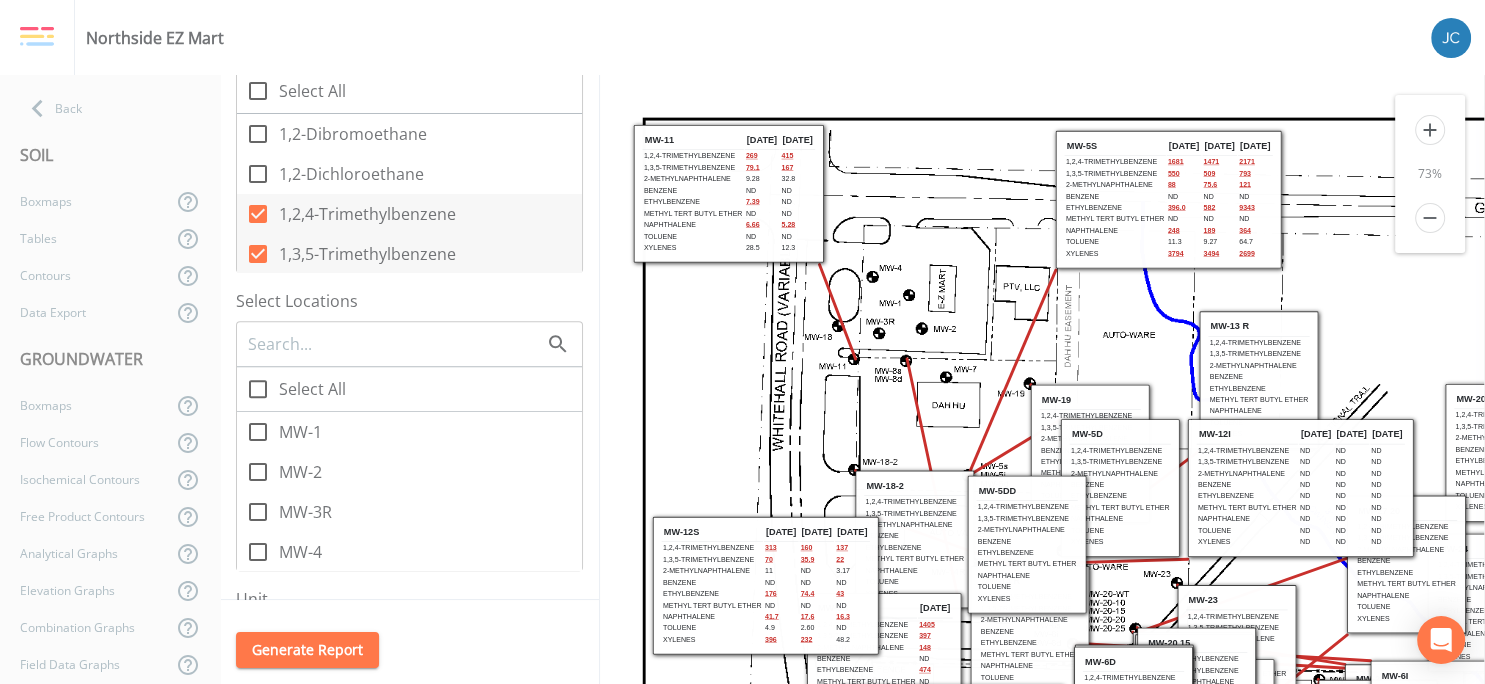 drag, startPoint x: 723, startPoint y: 238, endPoint x: 678, endPoint y: 221, distance: 48.104053 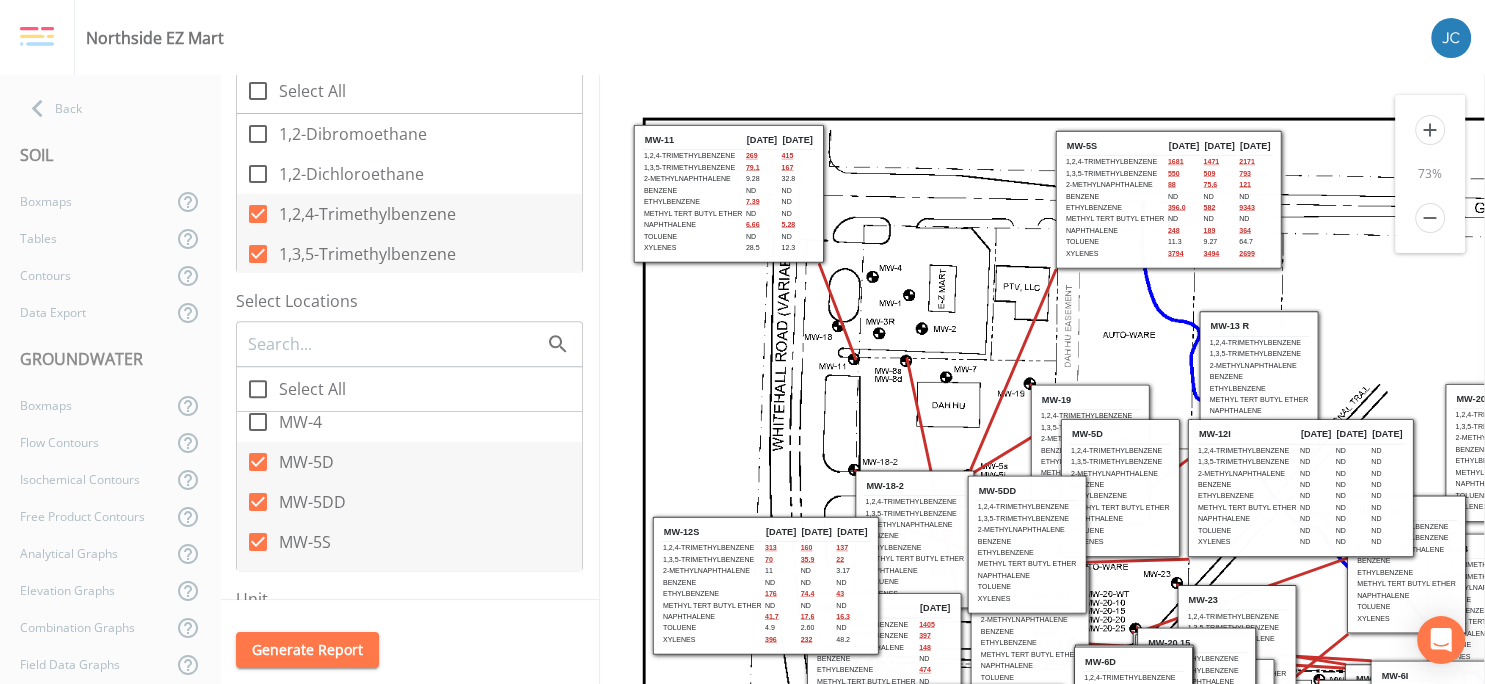 scroll, scrollTop: 194, scrollLeft: 0, axis: vertical 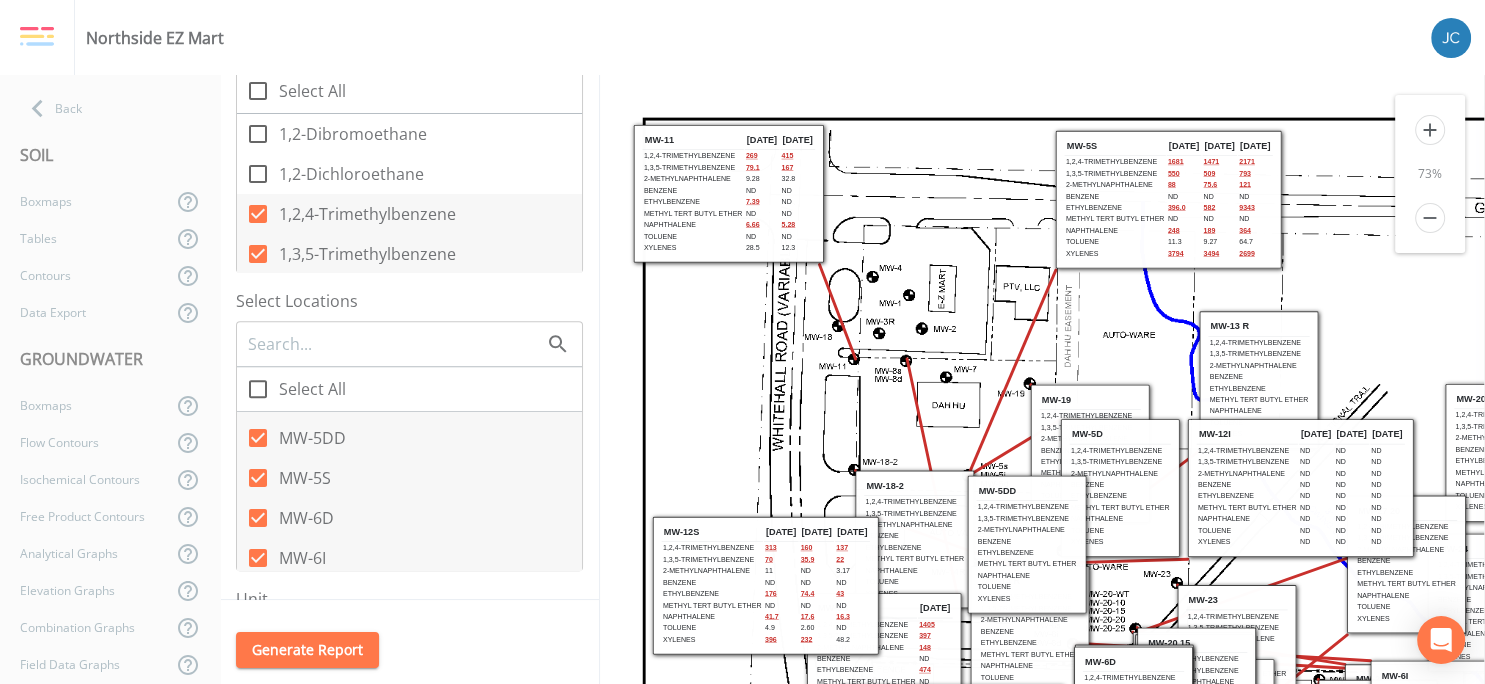 click 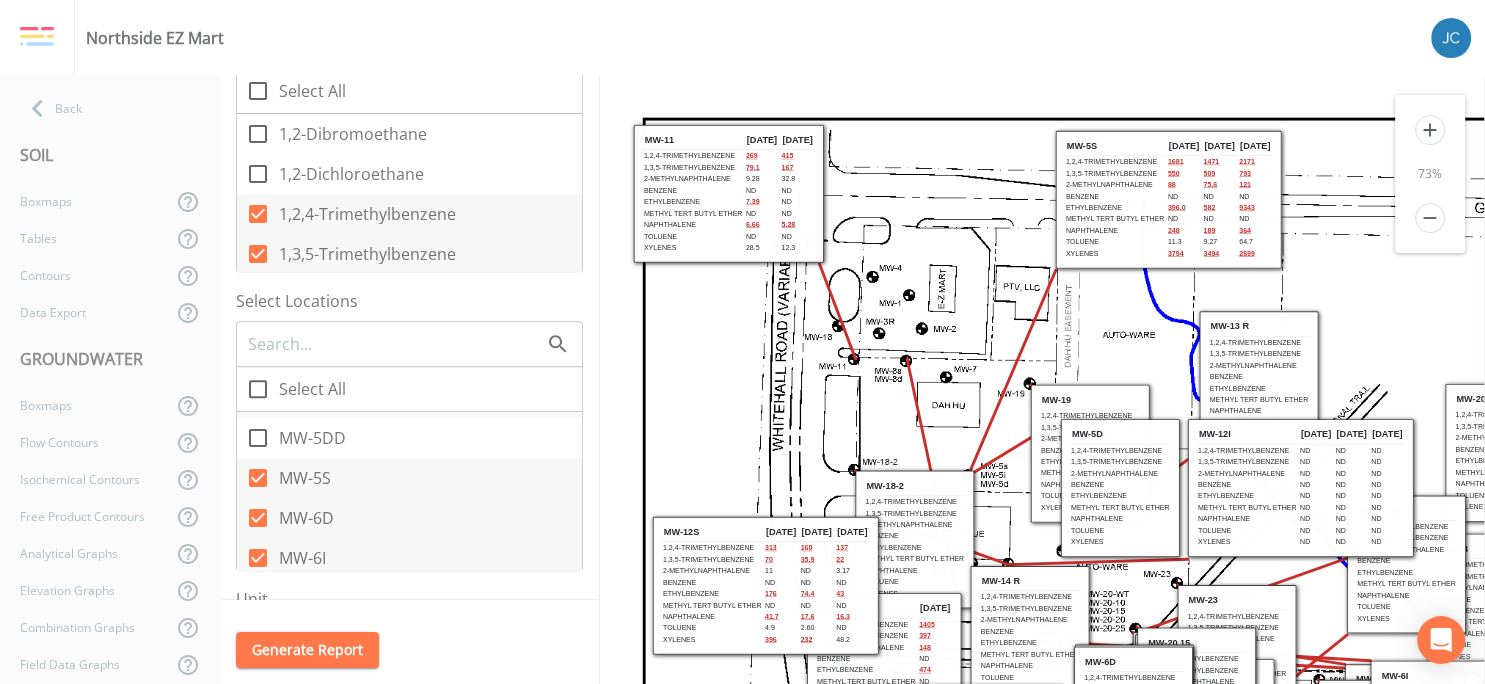 scroll, scrollTop: 0, scrollLeft: 0, axis: both 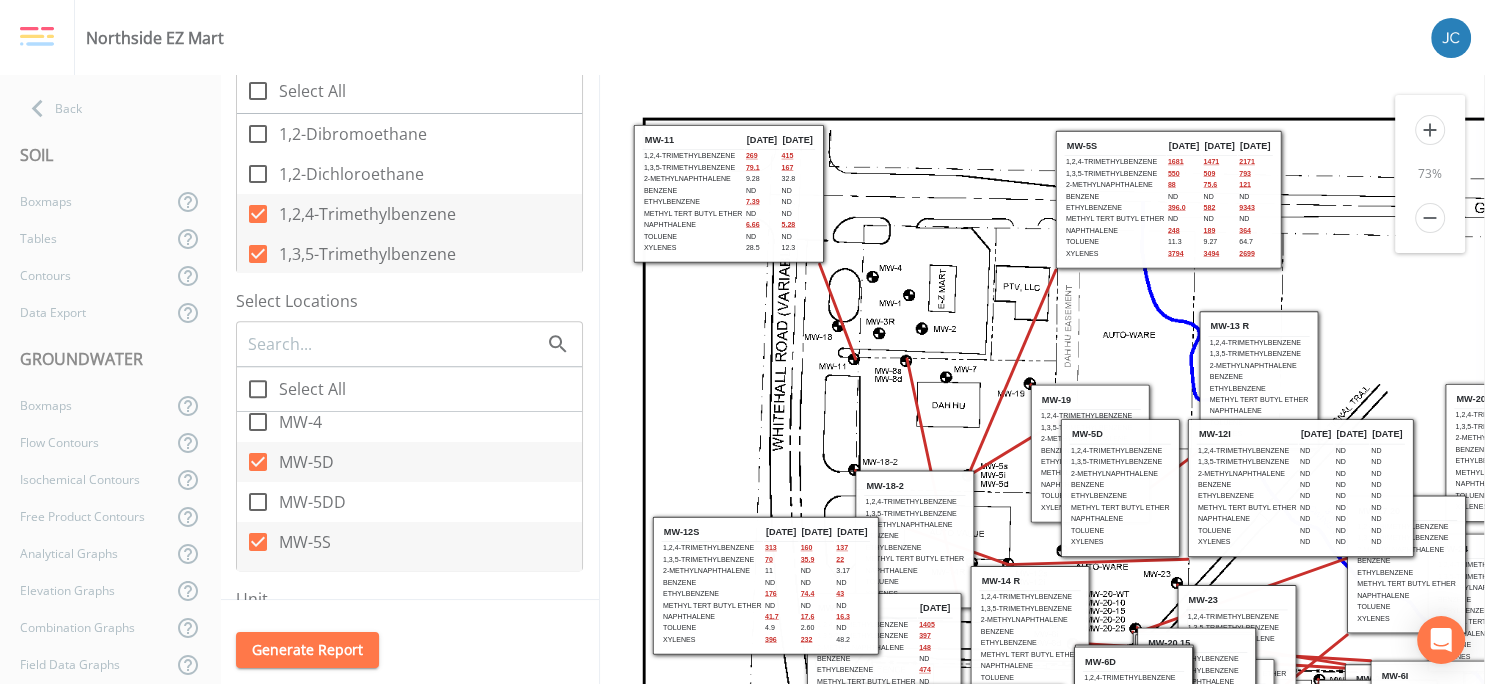 click at bounding box center [258, 462] 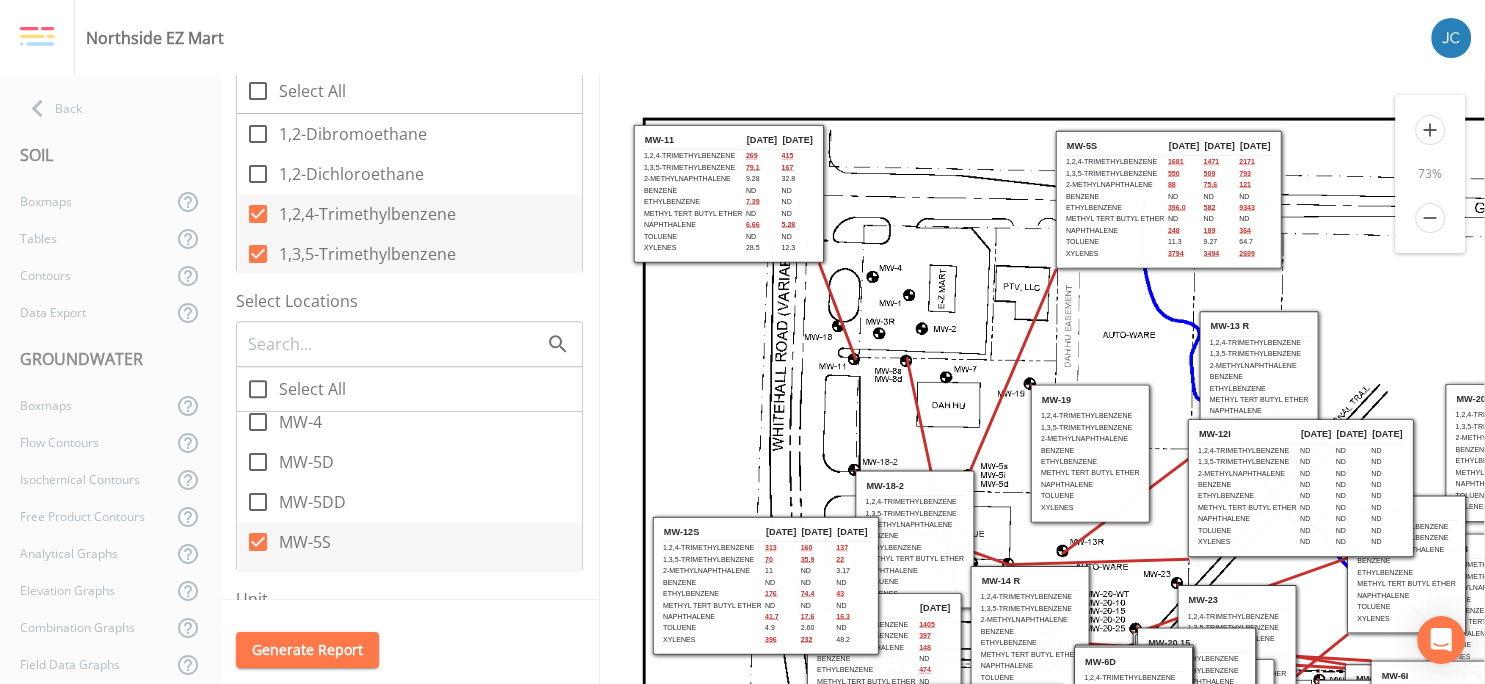 scroll, scrollTop: 0, scrollLeft: 0, axis: both 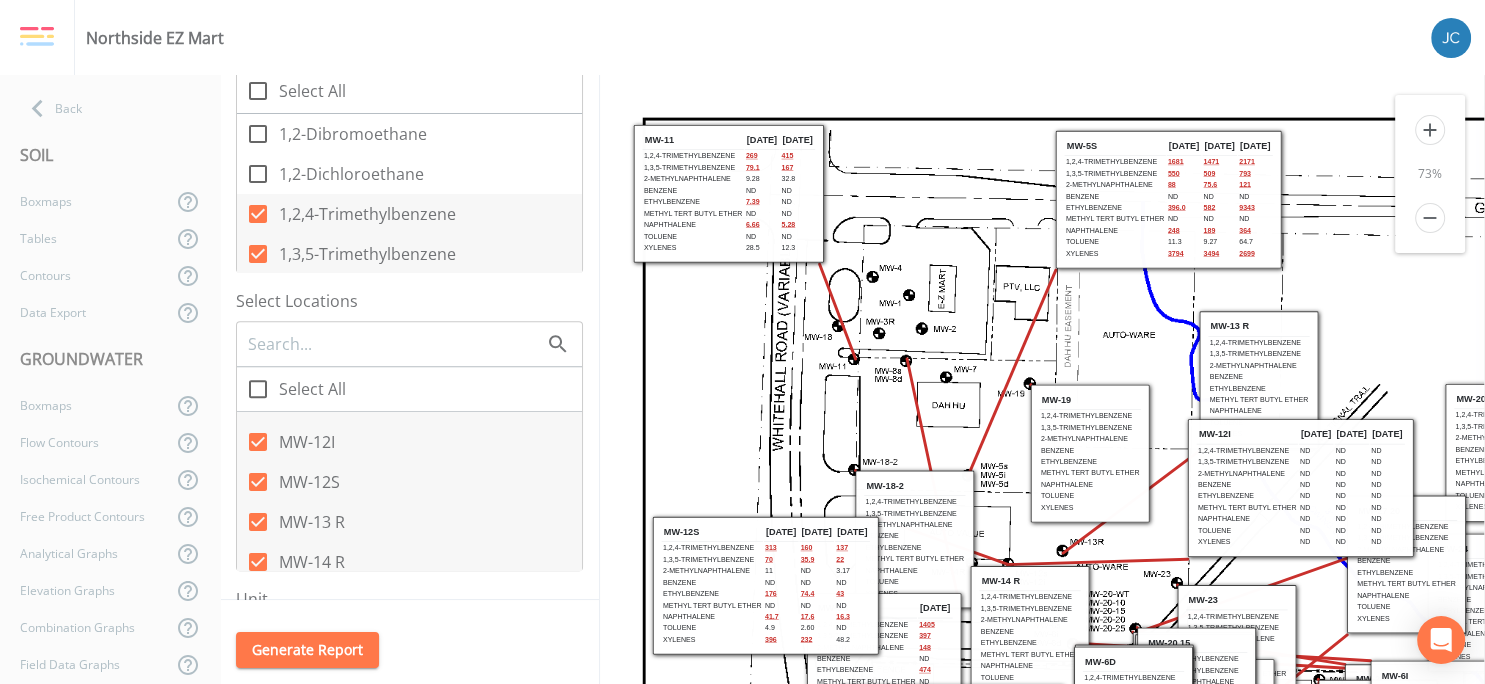 click 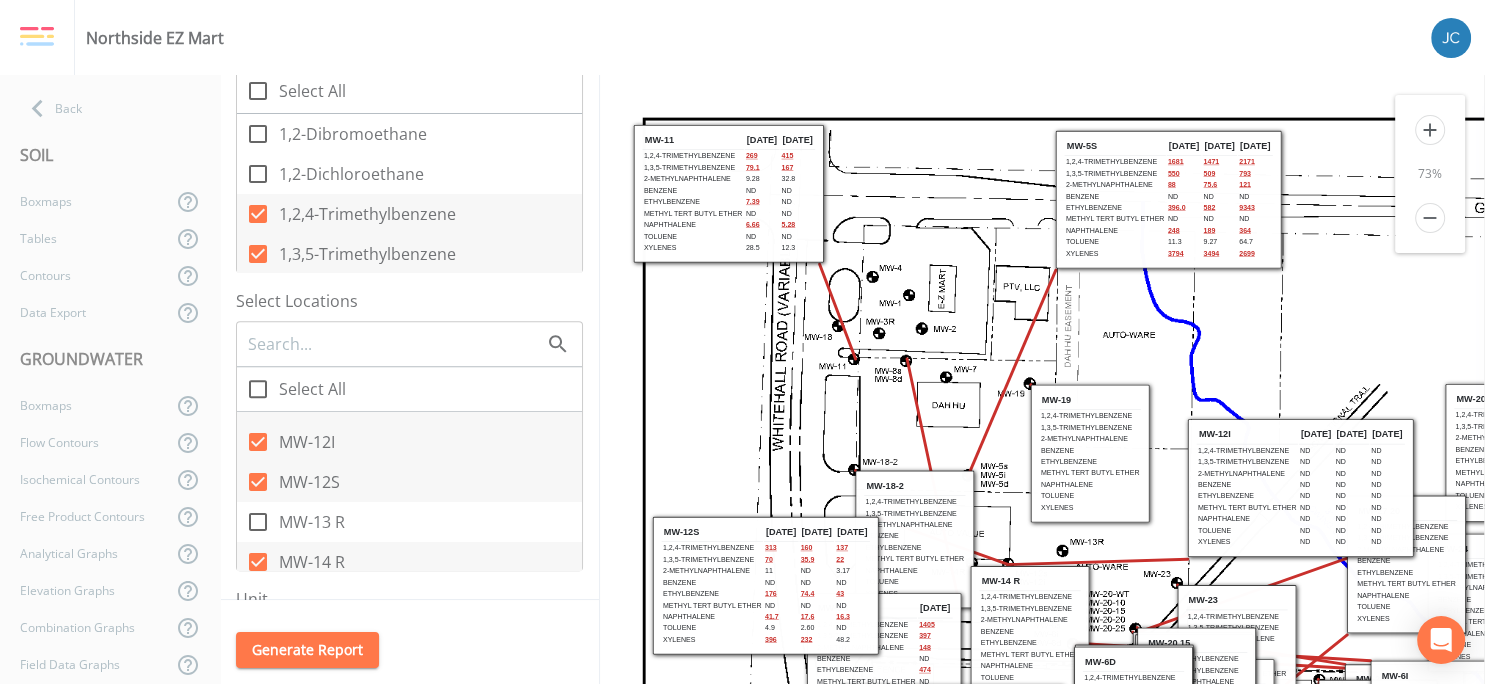 scroll, scrollTop: 0, scrollLeft: 0, axis: both 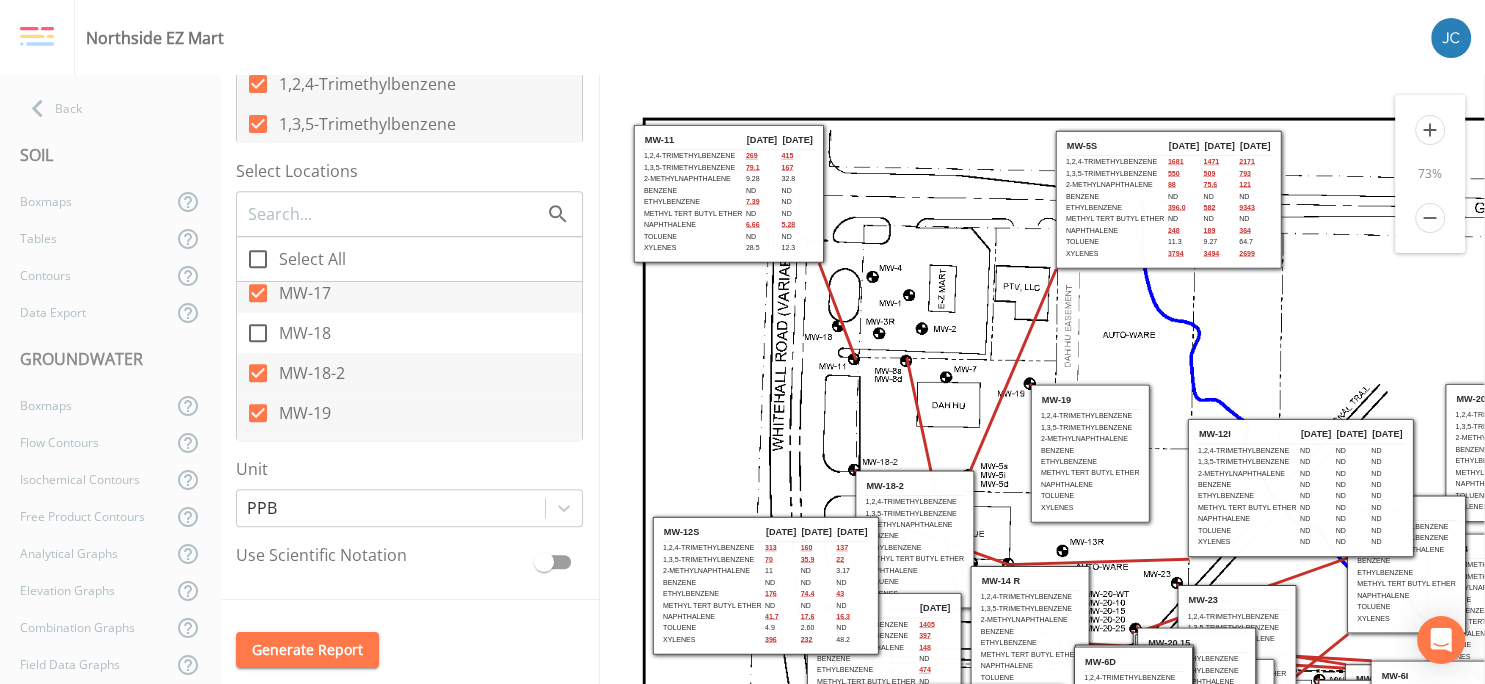 click on "MW-18-2" at bounding box center [247, 362] 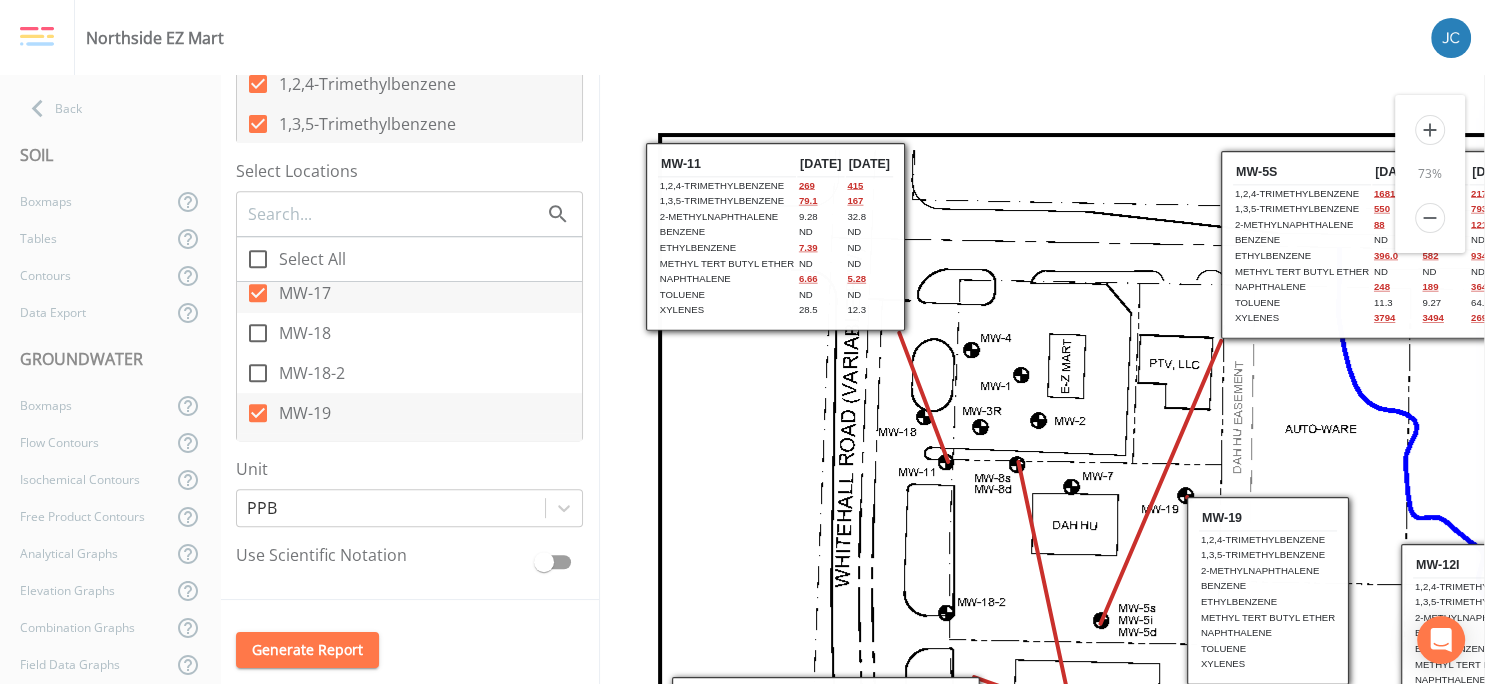 scroll, scrollTop: 0, scrollLeft: 0, axis: both 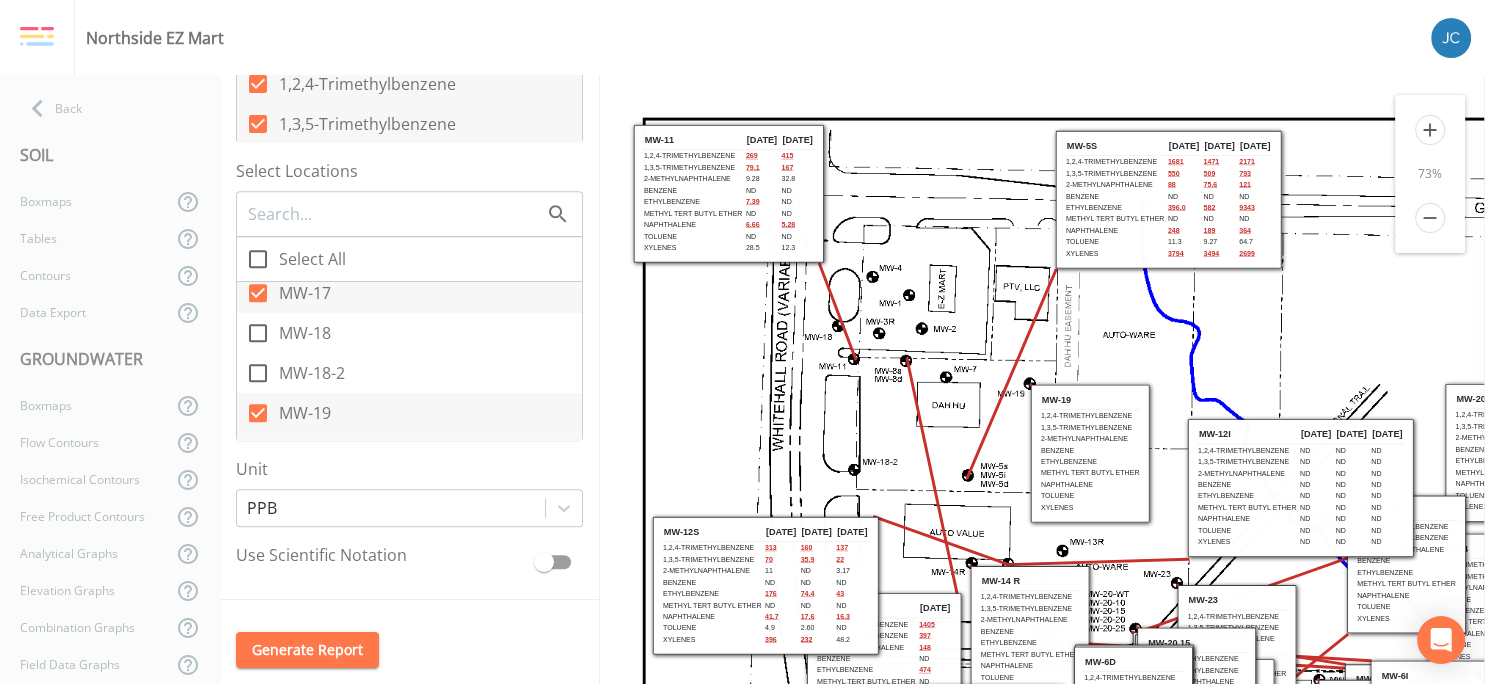 click on "MW-19" at bounding box center [247, 402] 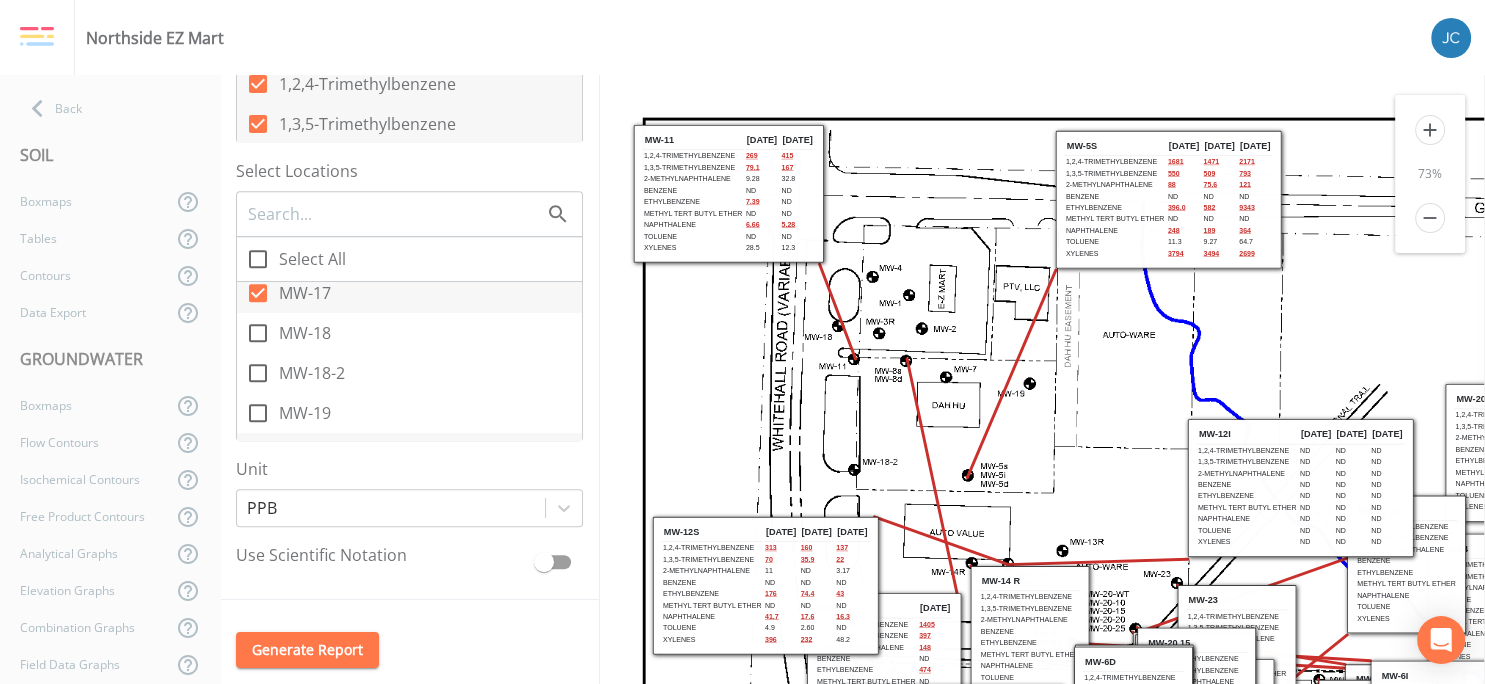 scroll, scrollTop: 0, scrollLeft: 0, axis: both 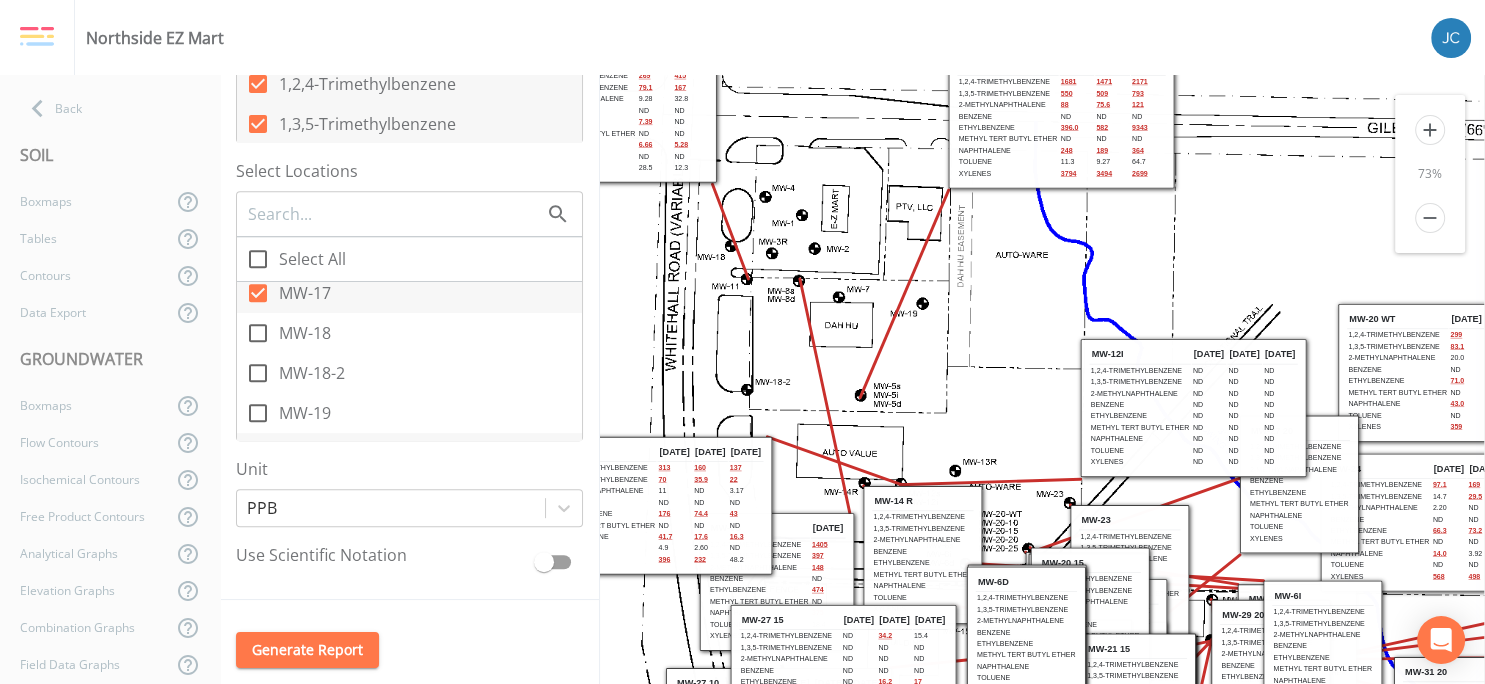 drag, startPoint x: 726, startPoint y: 410, endPoint x: 620, endPoint y: 328, distance: 134.01492 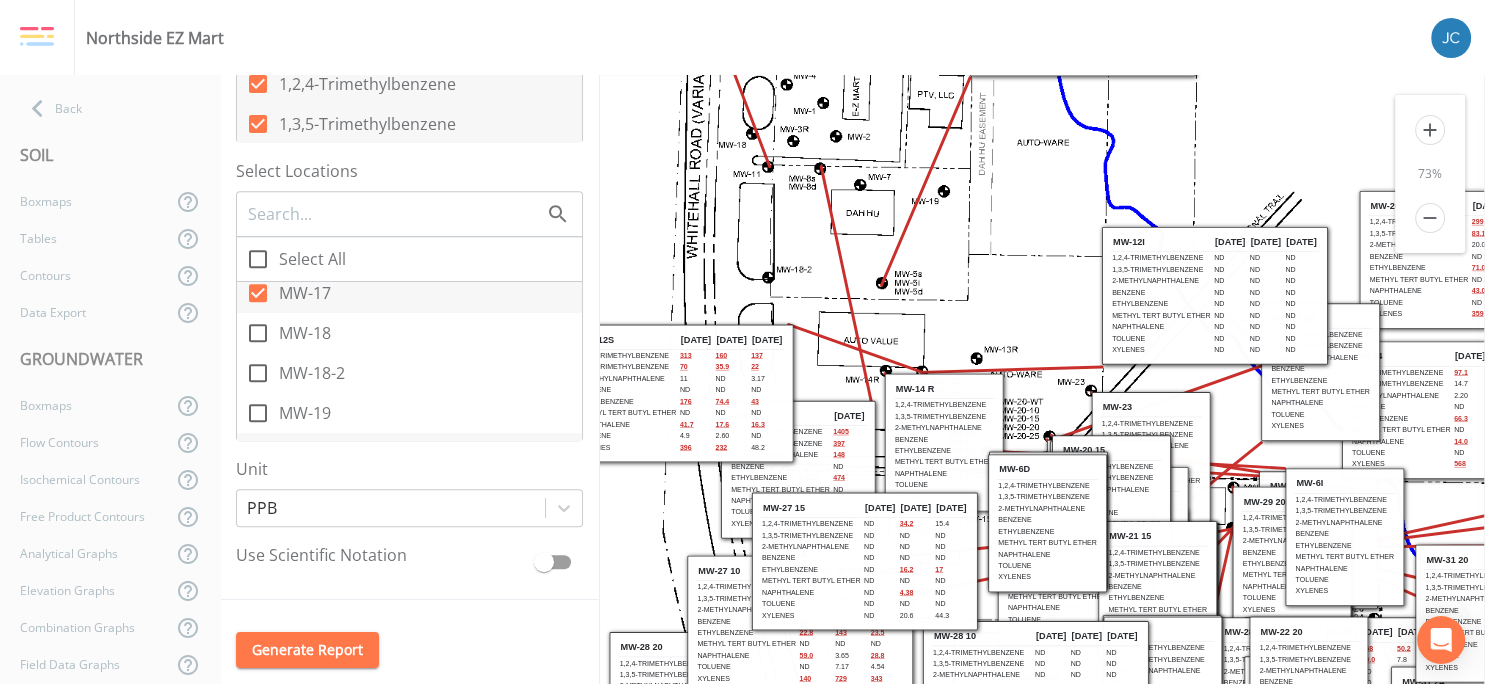 drag, startPoint x: 803, startPoint y: 418, endPoint x: 822, endPoint y: 311, distance: 108.67382 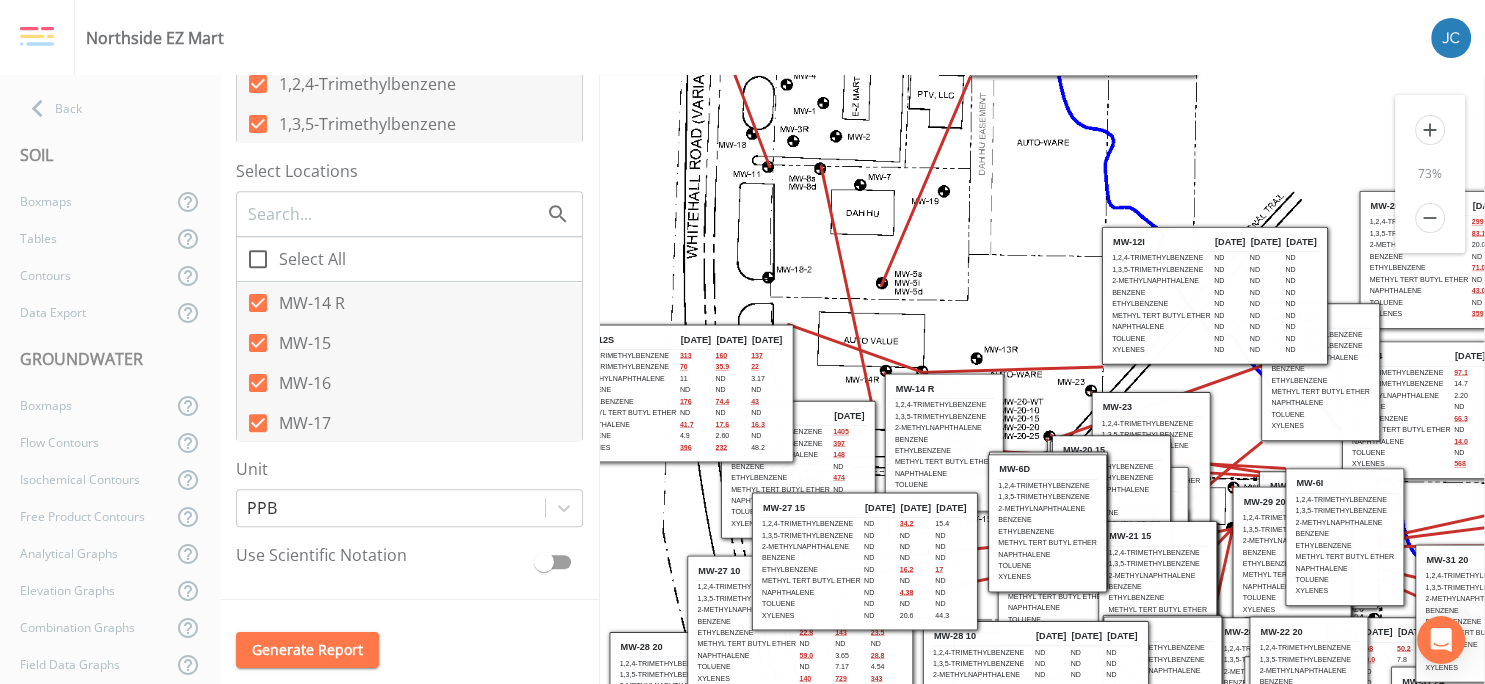 scroll, scrollTop: 734, scrollLeft: 0, axis: vertical 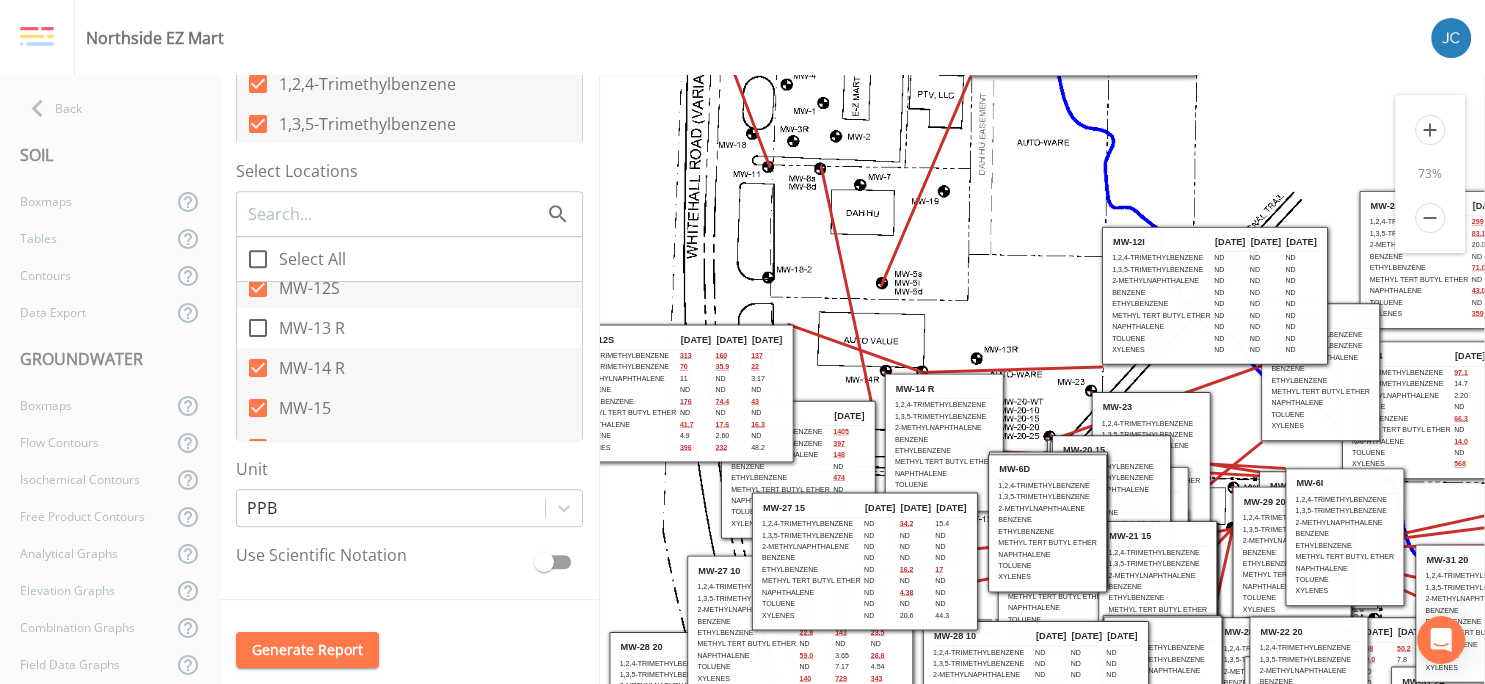 click 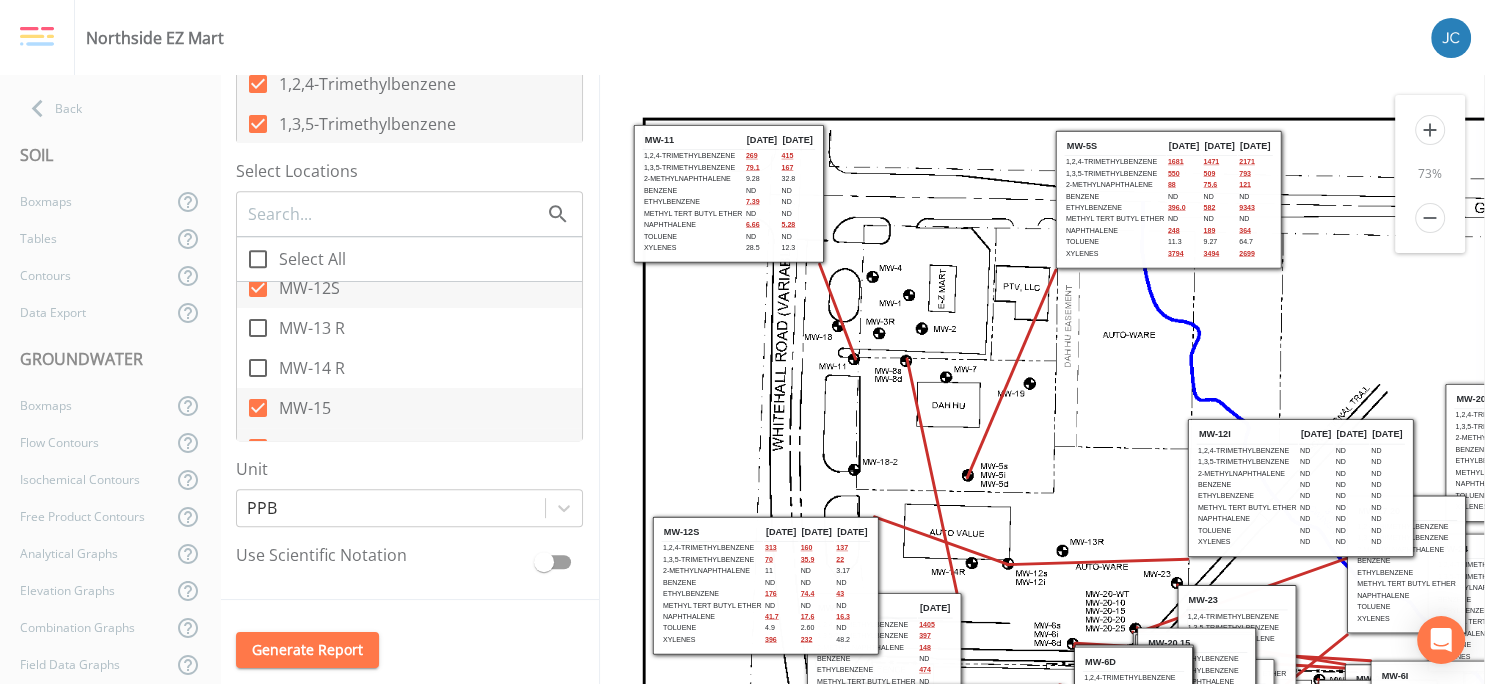 scroll, scrollTop: 0, scrollLeft: 0, axis: both 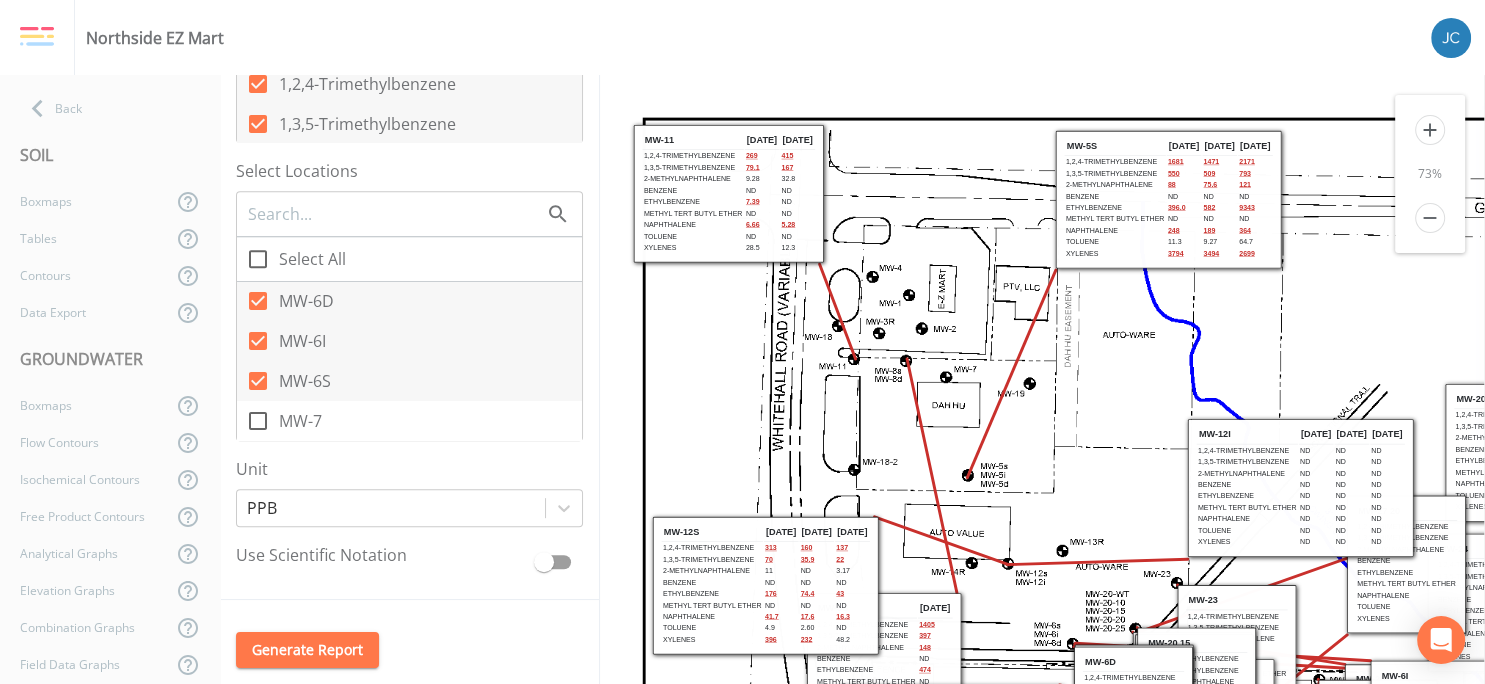 click 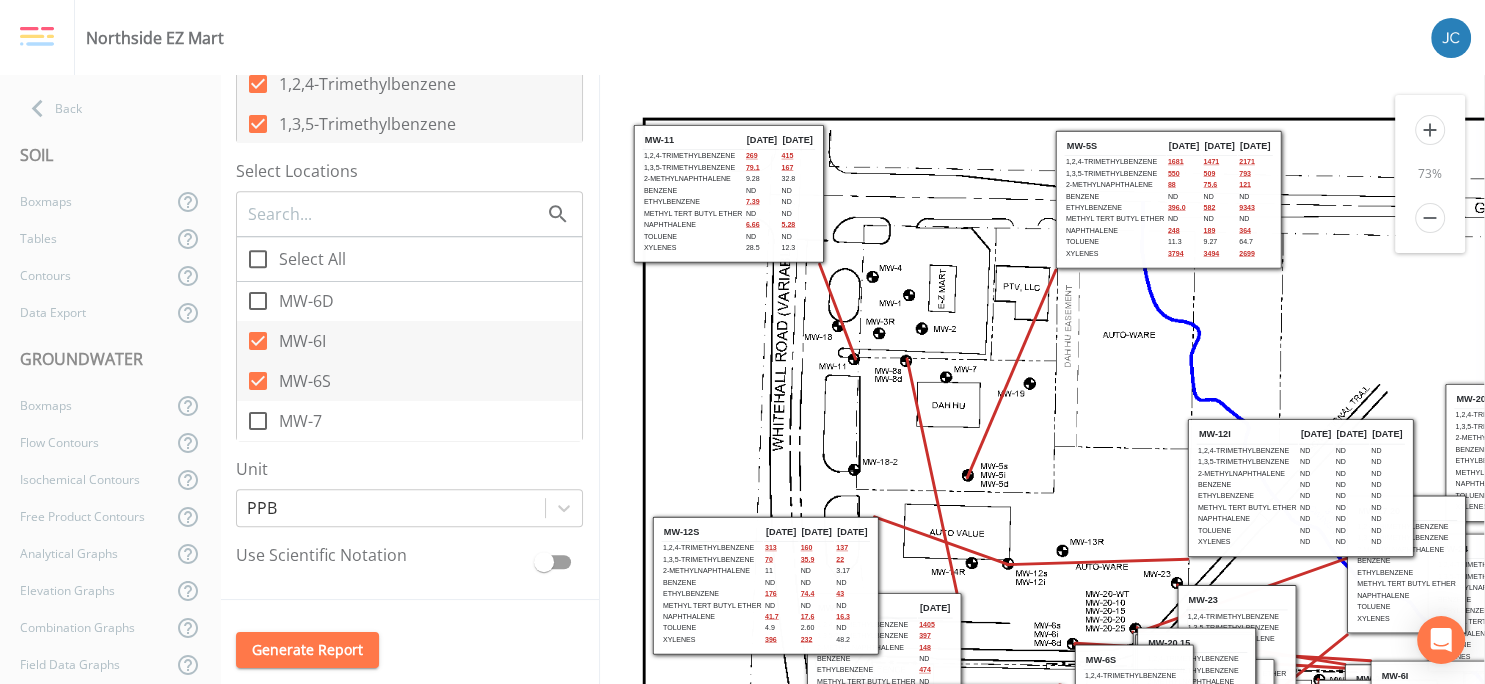 scroll, scrollTop: 0, scrollLeft: 0, axis: both 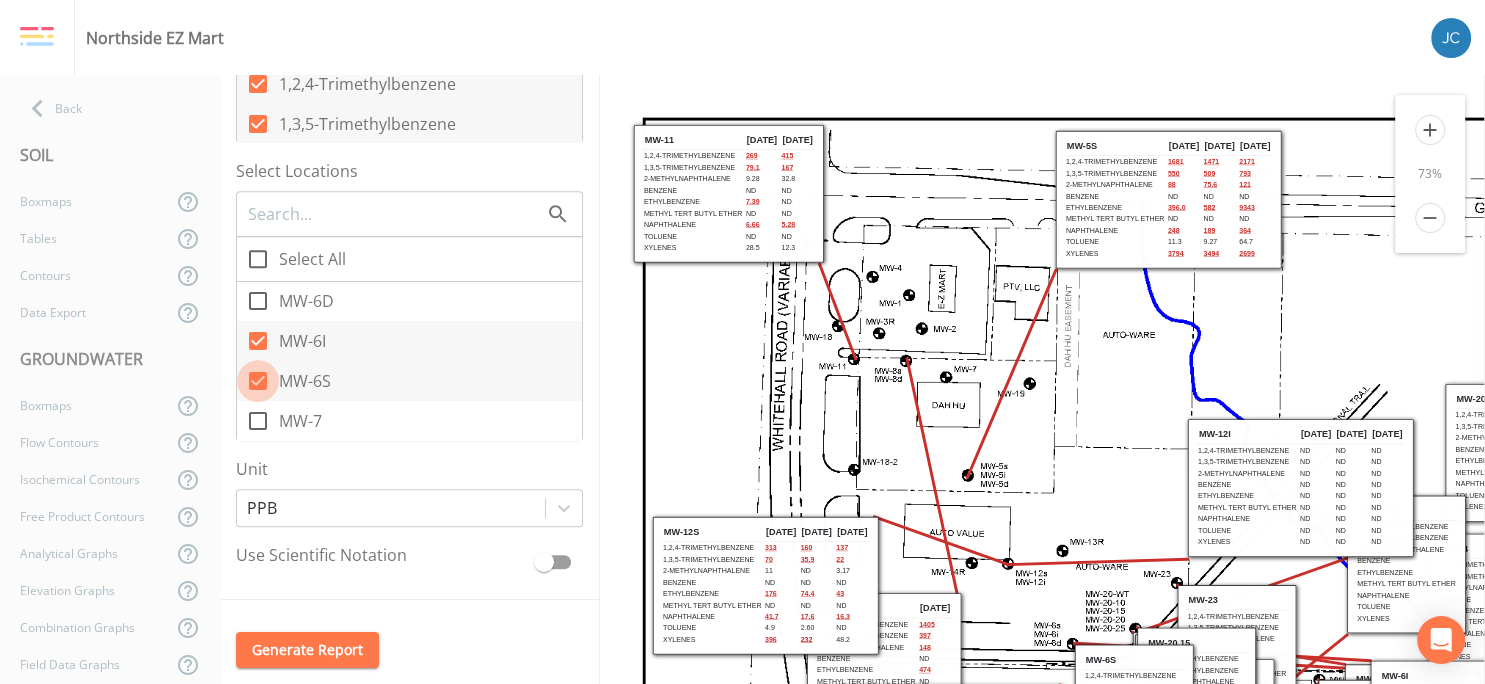 click 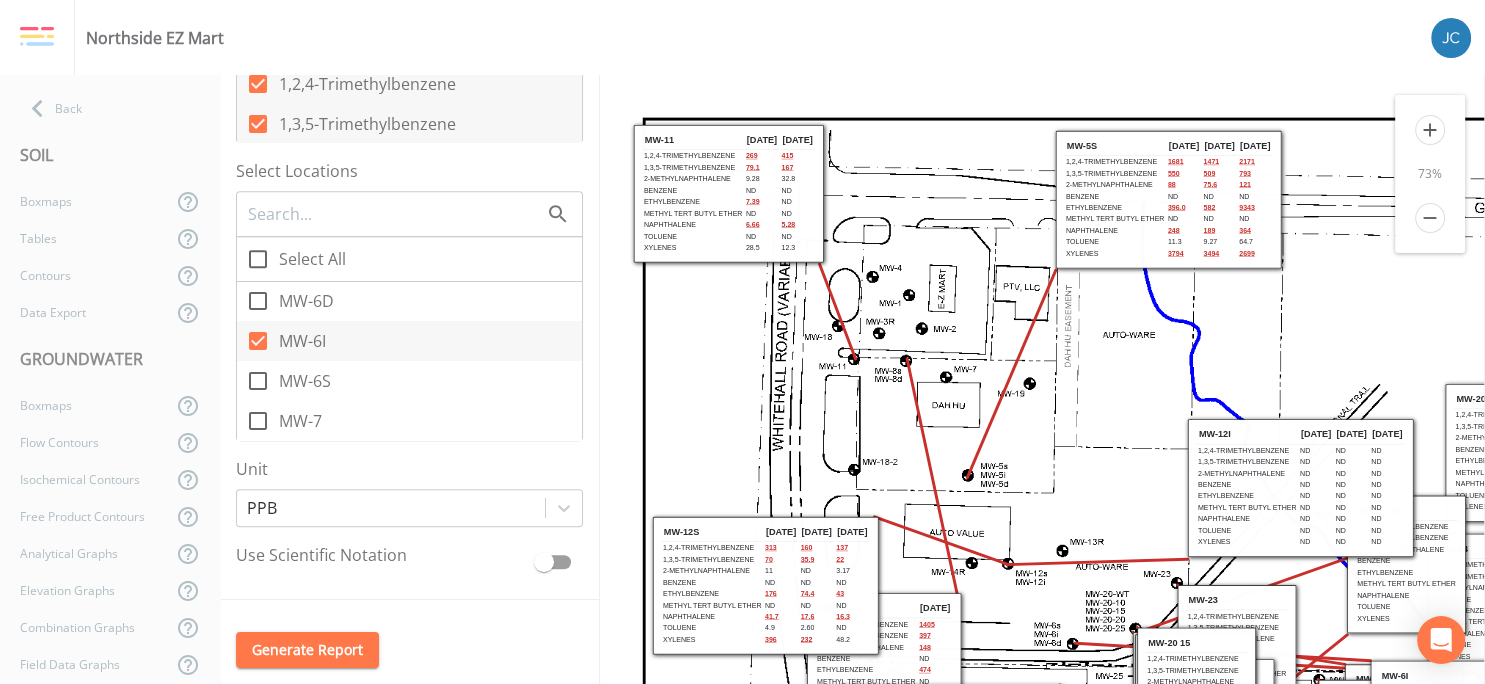 scroll, scrollTop: 0, scrollLeft: 0, axis: both 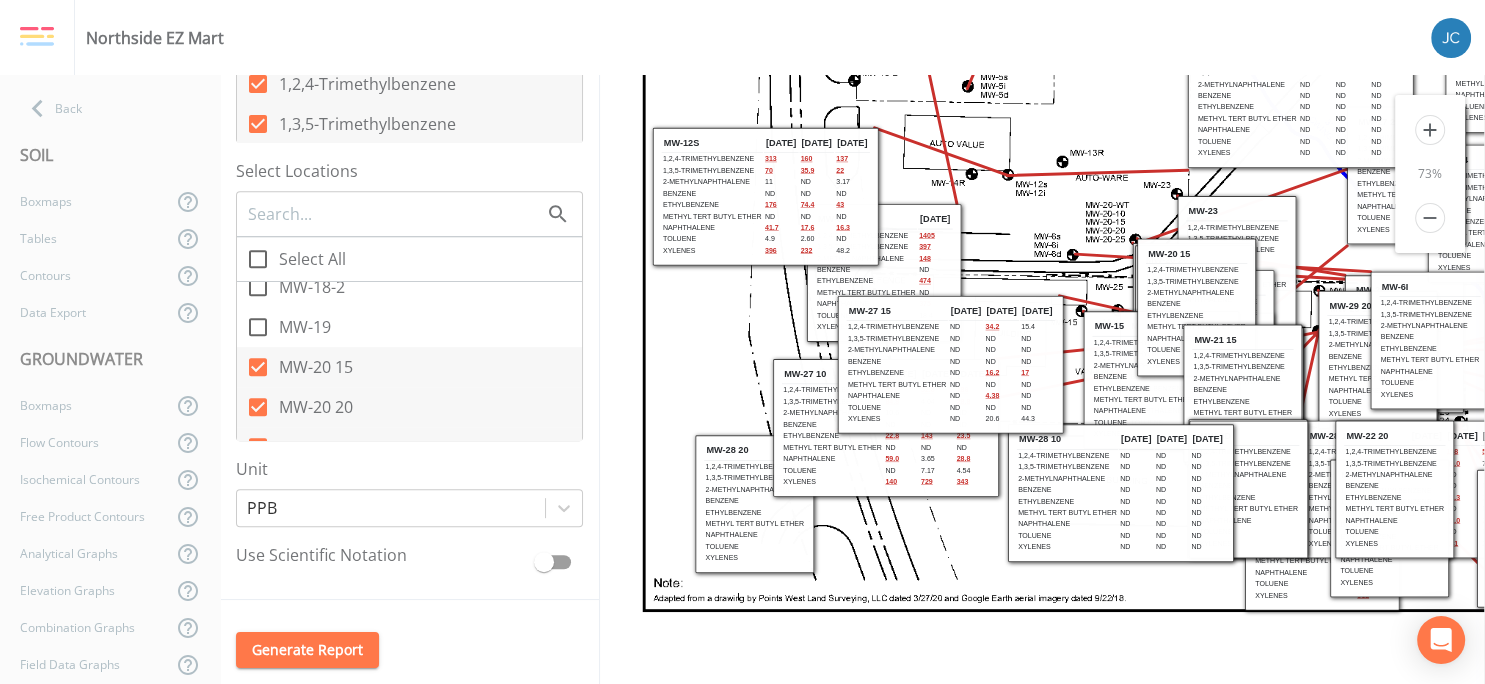 click 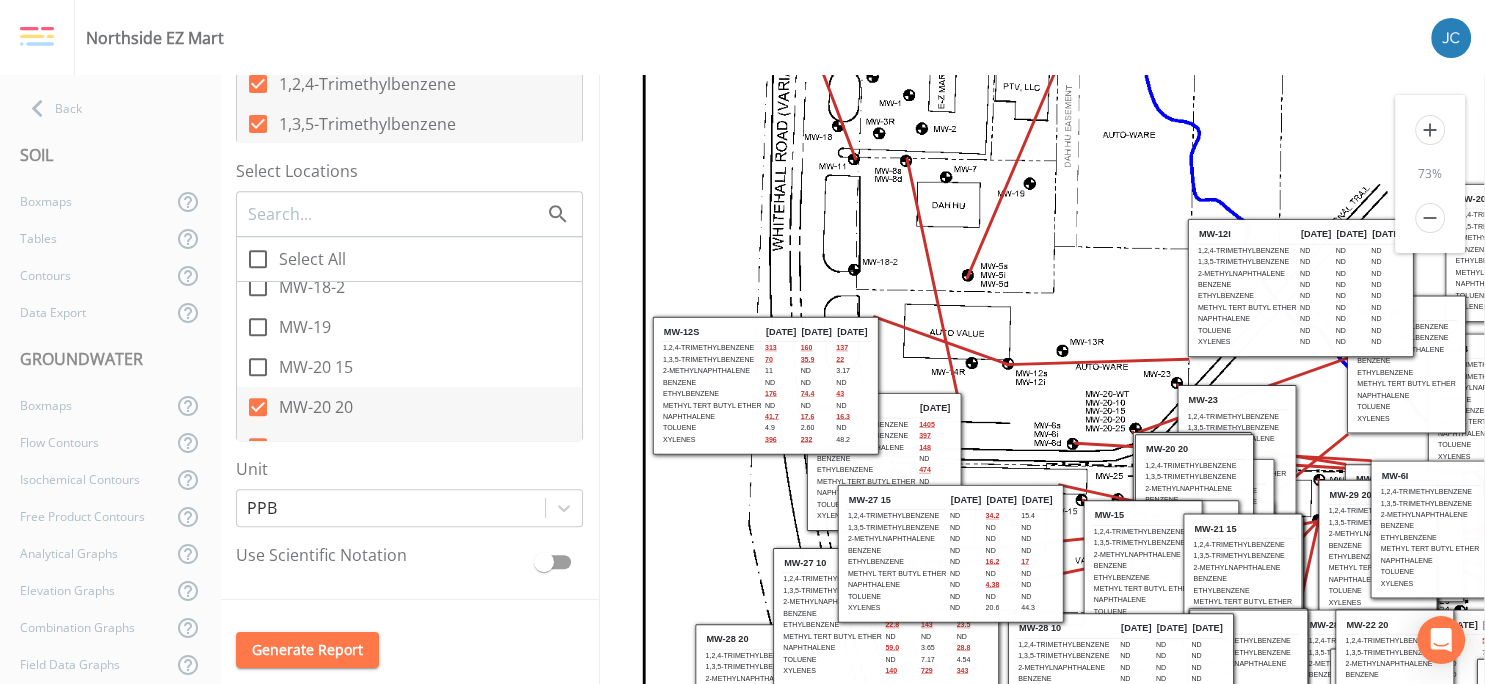 scroll, scrollTop: 211, scrollLeft: 0, axis: vertical 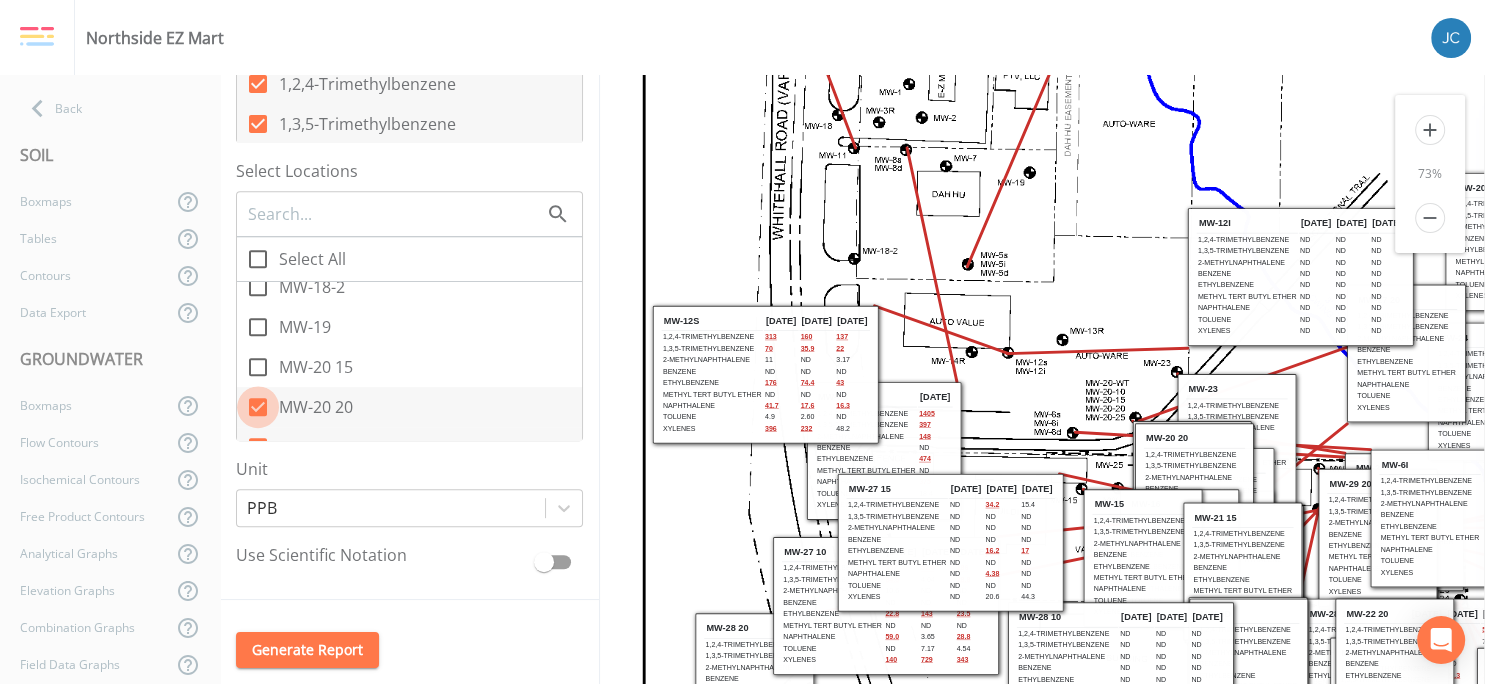 click 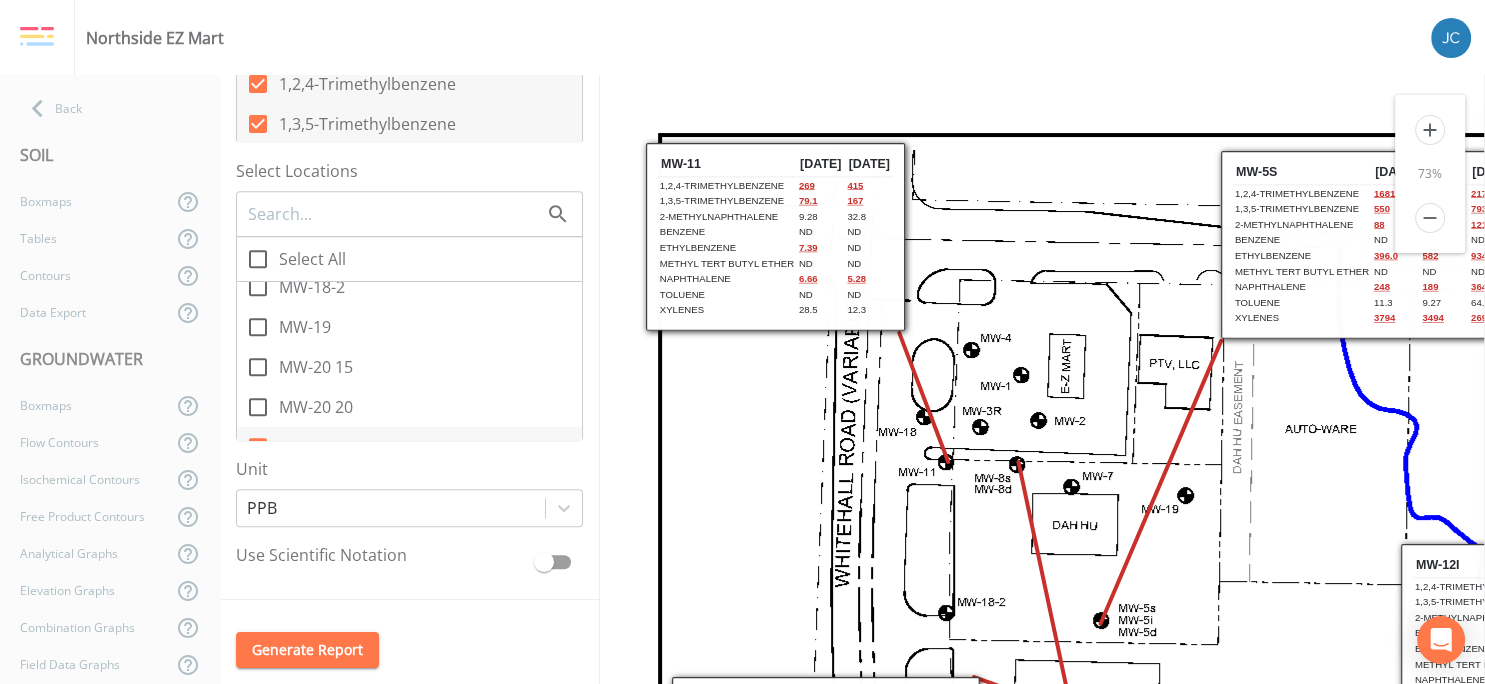 scroll, scrollTop: 0, scrollLeft: 0, axis: both 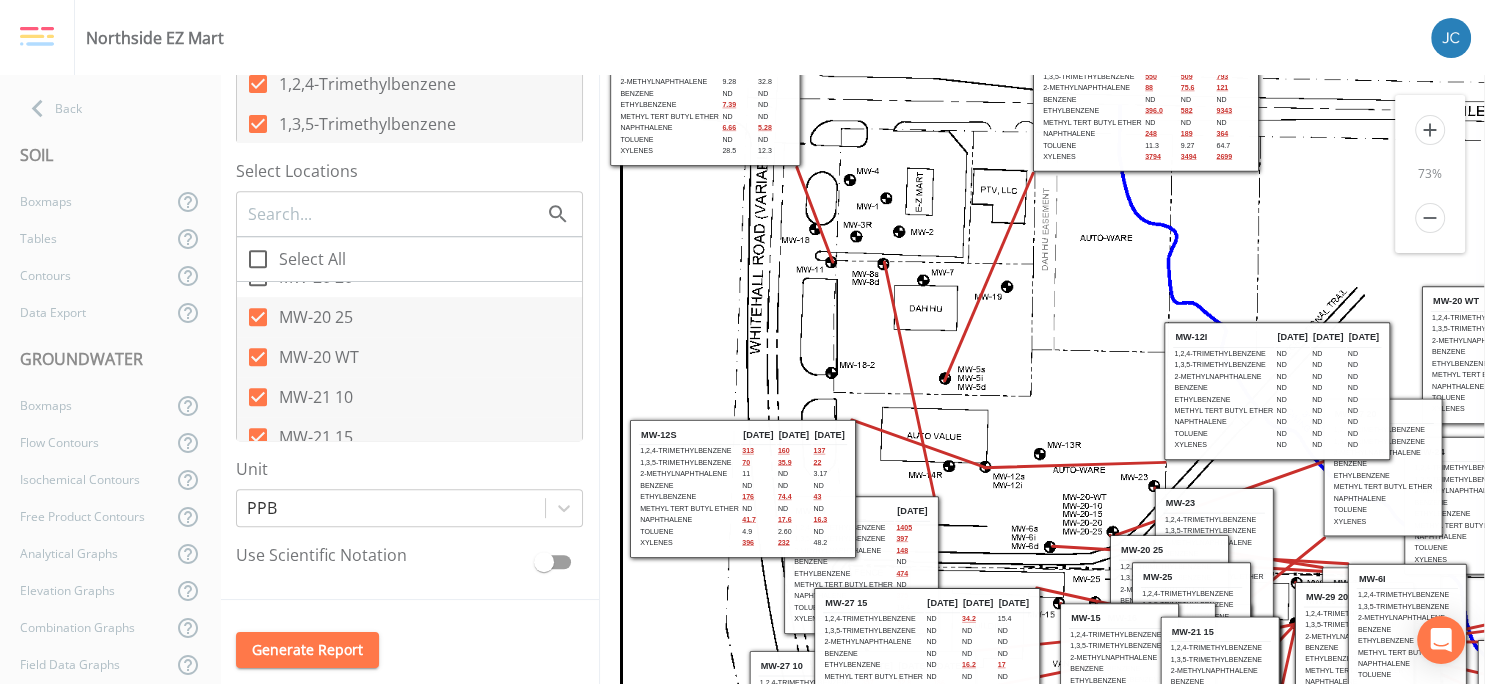 drag, startPoint x: 1094, startPoint y: 595, endPoint x: 1055, endPoint y: 495, distance: 107.33592 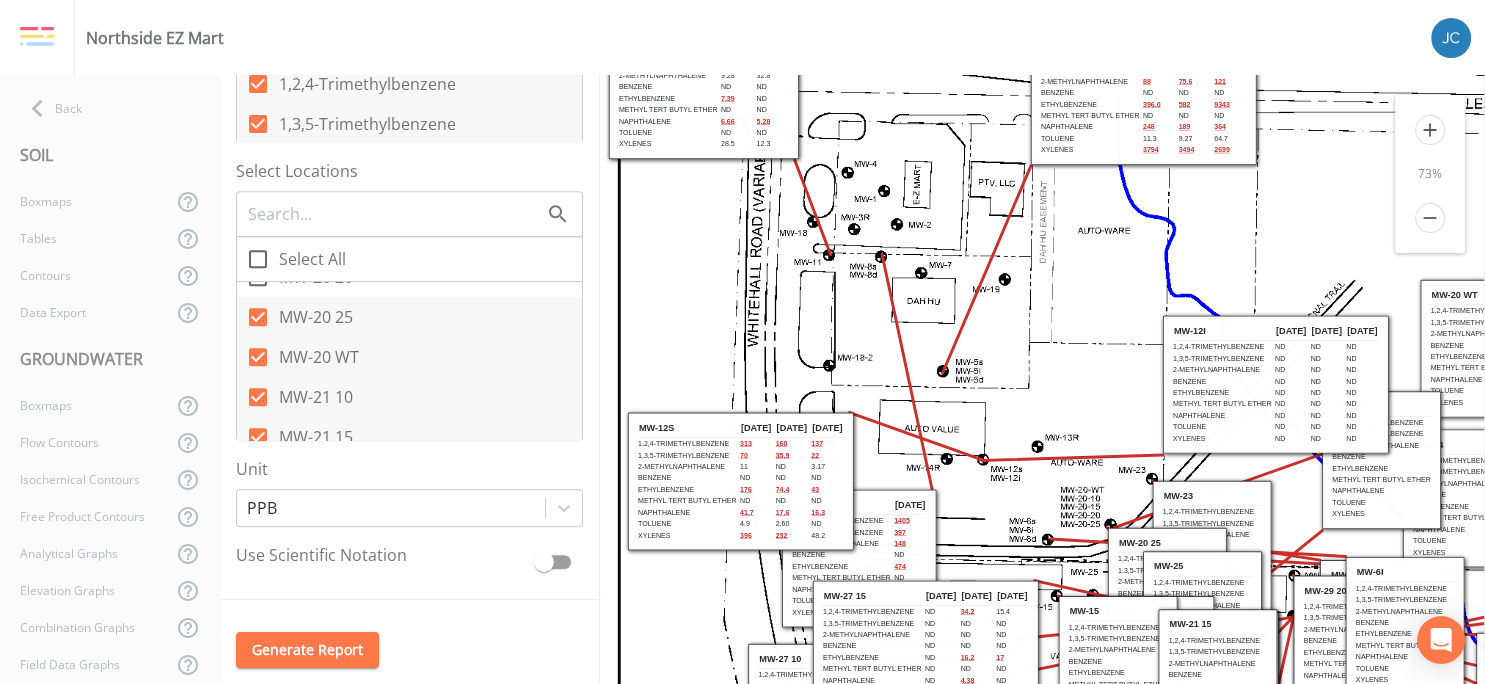 drag, startPoint x: 1149, startPoint y: 578, endPoint x: 1162, endPoint y: 574, distance: 13.601471 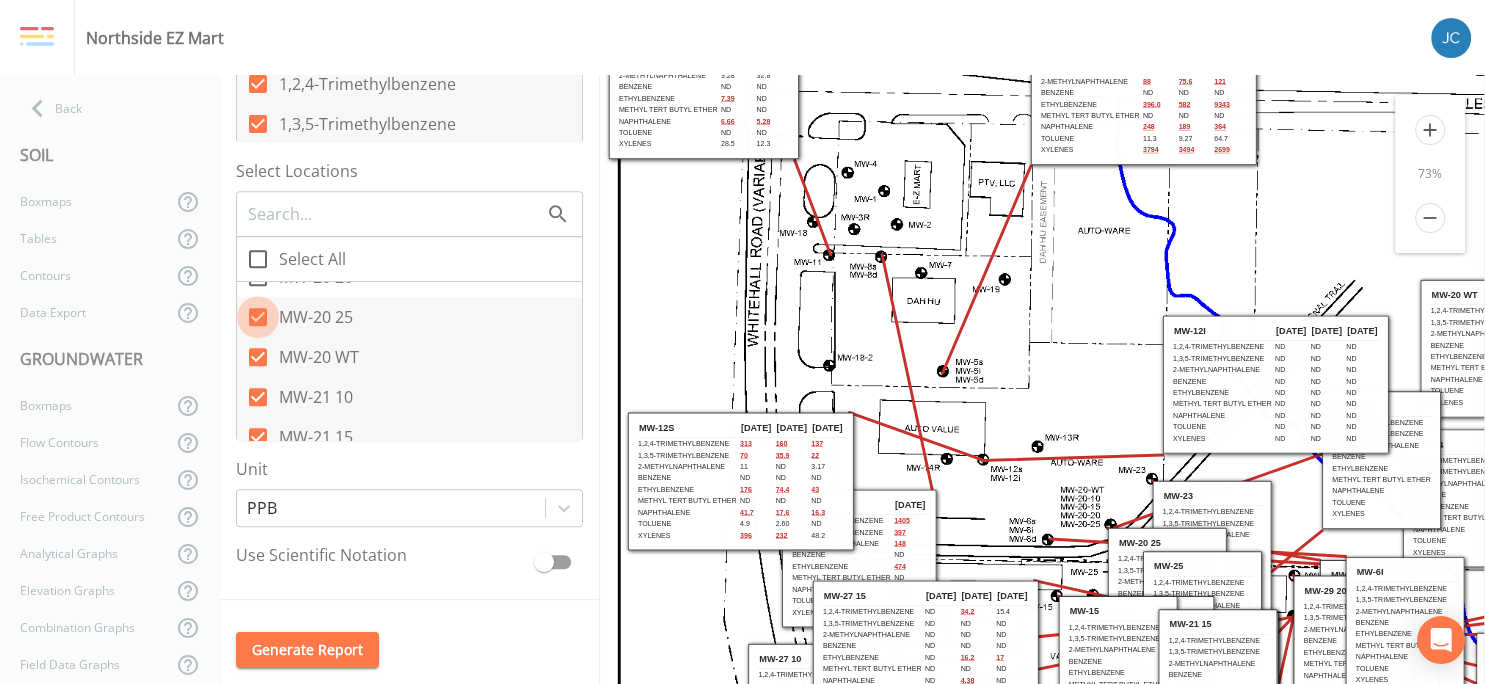 click 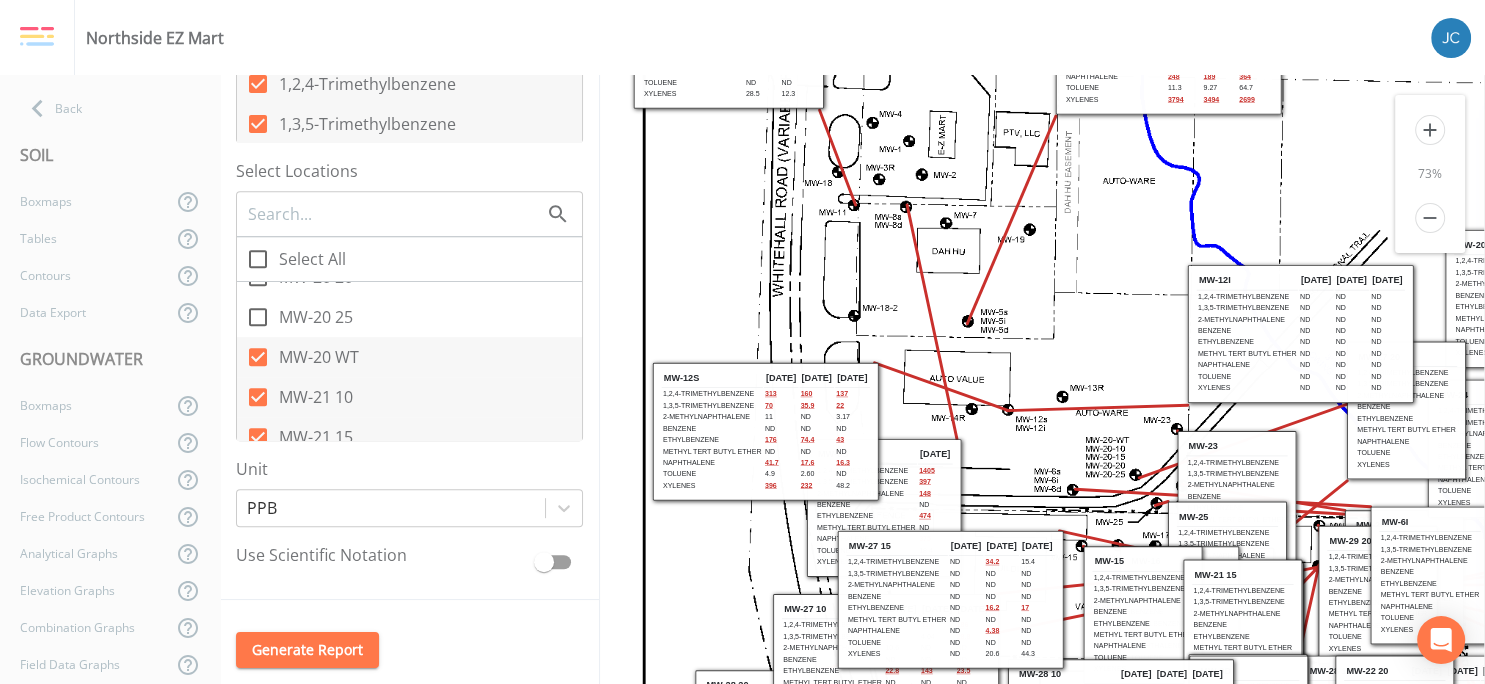 scroll, scrollTop: 211, scrollLeft: 0, axis: vertical 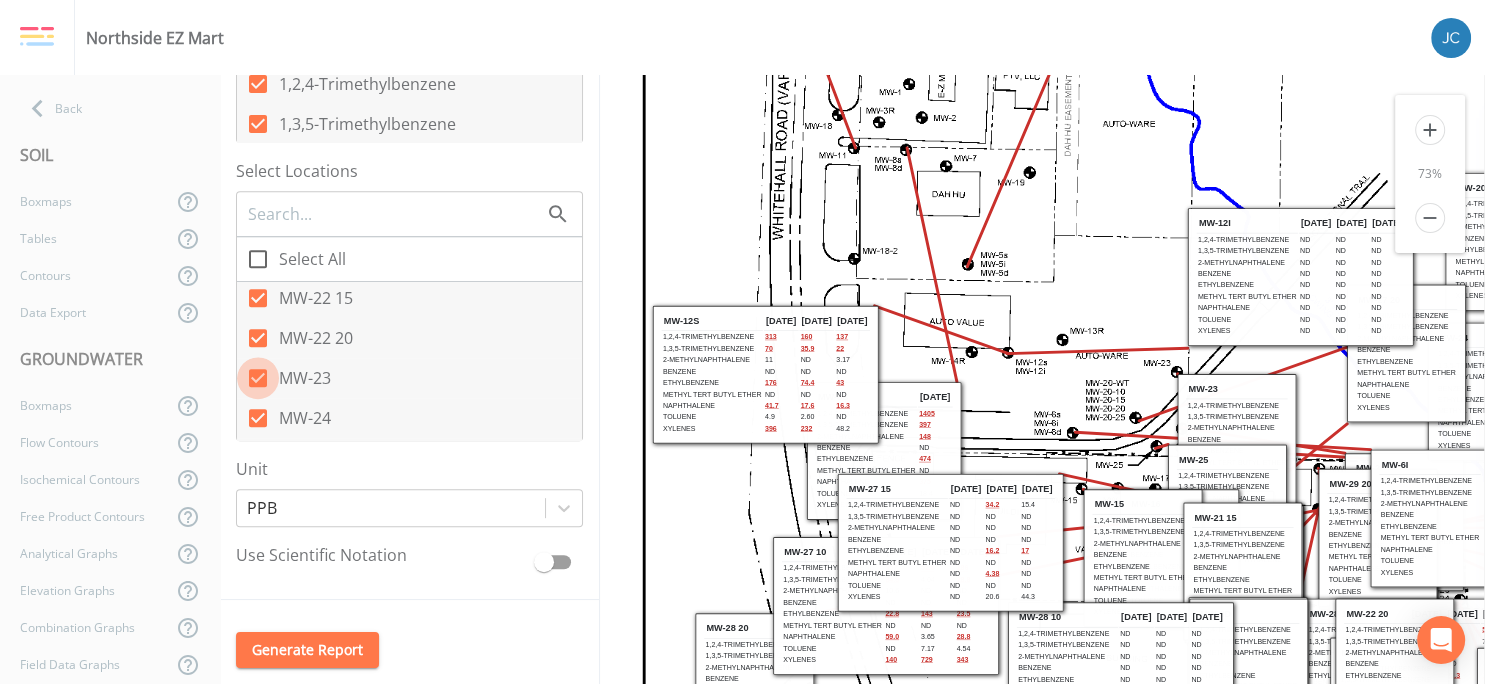 click 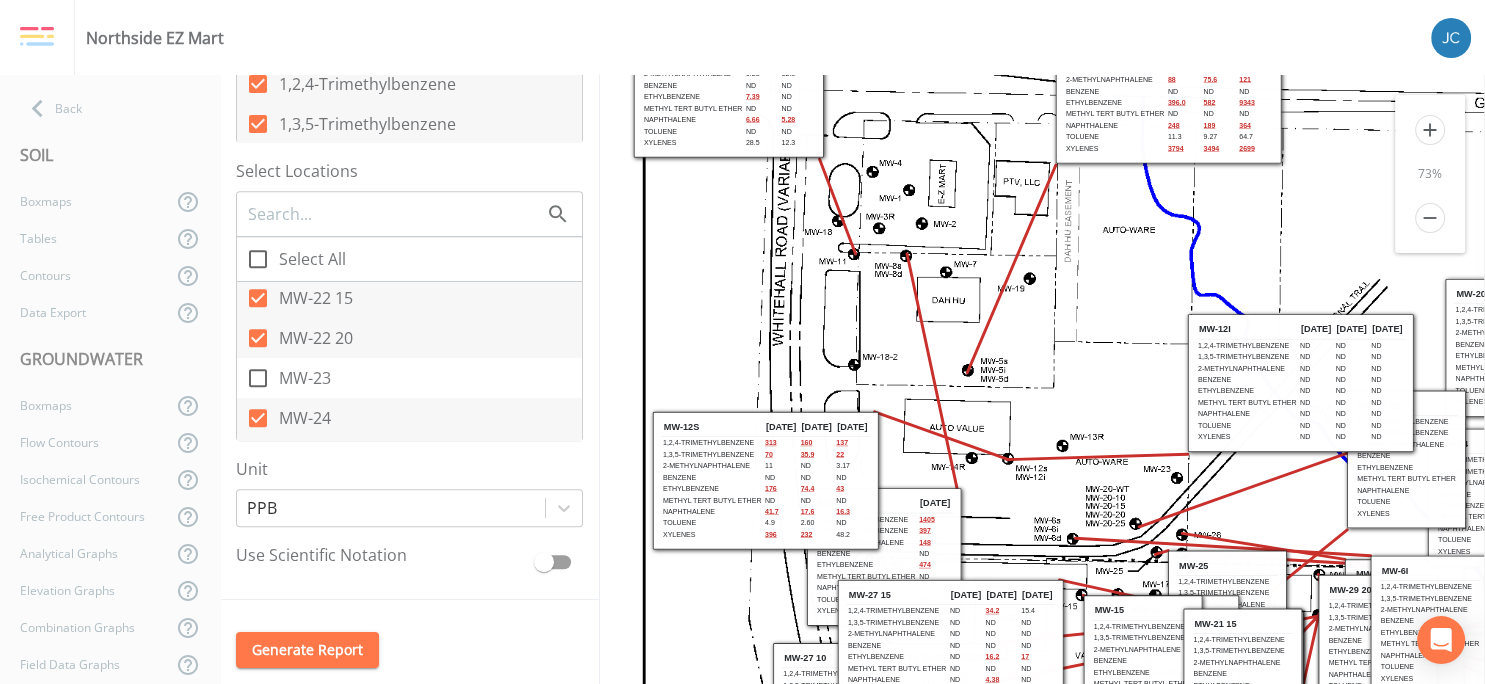 scroll, scrollTop: 211, scrollLeft: 0, axis: vertical 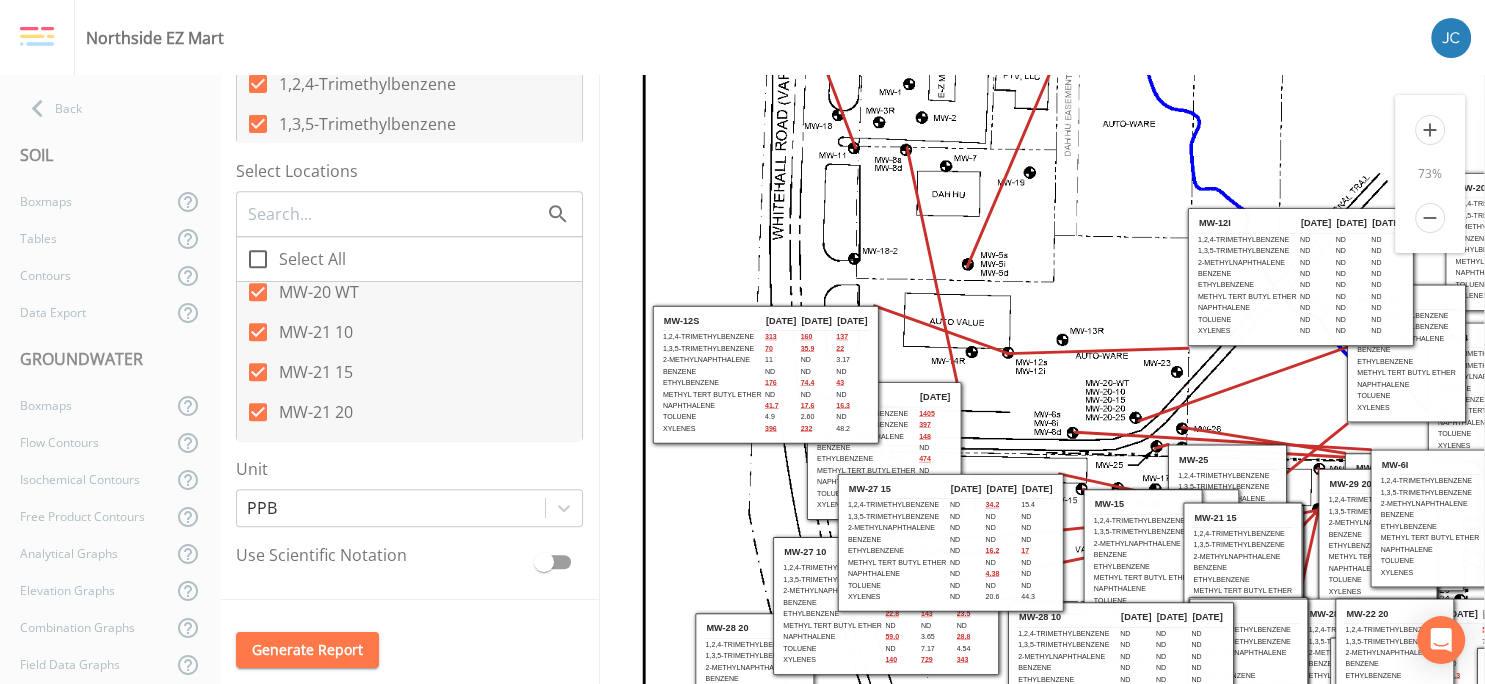 click 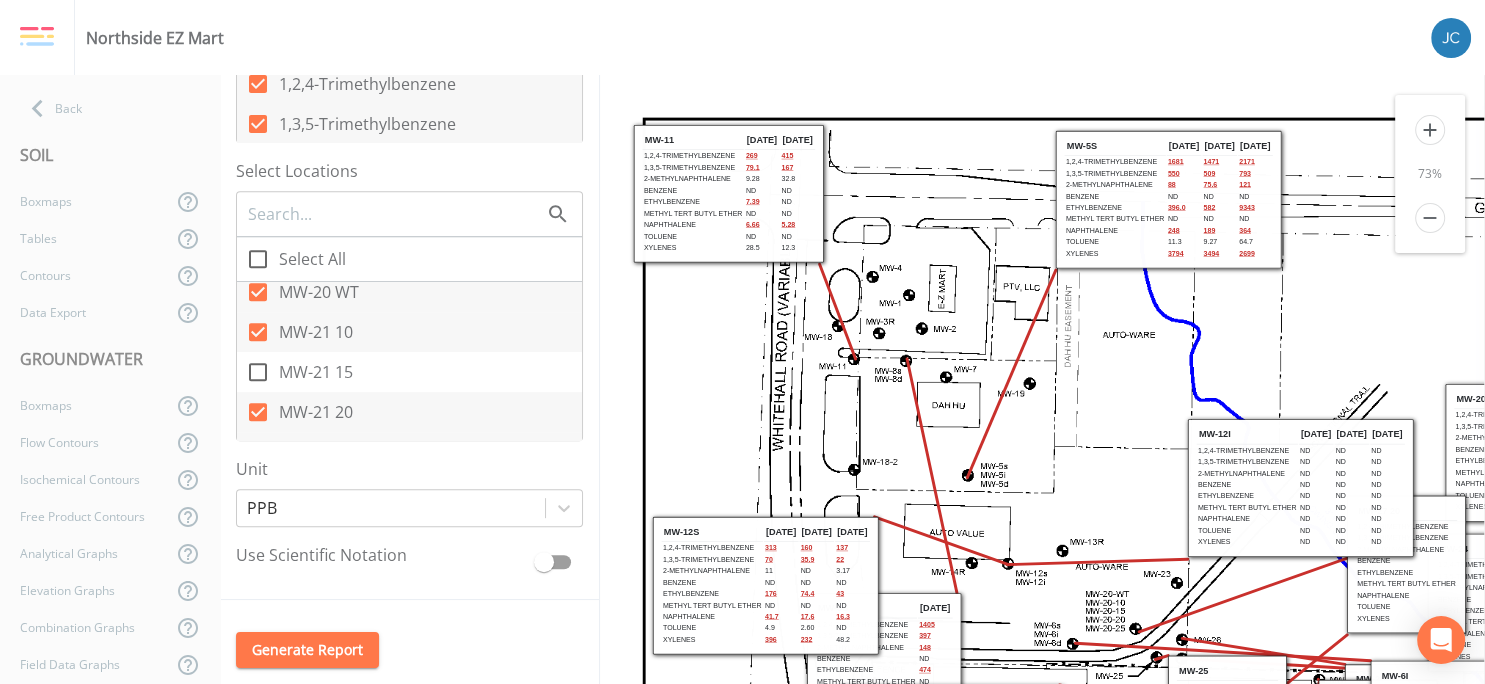 scroll, scrollTop: 105, scrollLeft: 0, axis: vertical 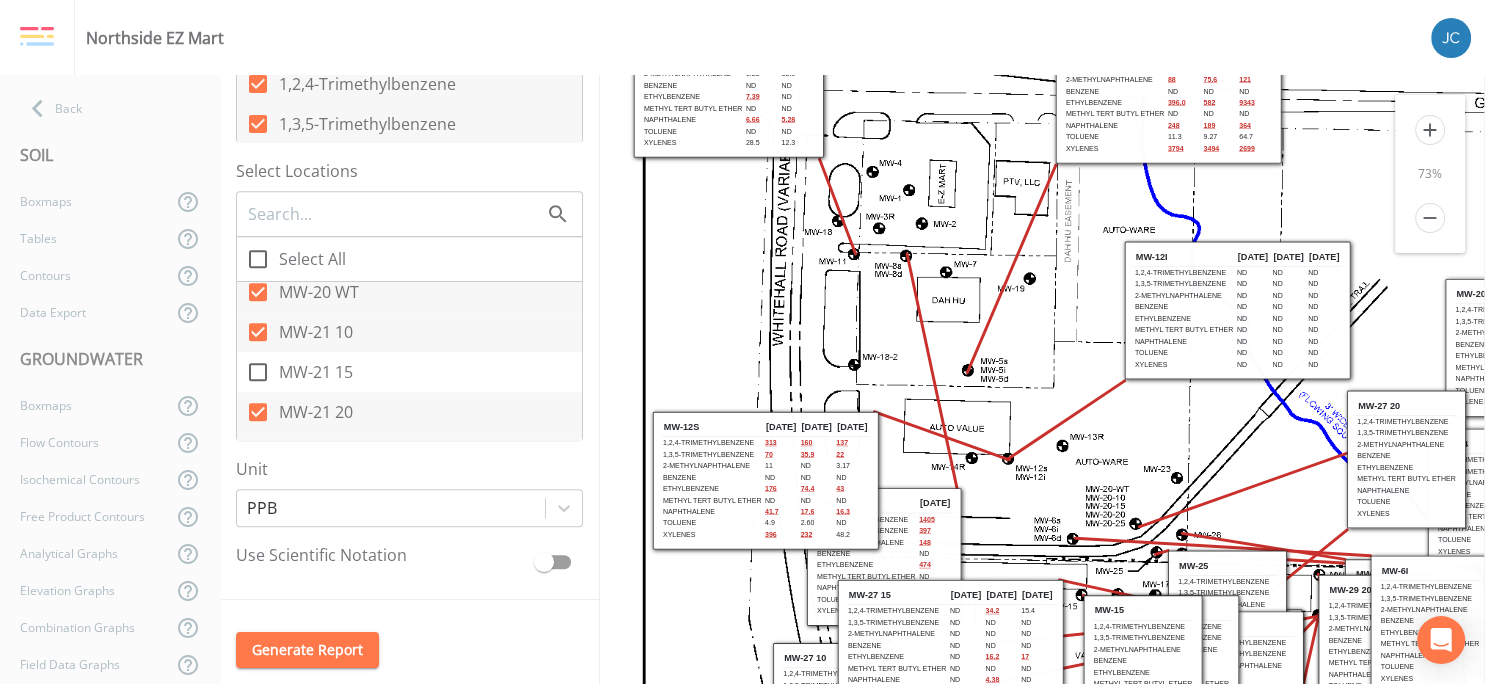 drag, startPoint x: 1291, startPoint y: 402, endPoint x: 1231, endPoint y: 342, distance: 84.85281 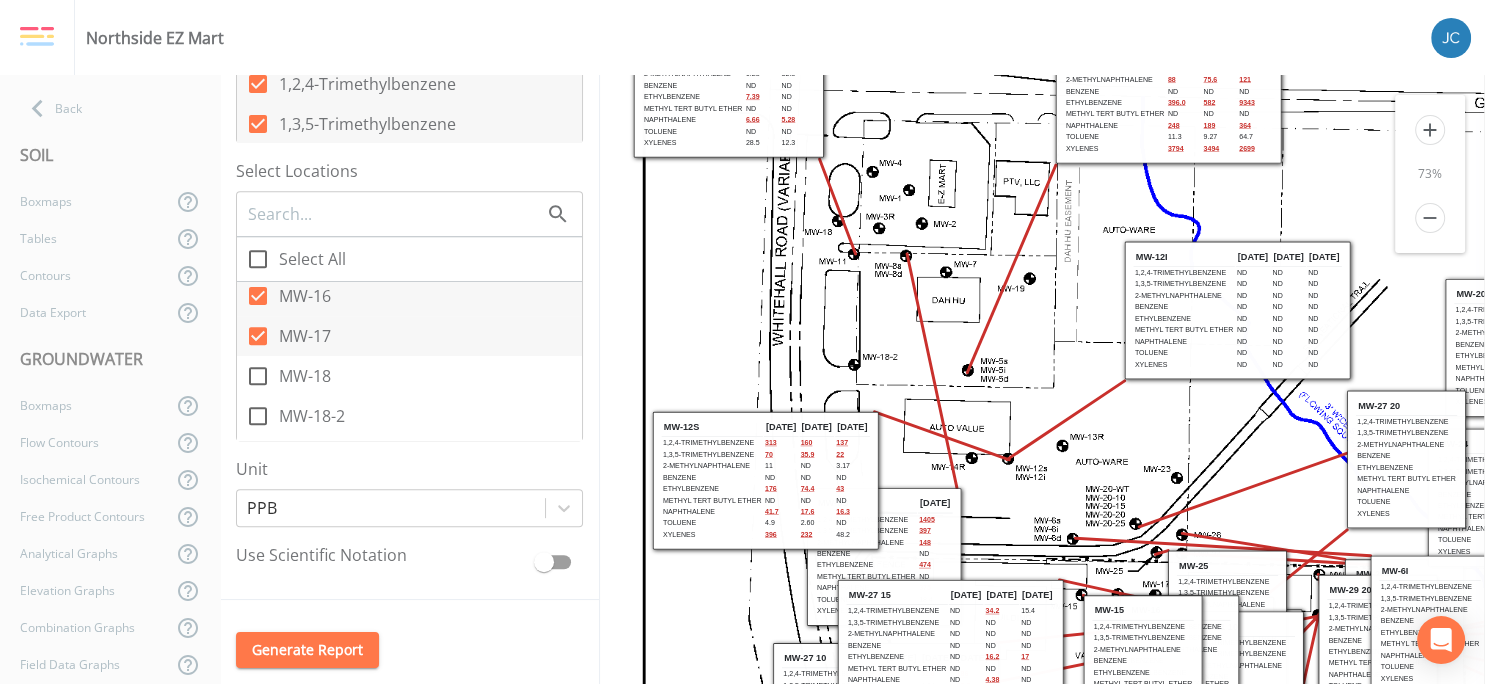 scroll, scrollTop: 821, scrollLeft: 0, axis: vertical 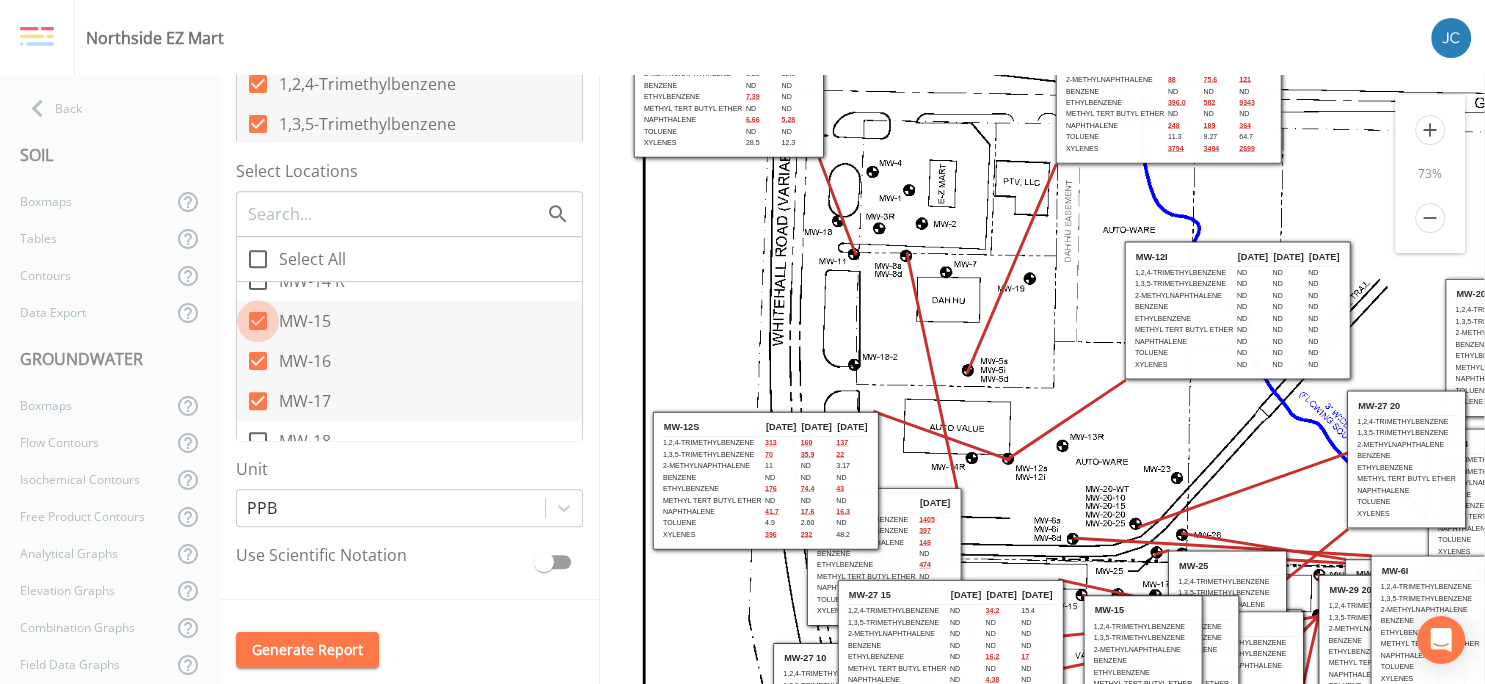 click on "MW-15" at bounding box center [247, 310] 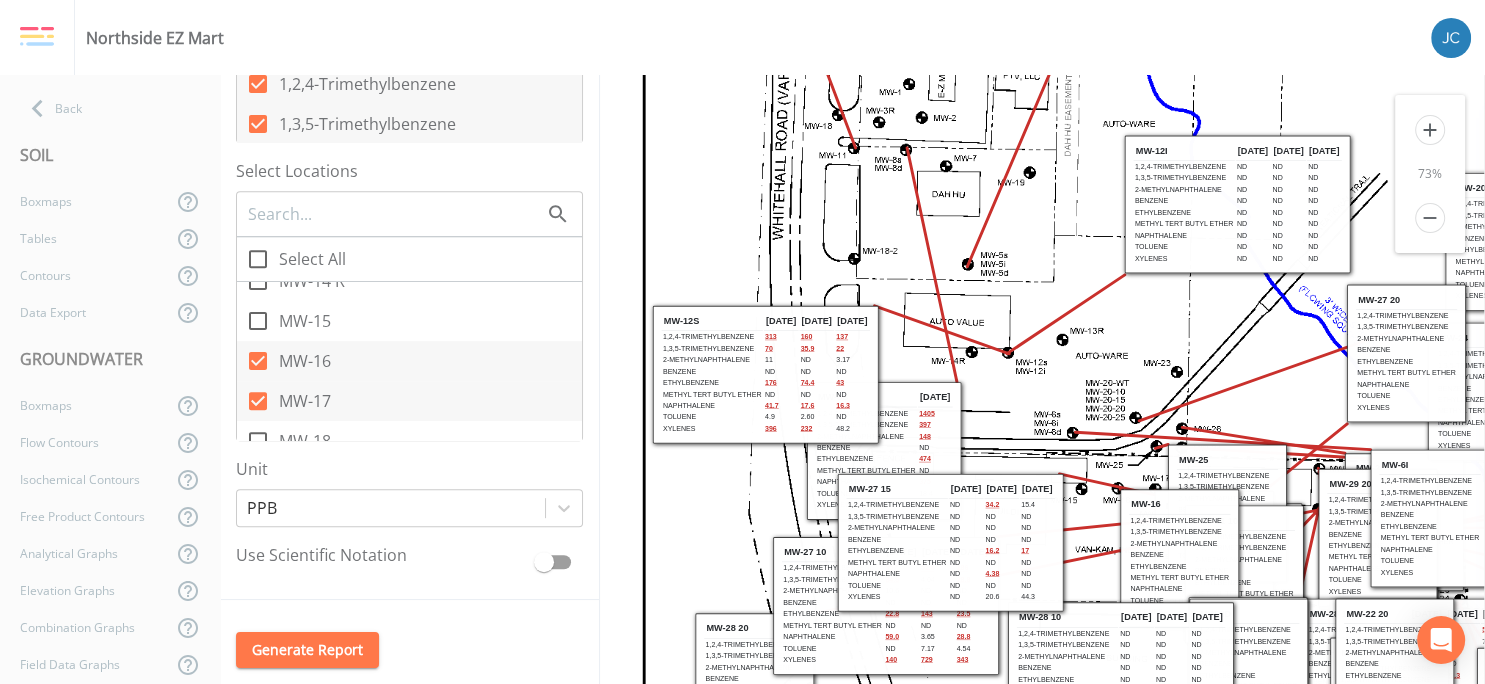 scroll, scrollTop: 316, scrollLeft: 0, axis: vertical 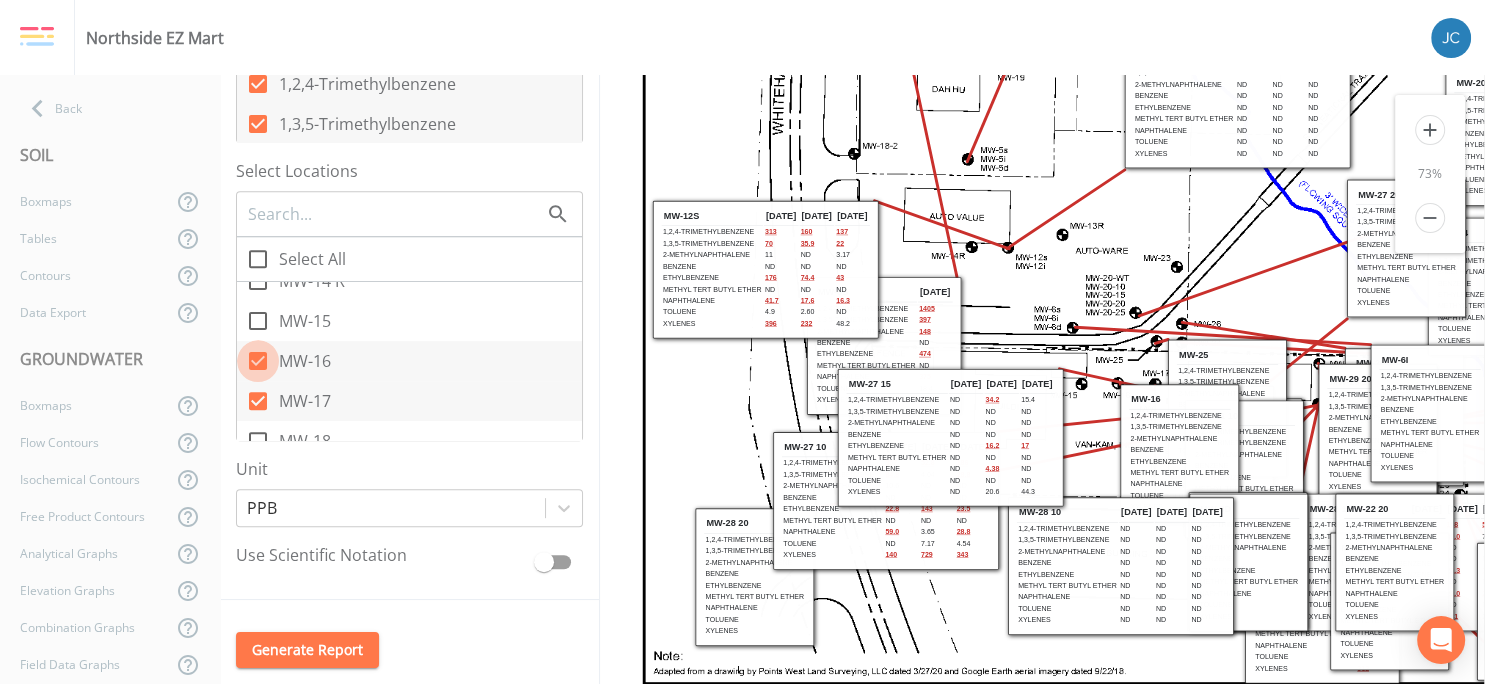 click 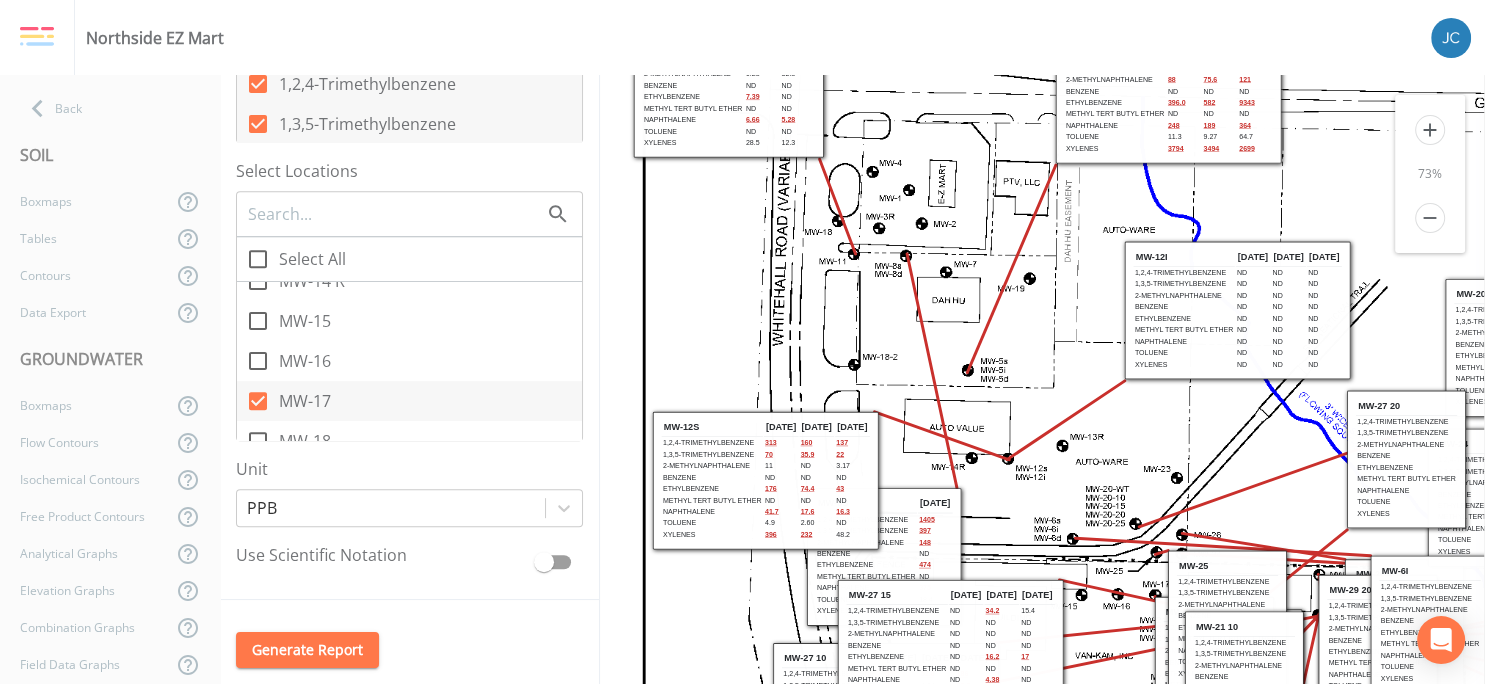 scroll, scrollTop: 211, scrollLeft: 0, axis: vertical 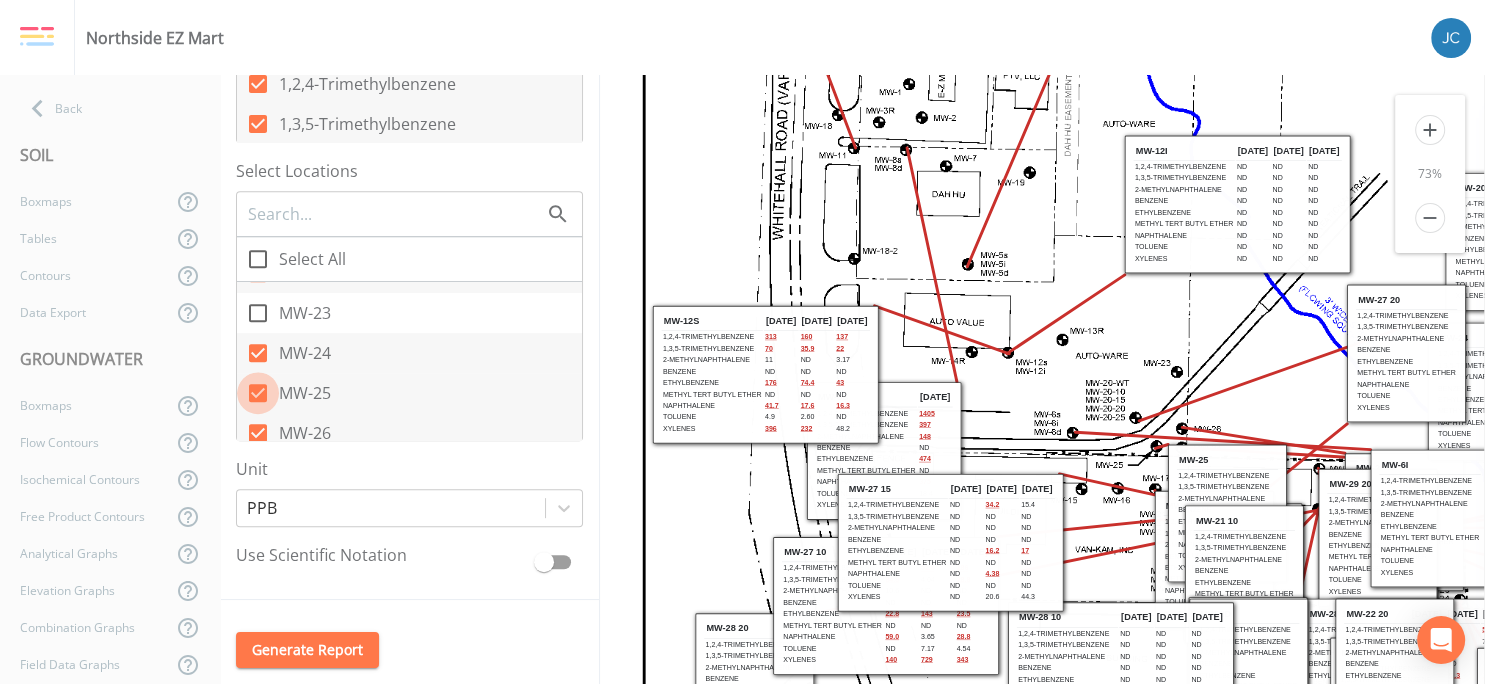 click on "MW-25" at bounding box center [247, 382] 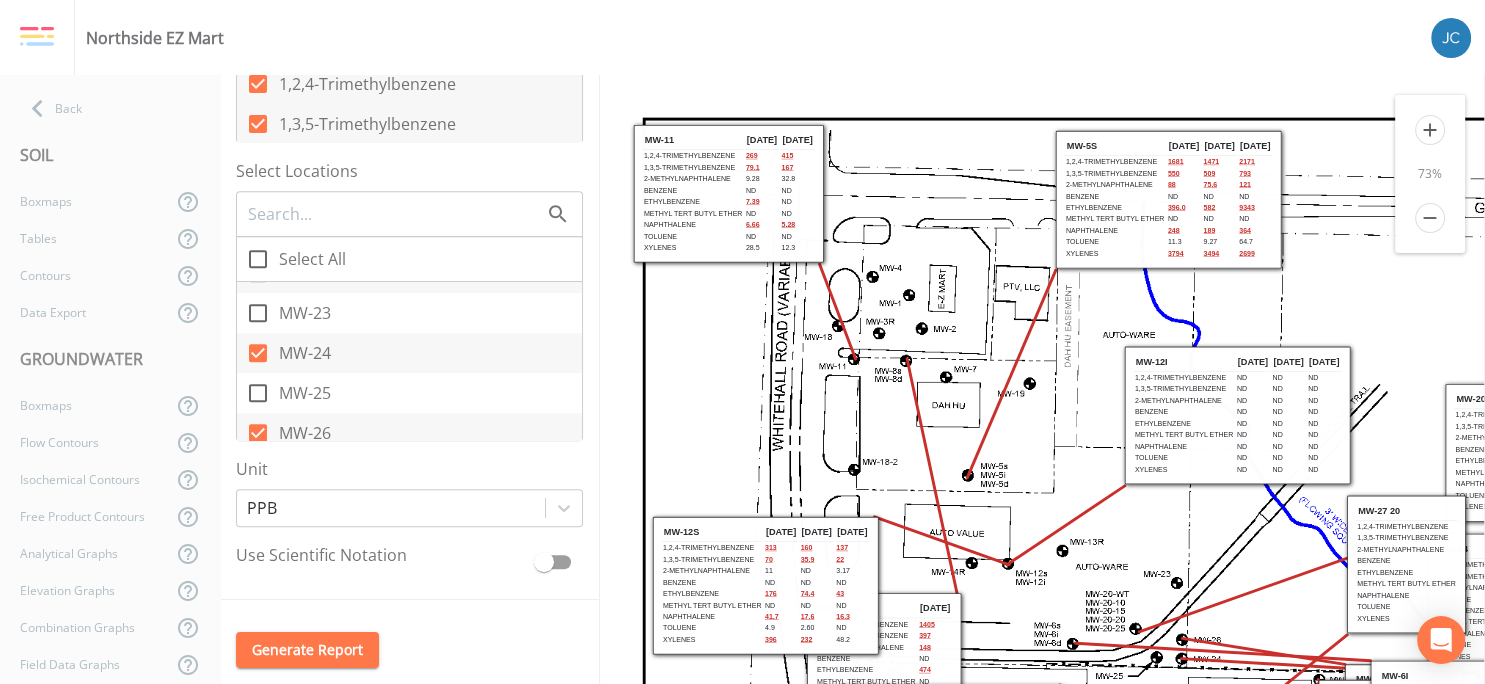 scroll, scrollTop: 0, scrollLeft: 0, axis: both 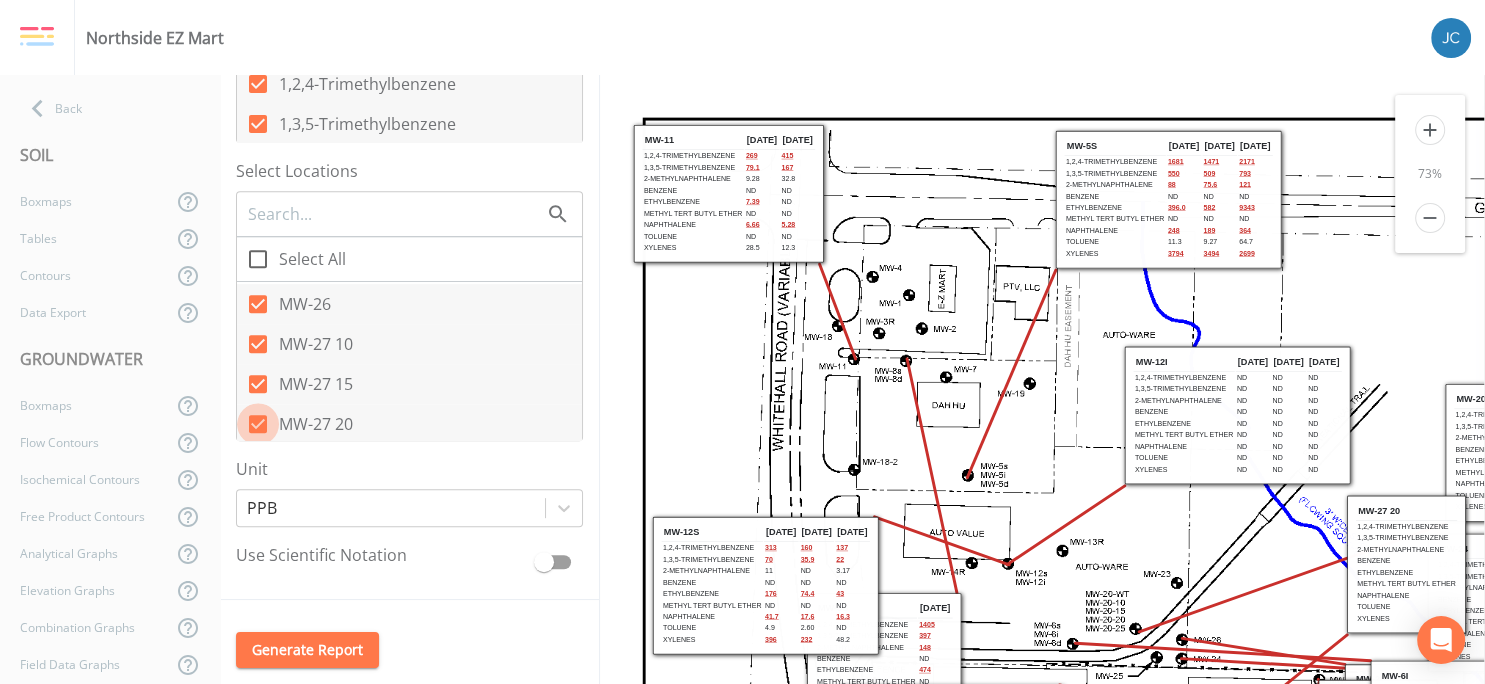 click 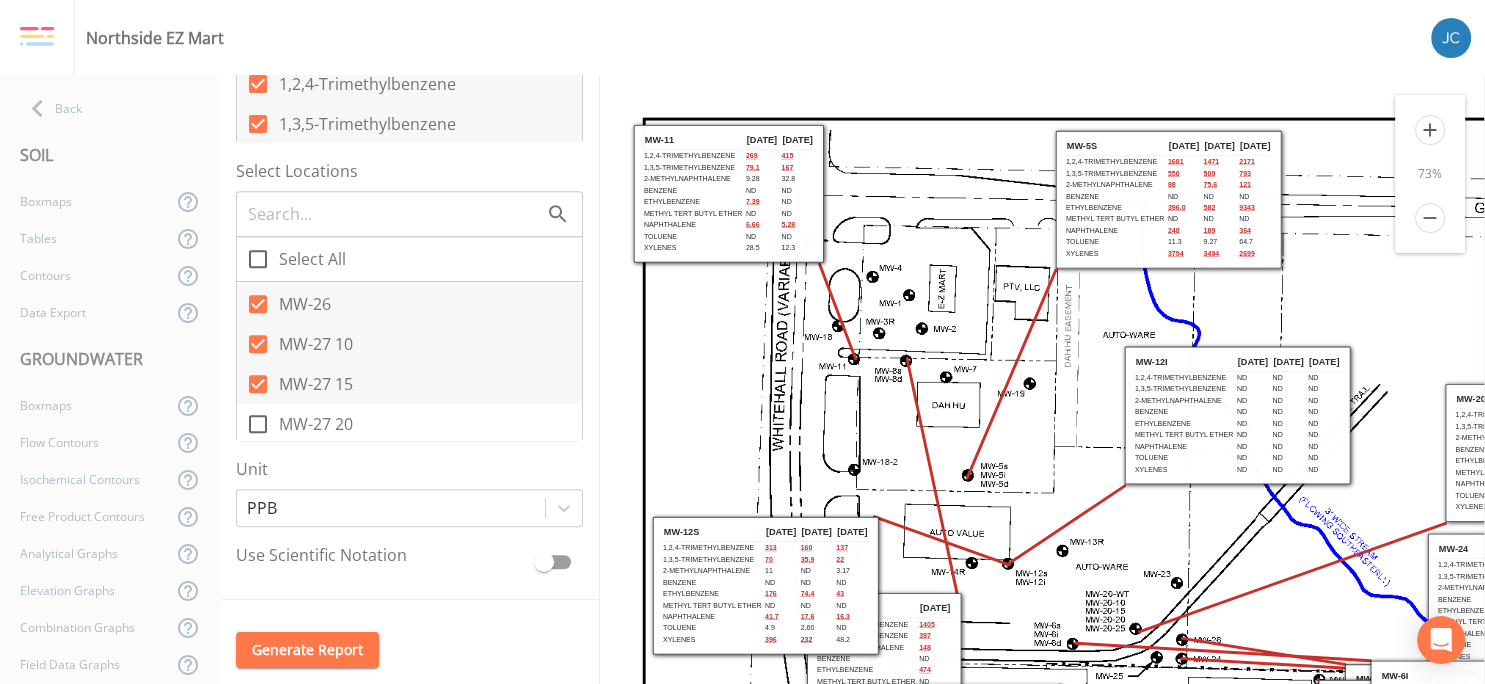 scroll, scrollTop: 0, scrollLeft: 0, axis: both 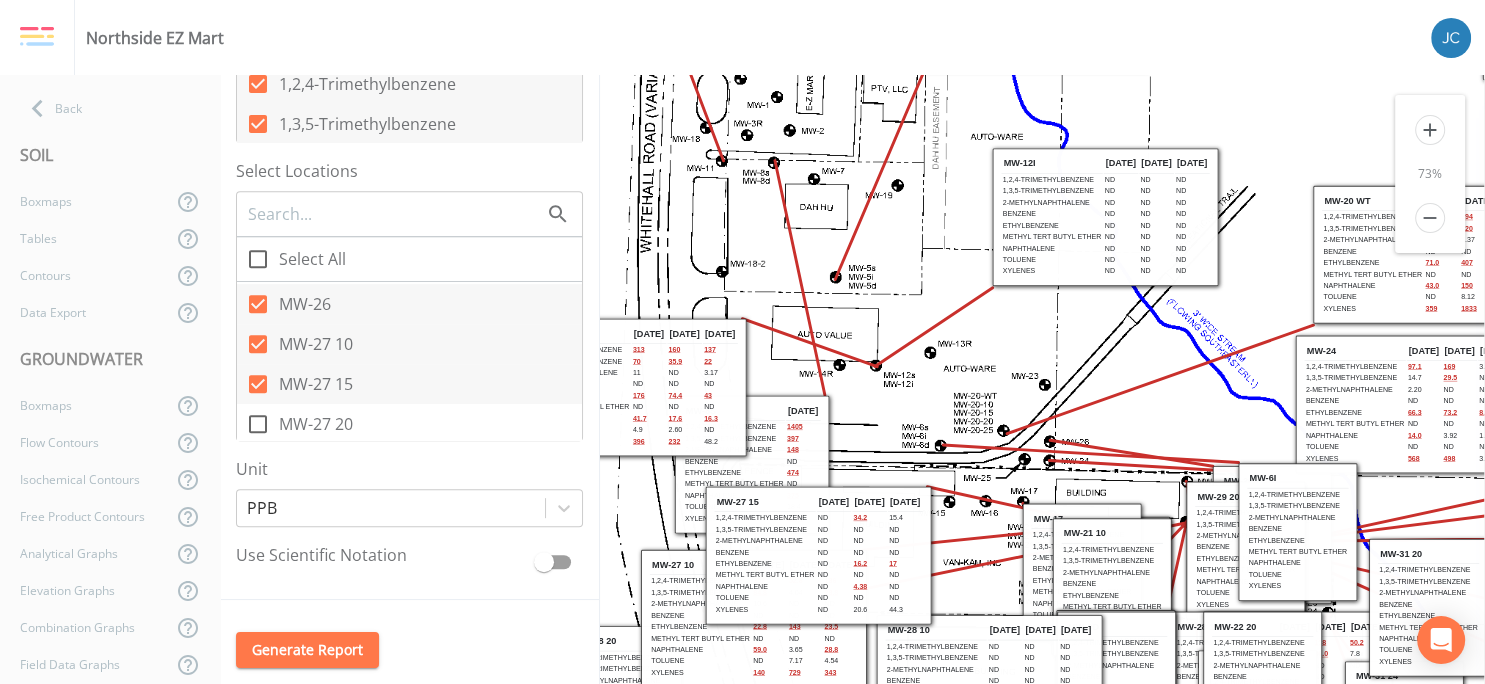 drag, startPoint x: 998, startPoint y: 496, endPoint x: 866, endPoint y: 298, distance: 237.96638 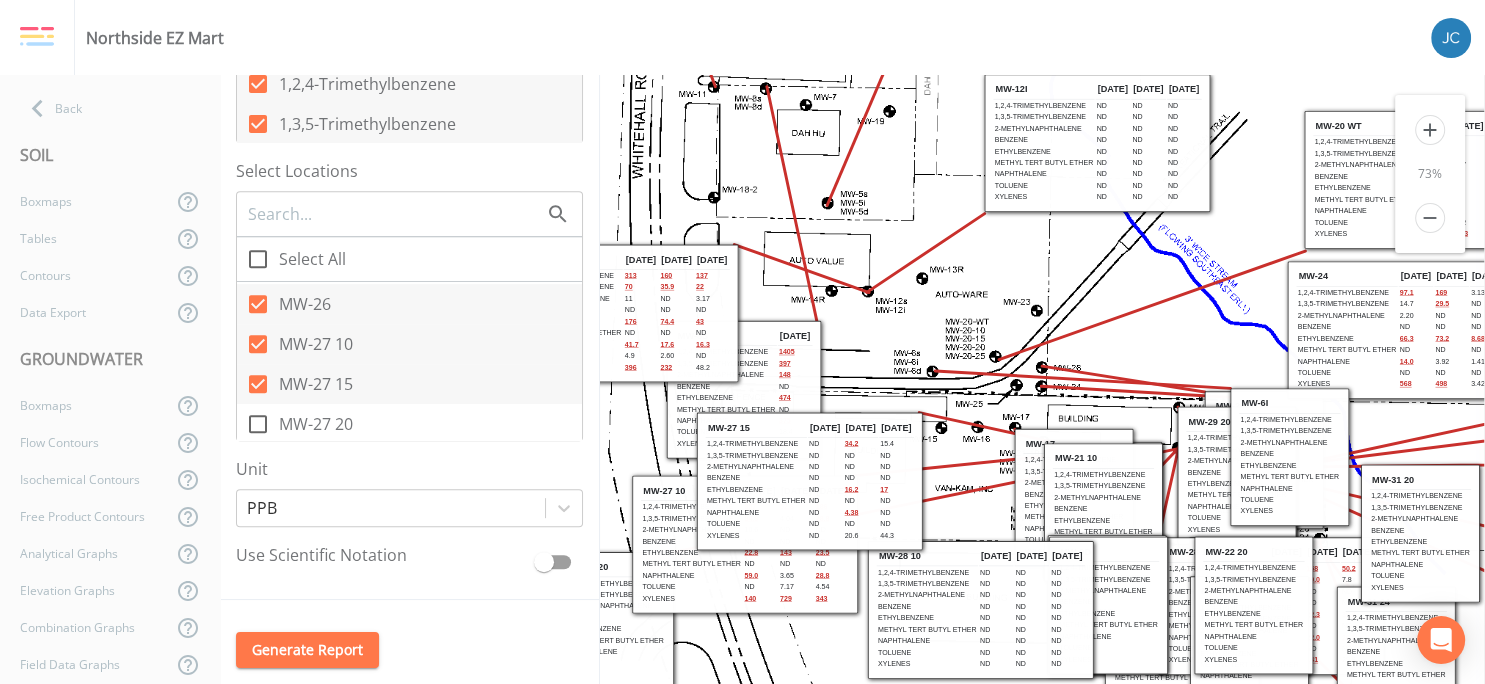 drag, startPoint x: 966, startPoint y: 530, endPoint x: 957, endPoint y: 452, distance: 78.51752 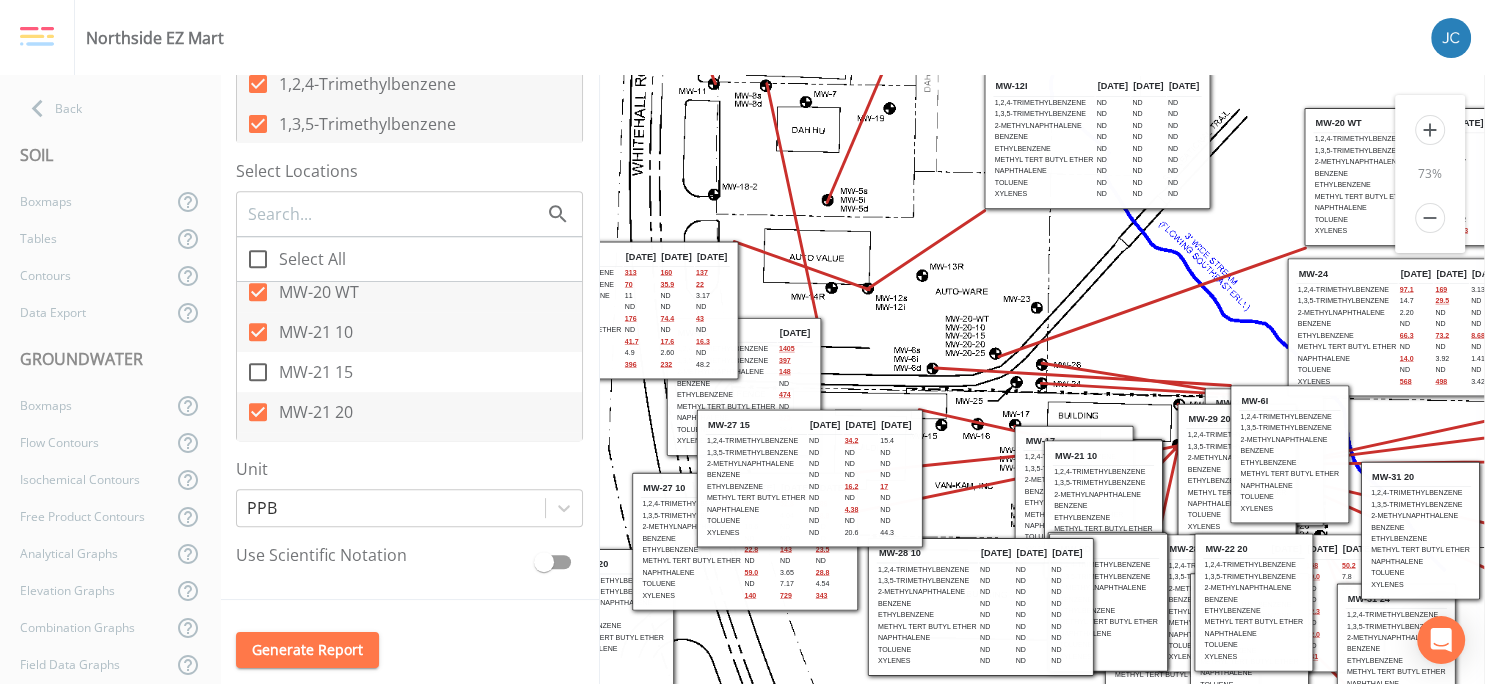 scroll, scrollTop: 1145, scrollLeft: 0, axis: vertical 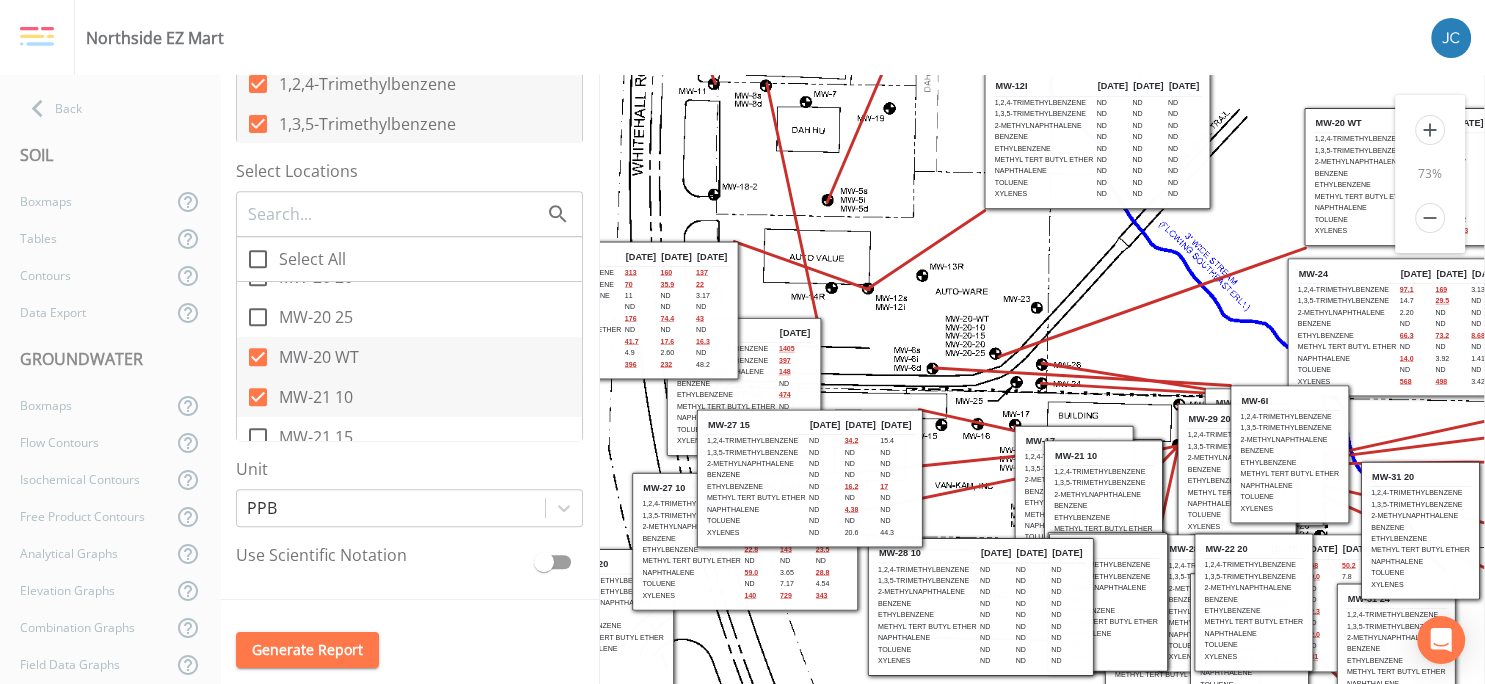 click 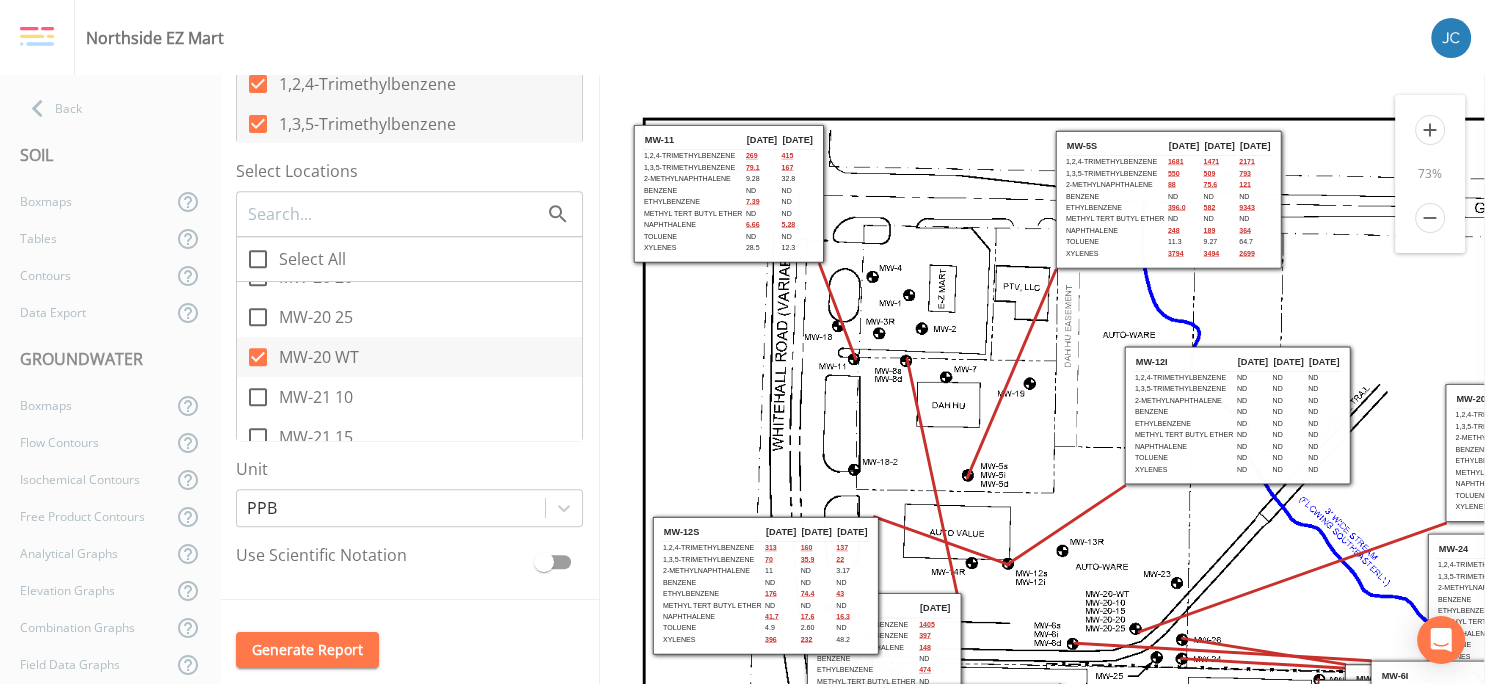 scroll, scrollTop: 0, scrollLeft: 0, axis: both 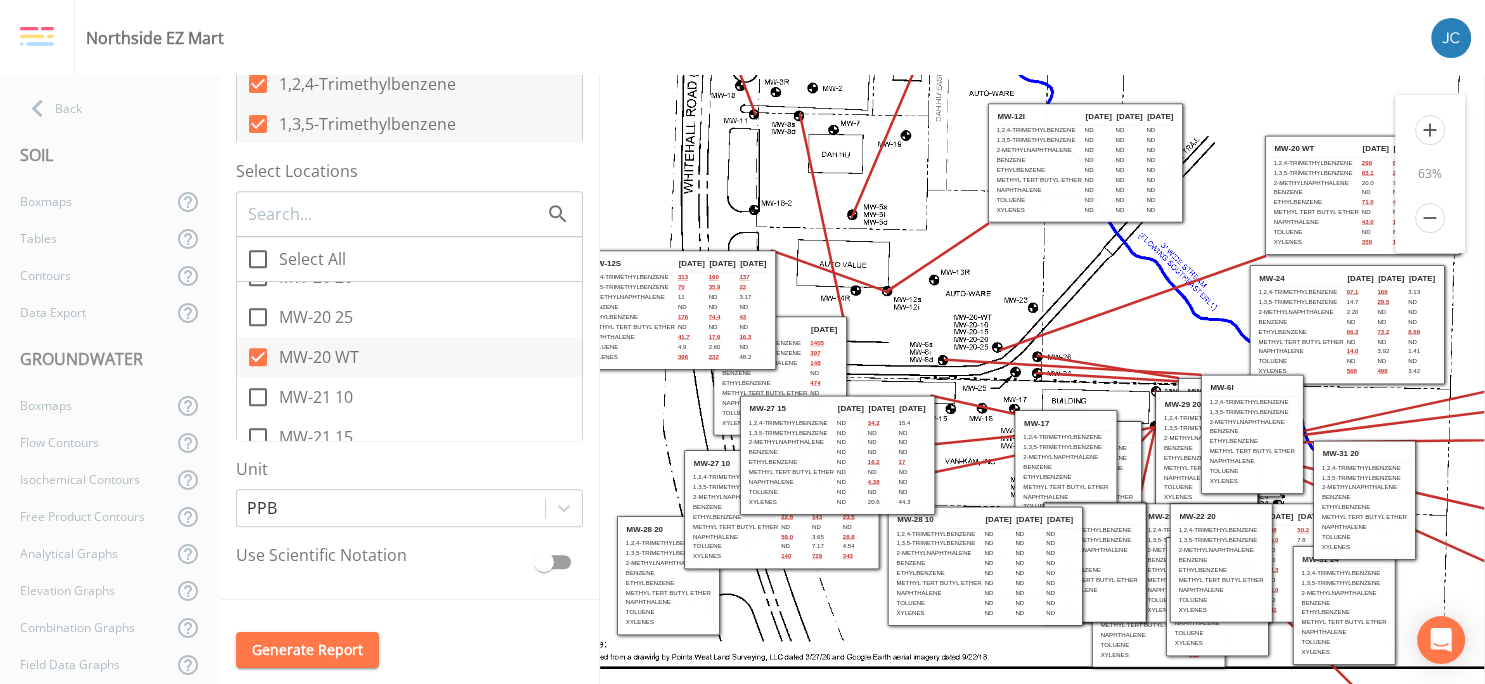 drag, startPoint x: 1183, startPoint y: 480, endPoint x: 1118, endPoint y: 274, distance: 216.01157 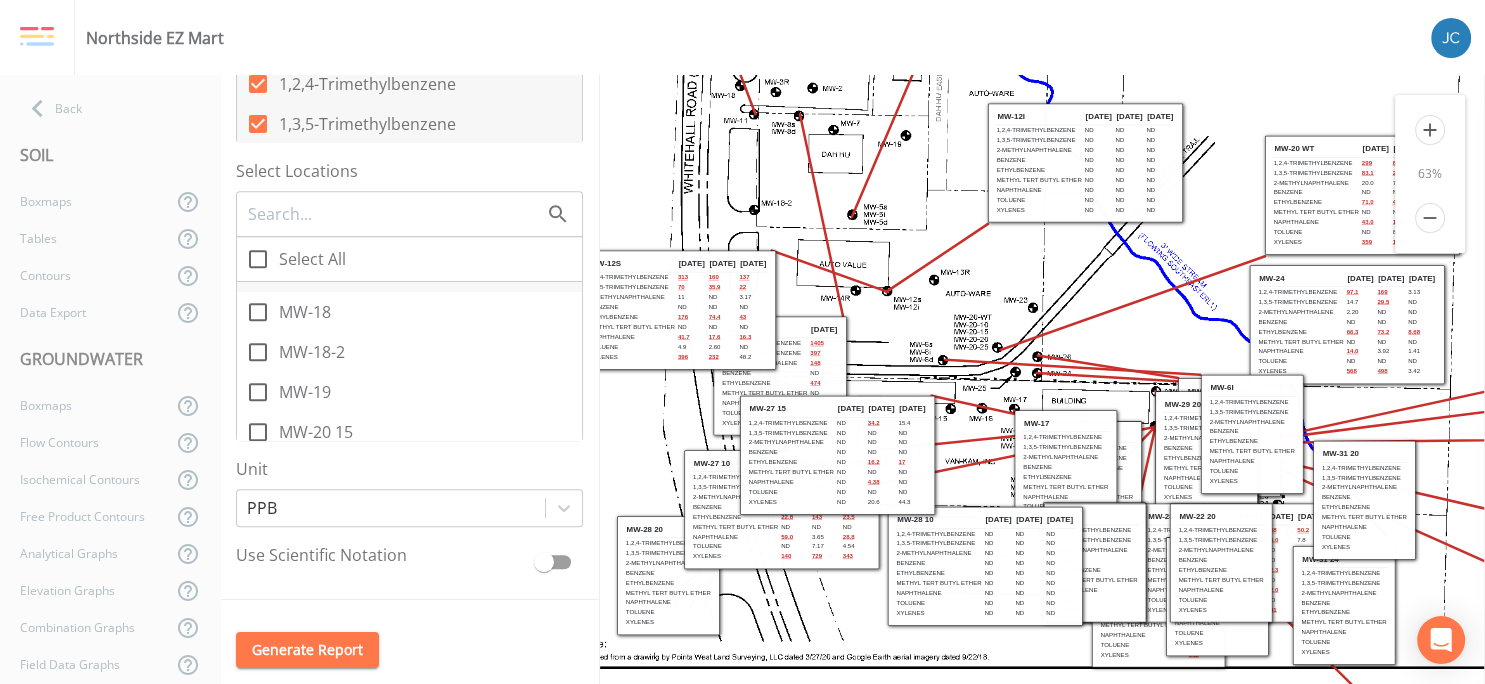 scroll, scrollTop: 886, scrollLeft: 0, axis: vertical 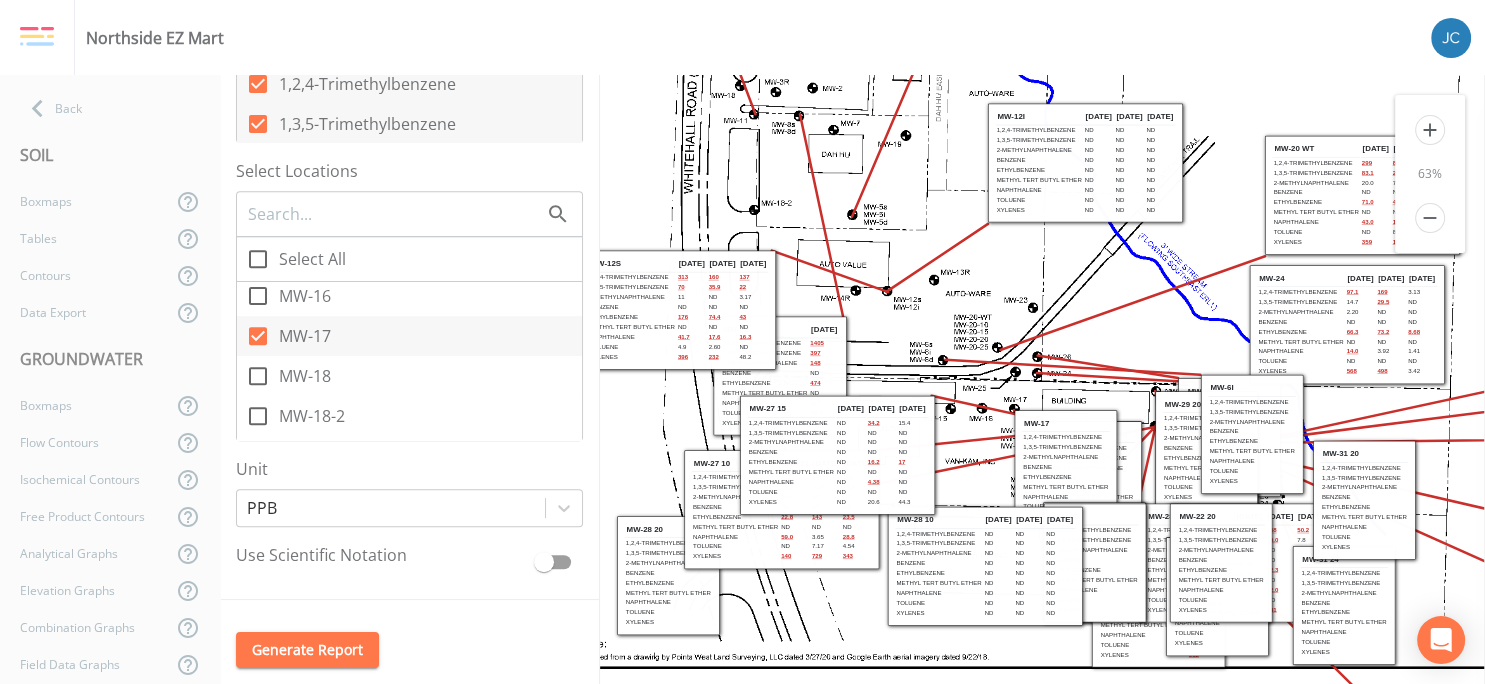 click on "MW-17" at bounding box center (305, 336) 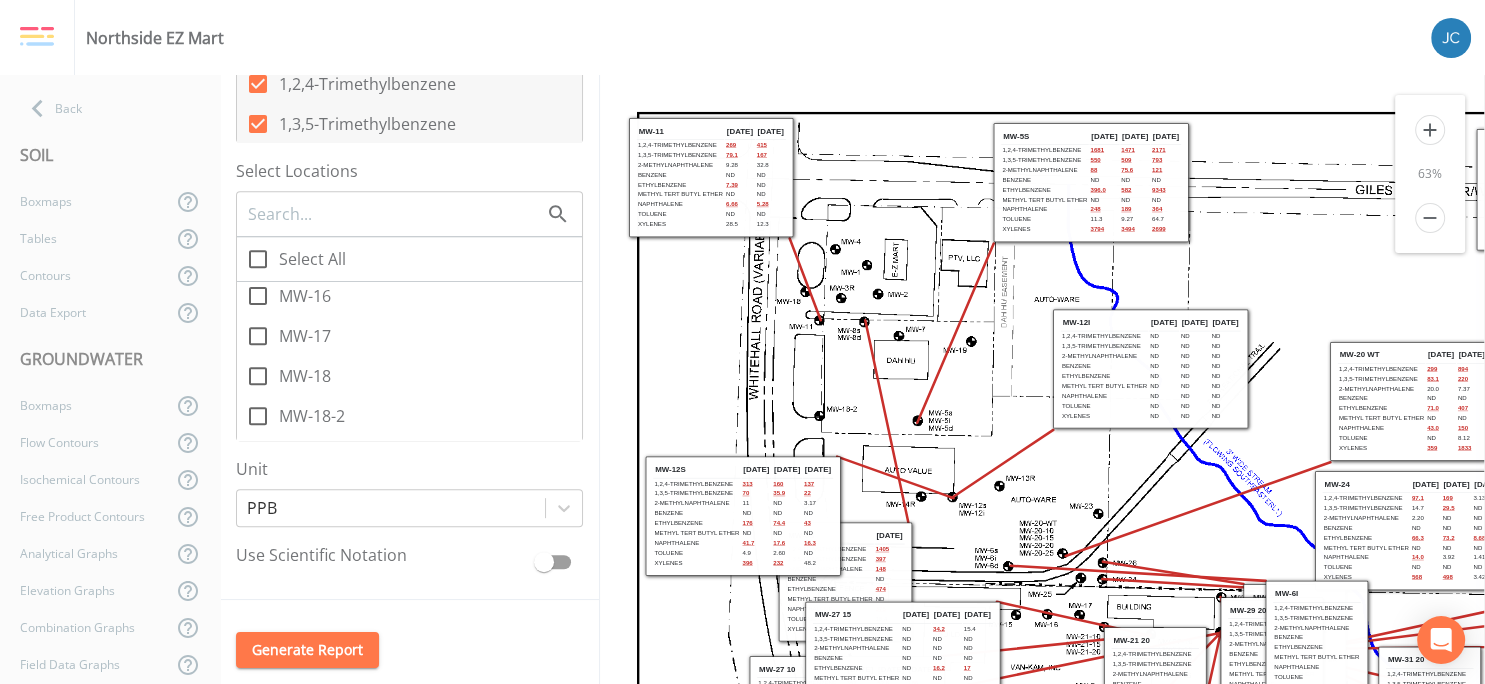 scroll, scrollTop: 0, scrollLeft: 0, axis: both 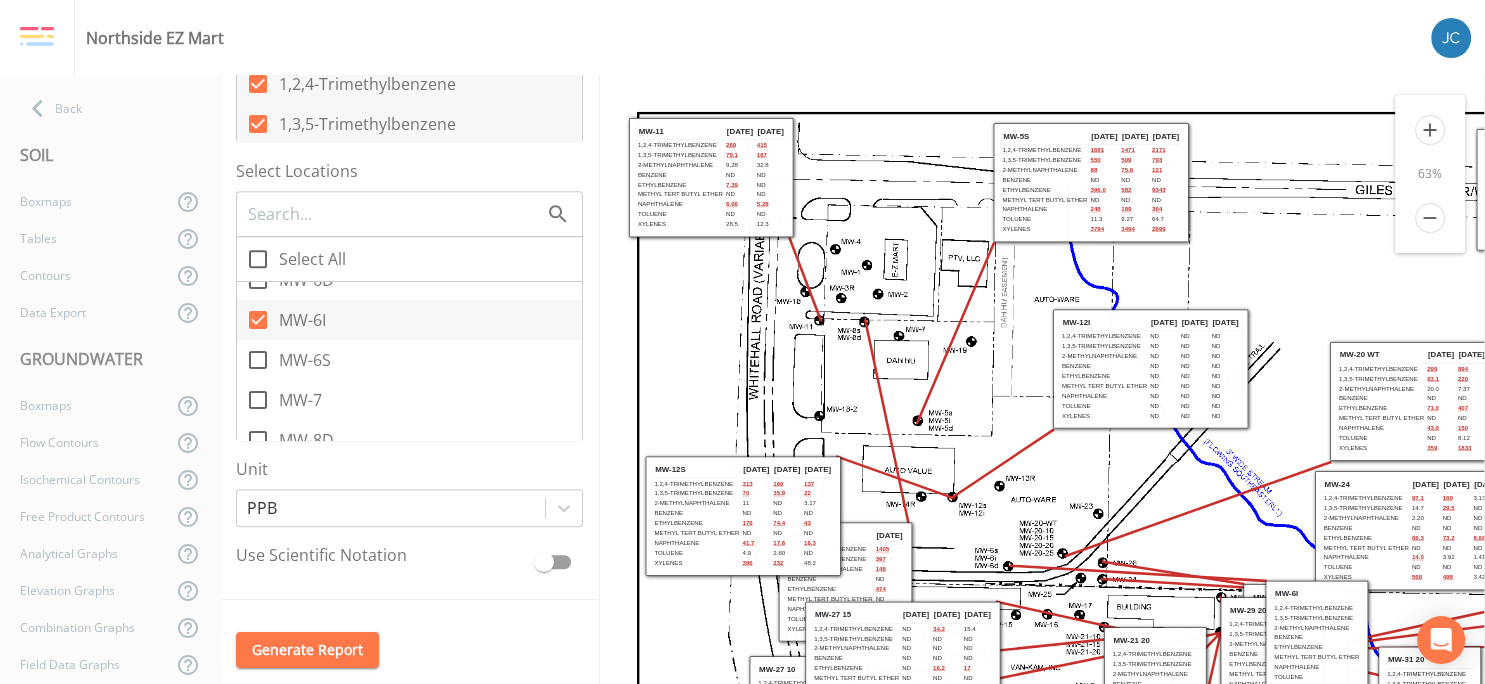 click on "MW-6I" at bounding box center [302, 320] 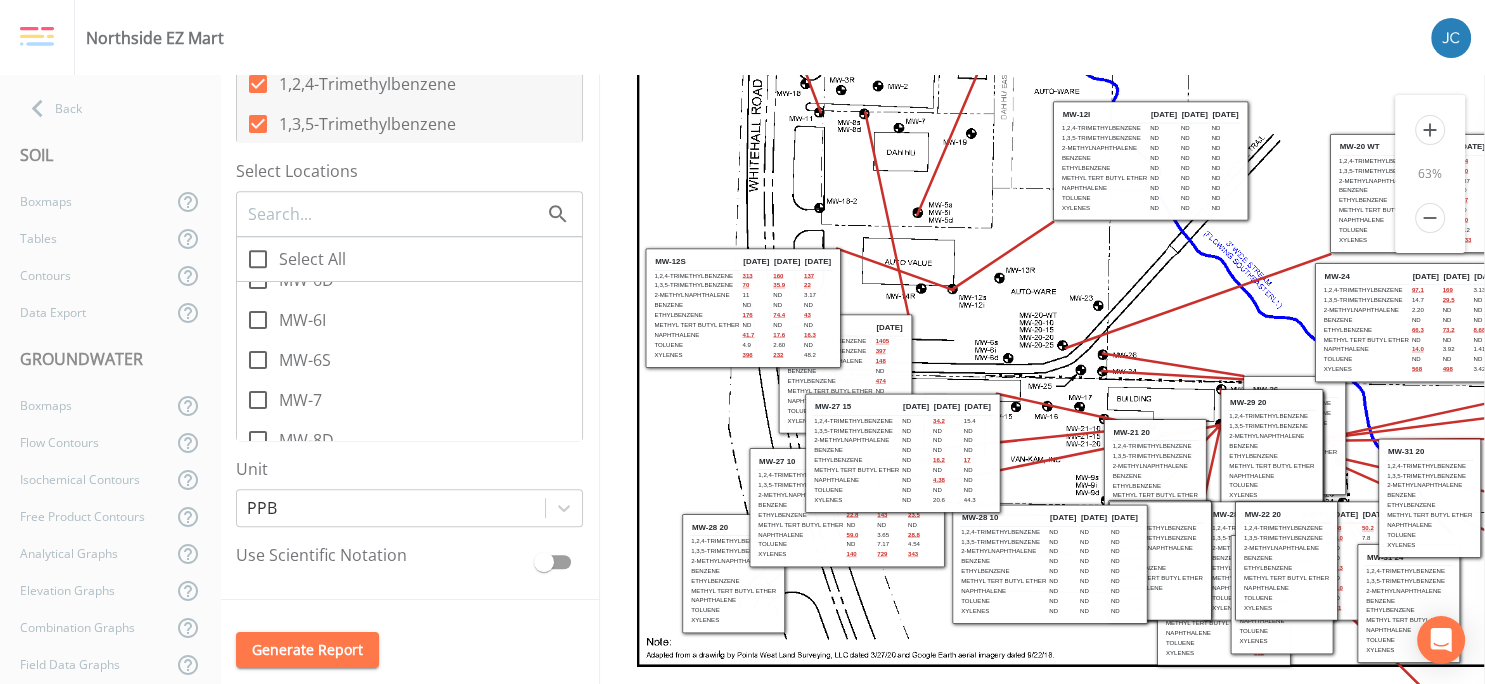 scroll, scrollTop: 211, scrollLeft: 0, axis: vertical 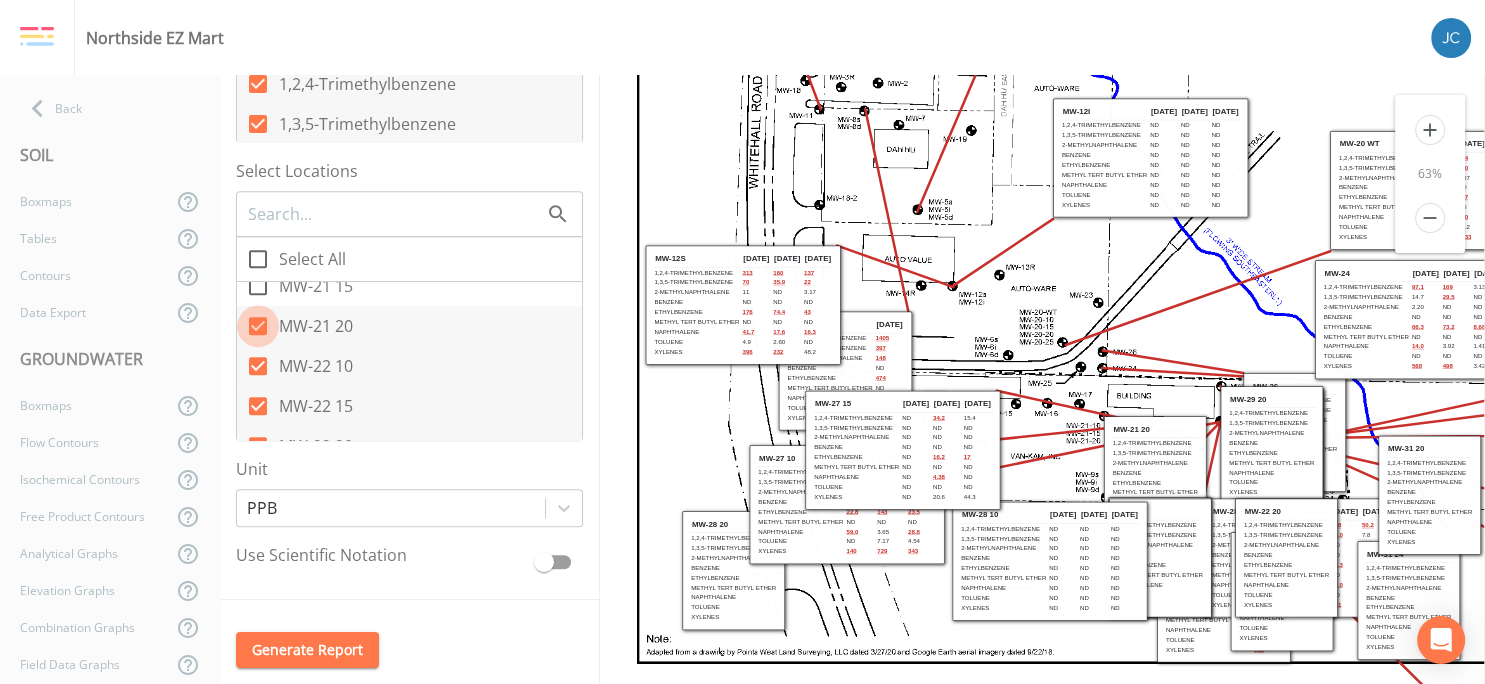 click 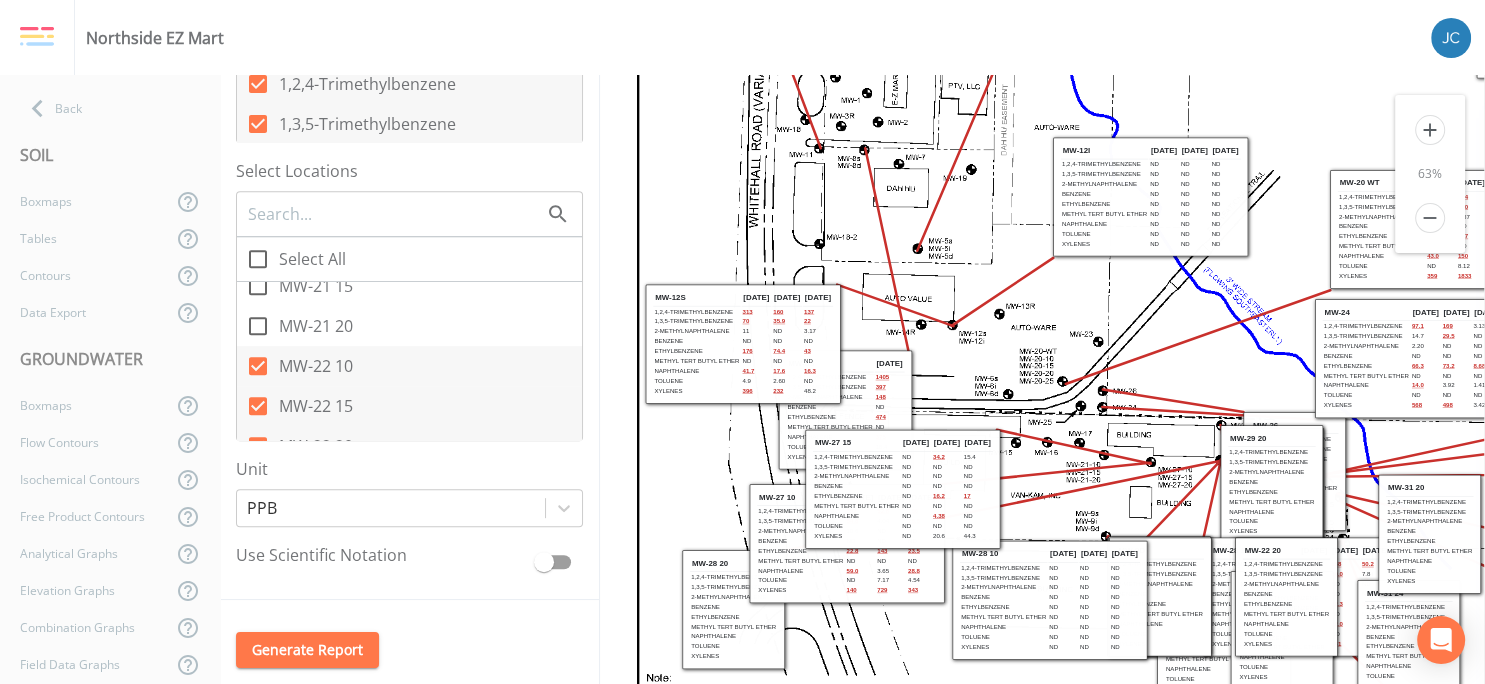 scroll, scrollTop: 211, scrollLeft: 0, axis: vertical 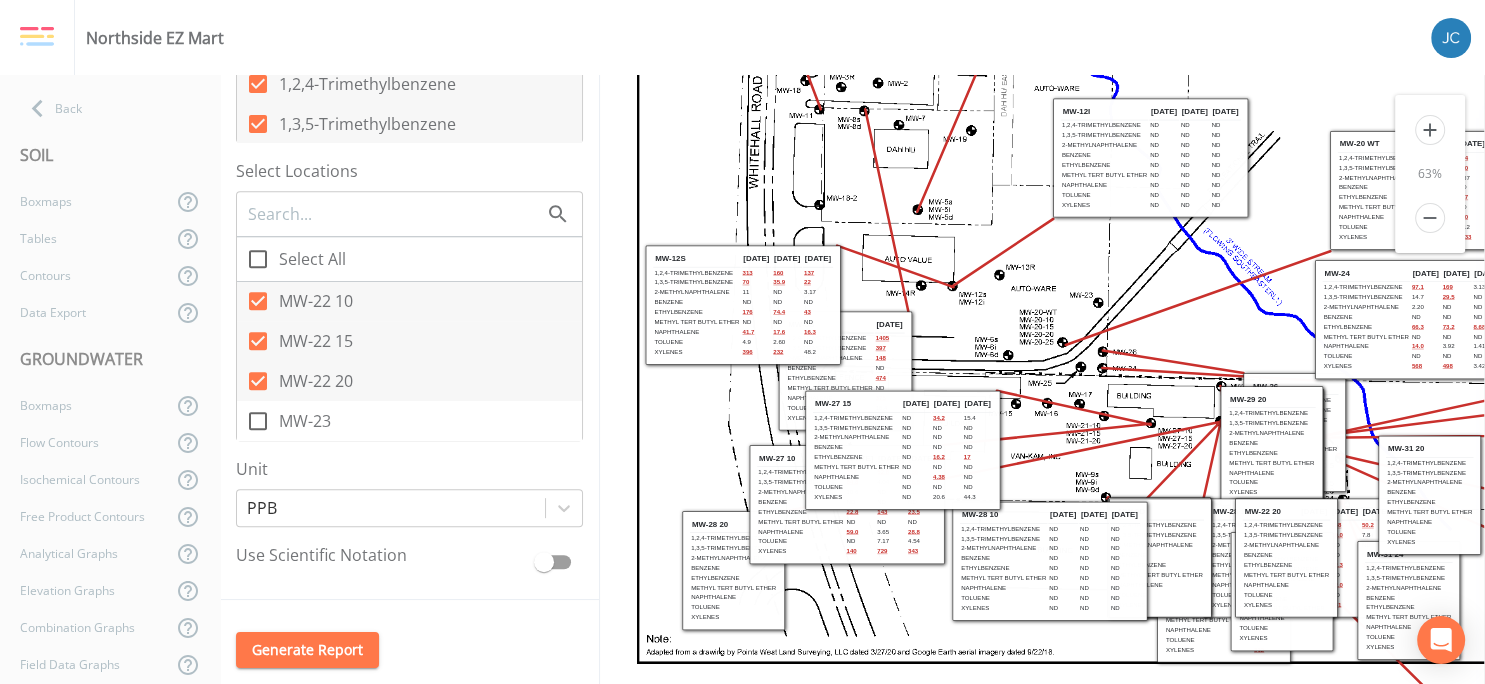click 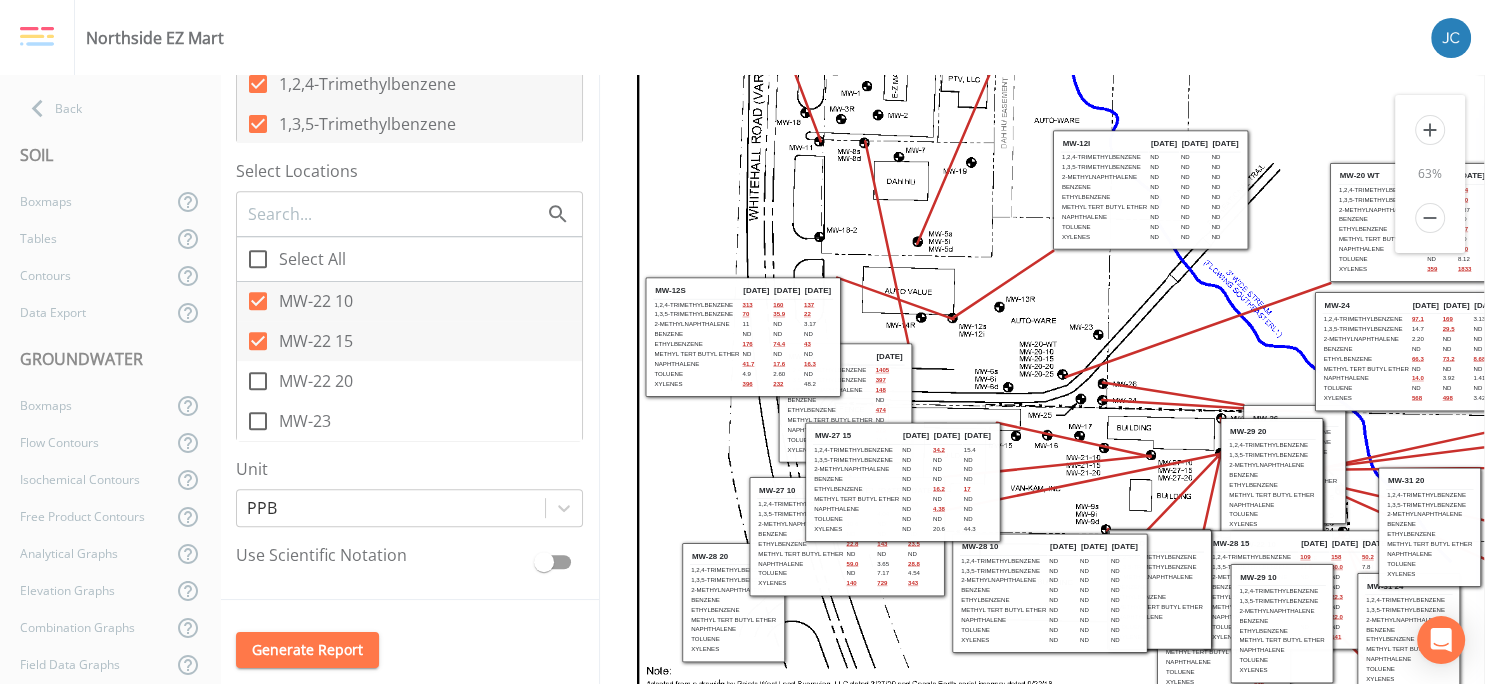 scroll, scrollTop: 211, scrollLeft: 0, axis: vertical 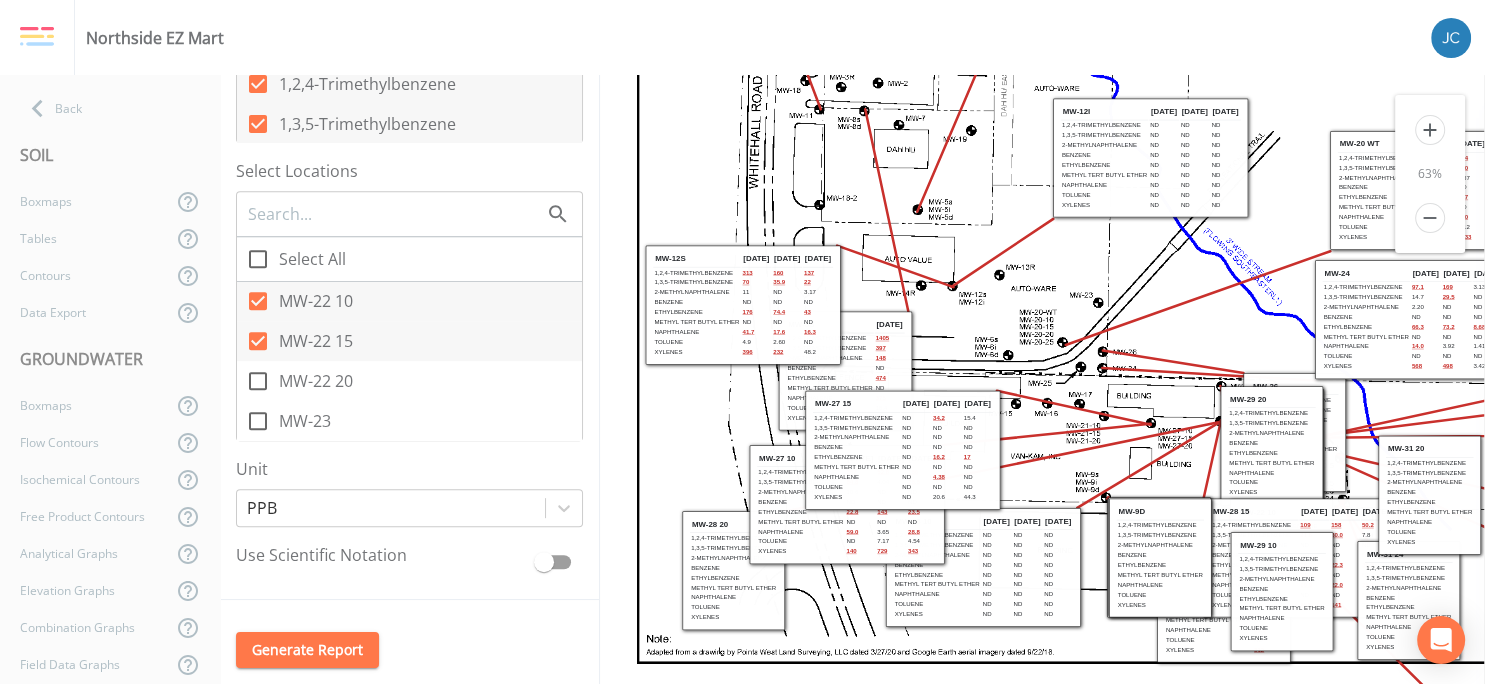 drag, startPoint x: 1016, startPoint y: 543, endPoint x: 949, endPoint y: 549, distance: 67.26812 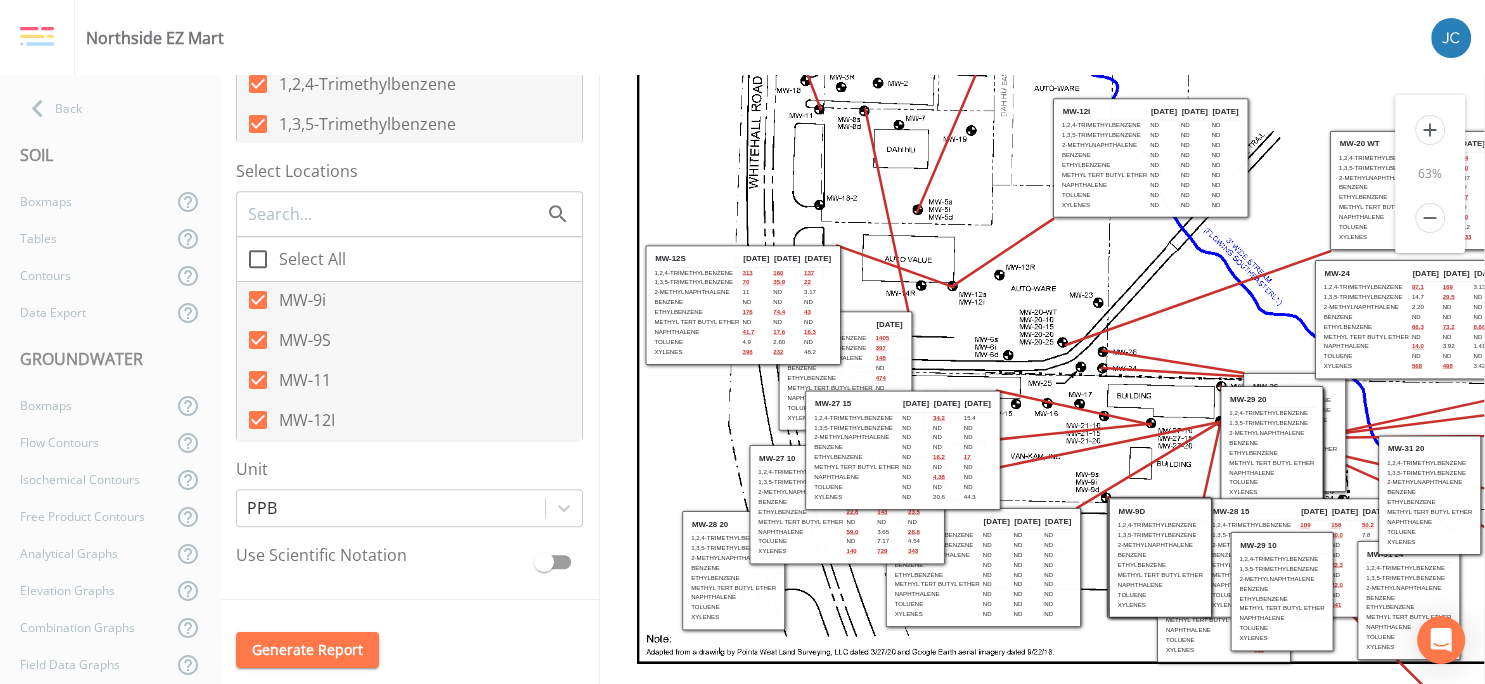 scroll, scrollTop: 497, scrollLeft: 0, axis: vertical 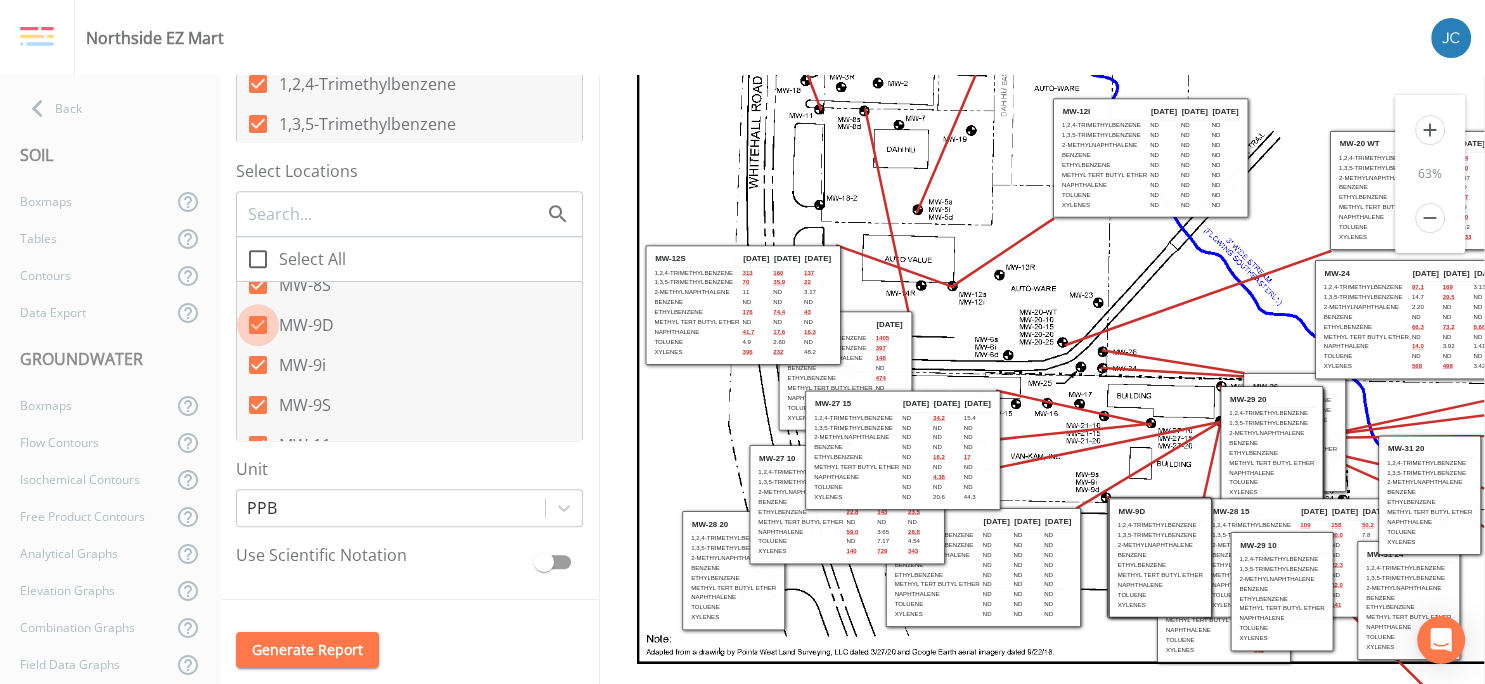 click 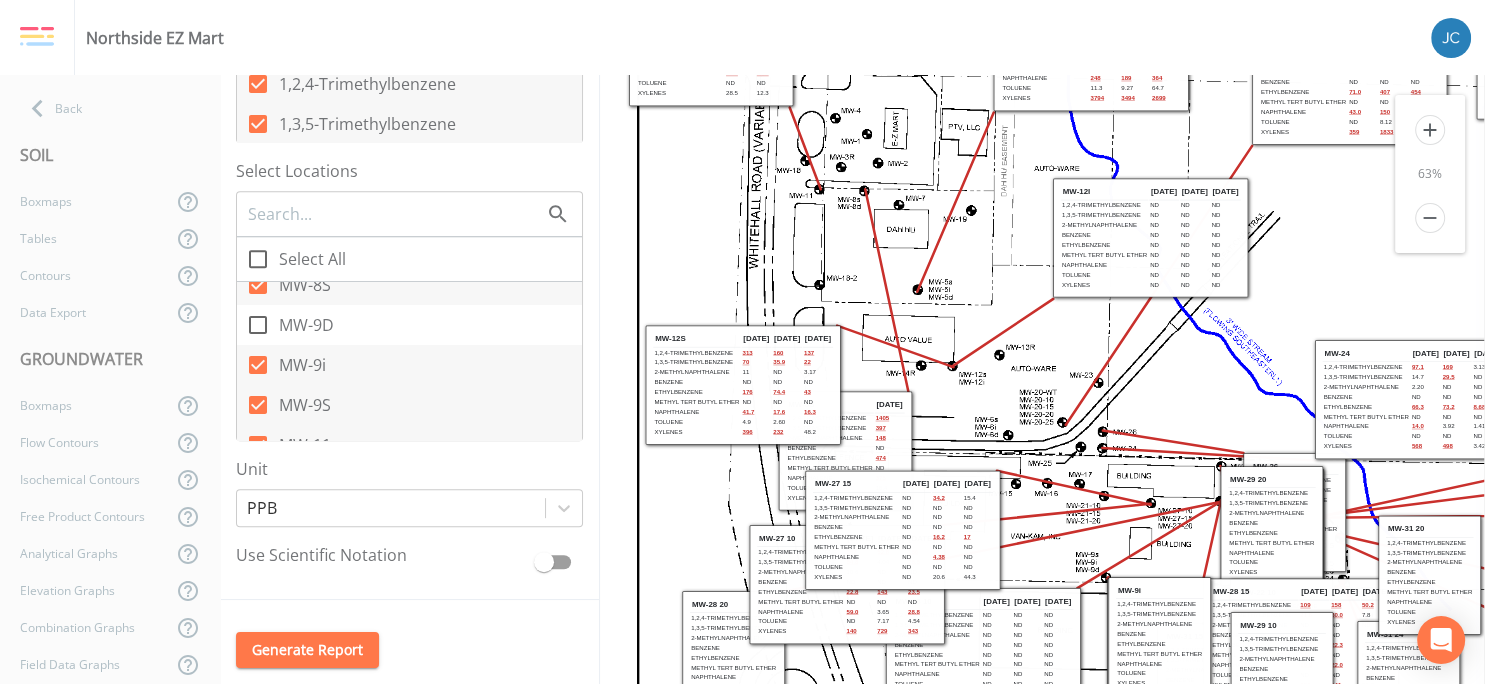 scroll, scrollTop: 111, scrollLeft: 0, axis: vertical 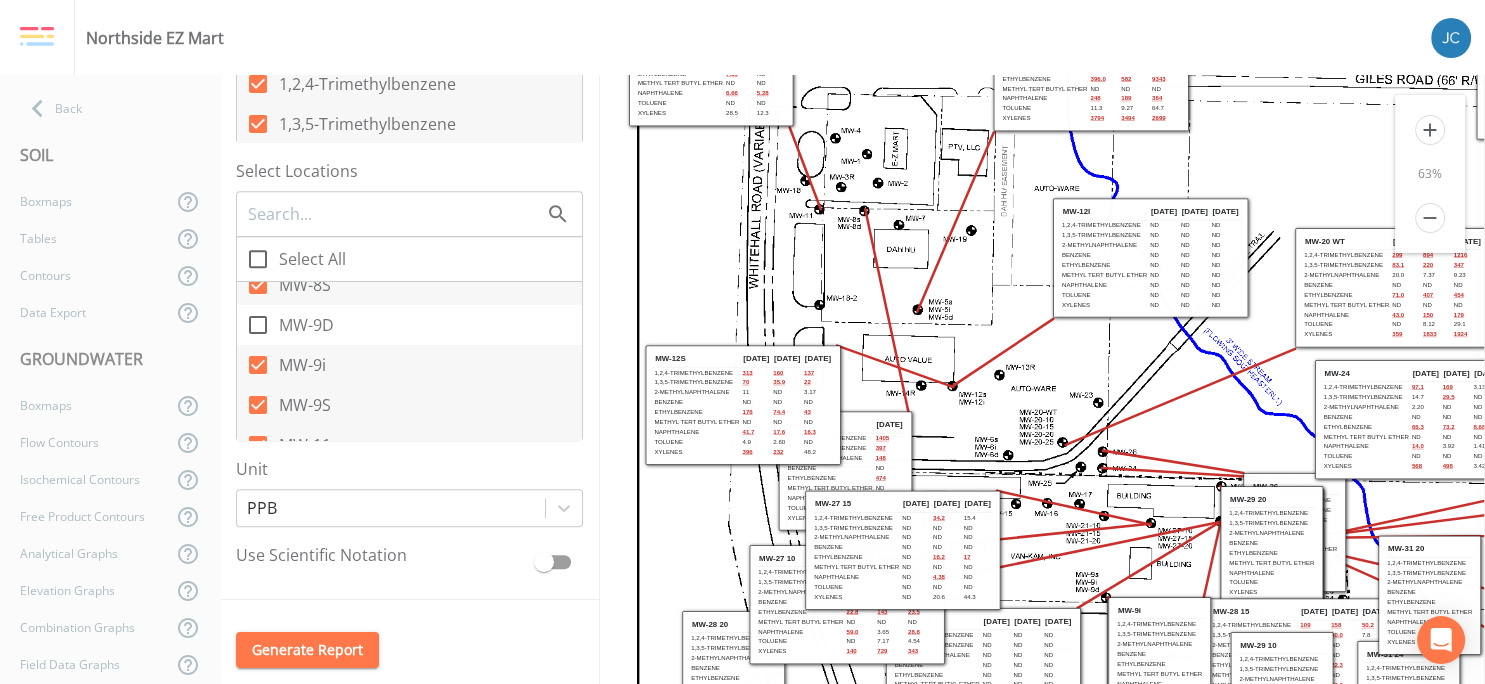 drag, startPoint x: 1353, startPoint y: 183, endPoint x: 1318, endPoint y: 281, distance: 104.062485 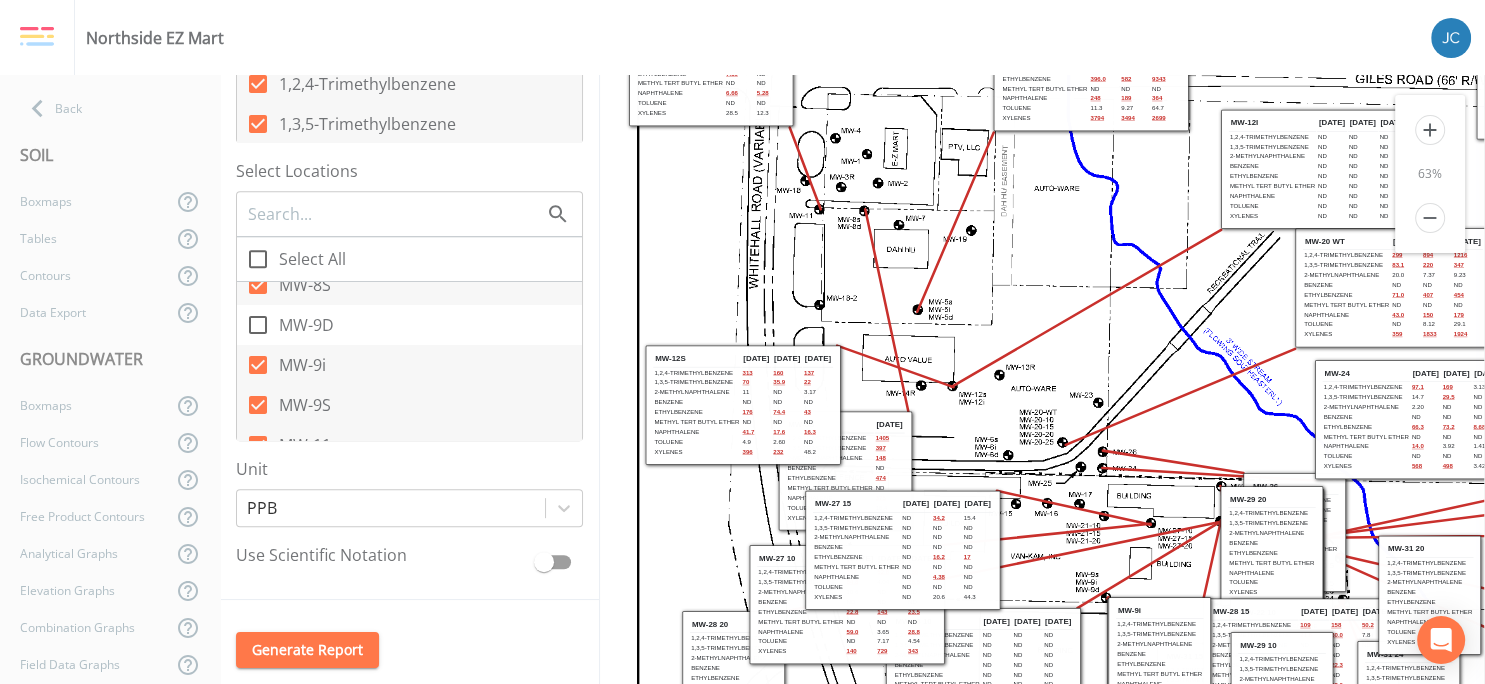 drag, startPoint x: 1217, startPoint y: 244, endPoint x: 1385, endPoint y: 154, distance: 190.58856 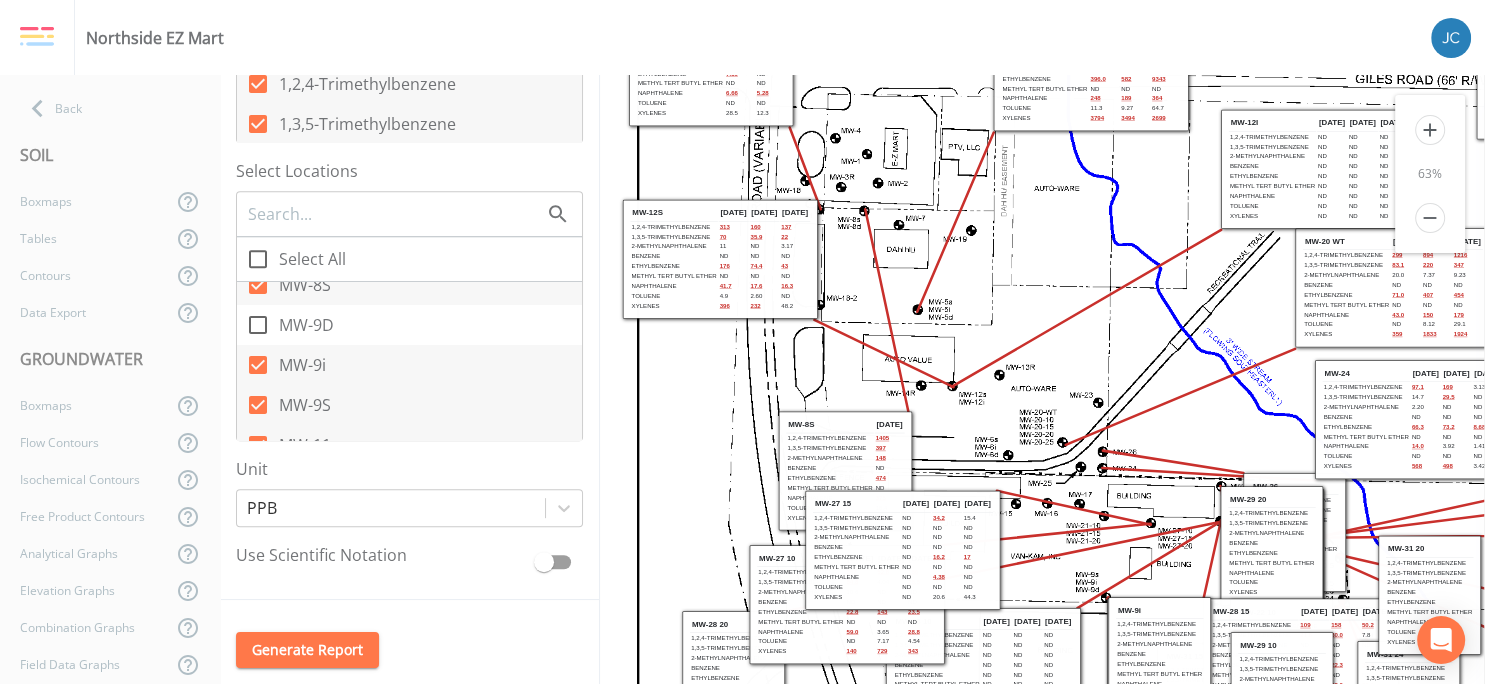 drag, startPoint x: 737, startPoint y: 374, endPoint x: 714, endPoint y: 229, distance: 146.8128 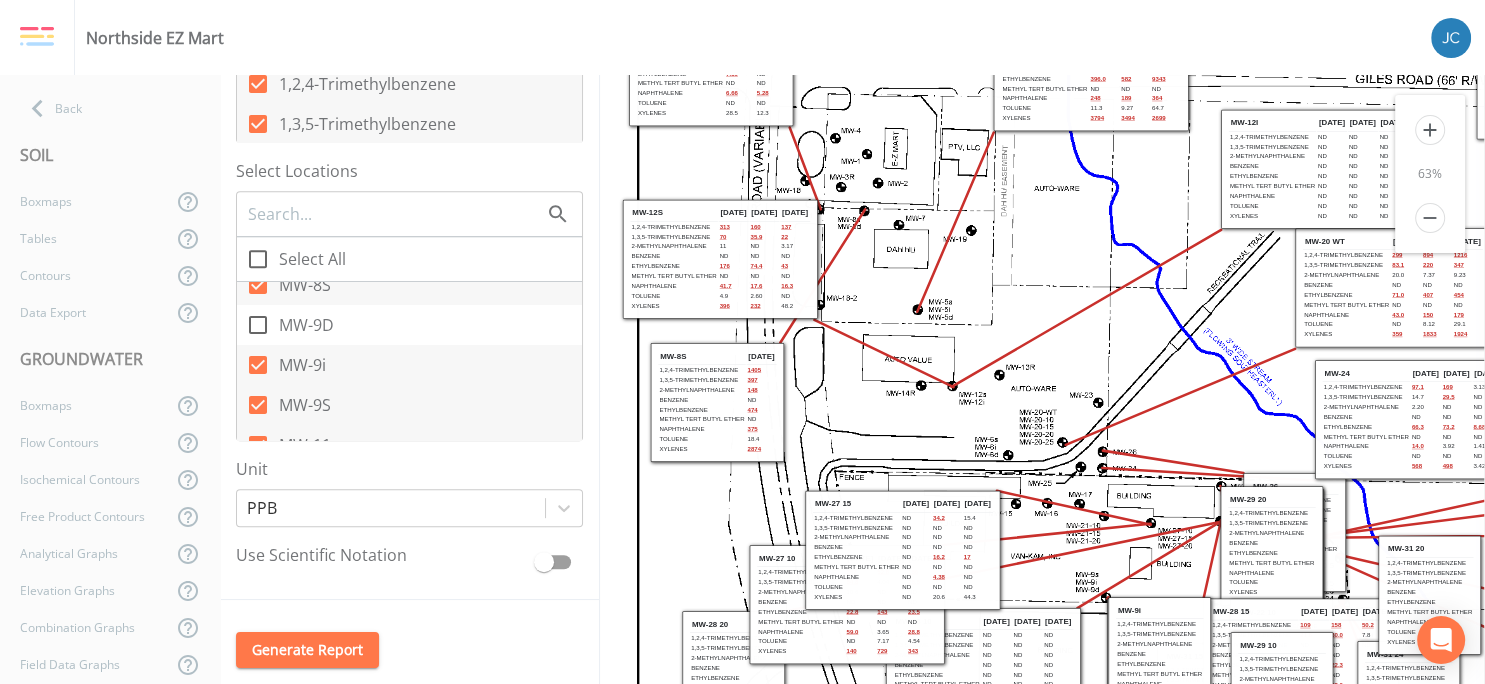 drag, startPoint x: 836, startPoint y: 431, endPoint x: 708, endPoint y: 362, distance: 145.41321 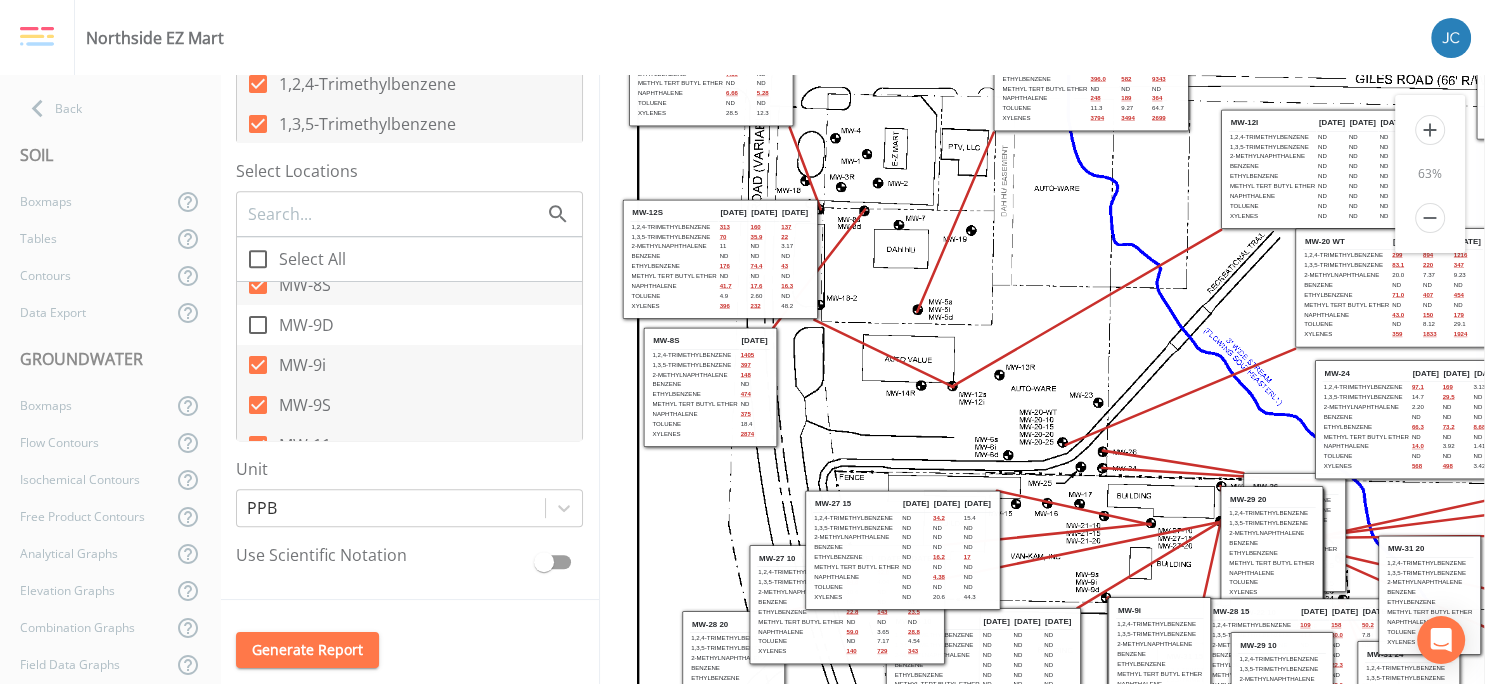 drag, startPoint x: 680, startPoint y: 358, endPoint x: 673, endPoint y: 344, distance: 15.652476 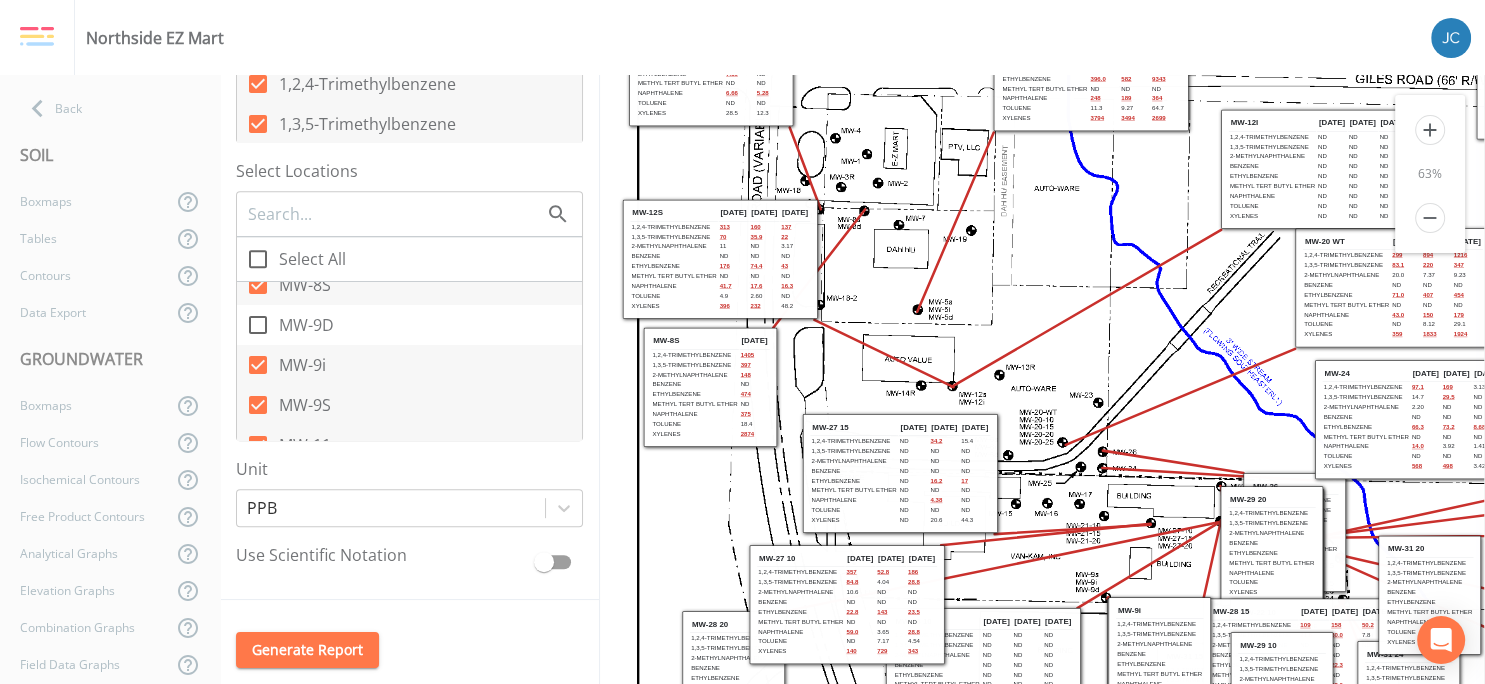 drag, startPoint x: 923, startPoint y: 504, endPoint x: 921, endPoint y: 426, distance: 78.025635 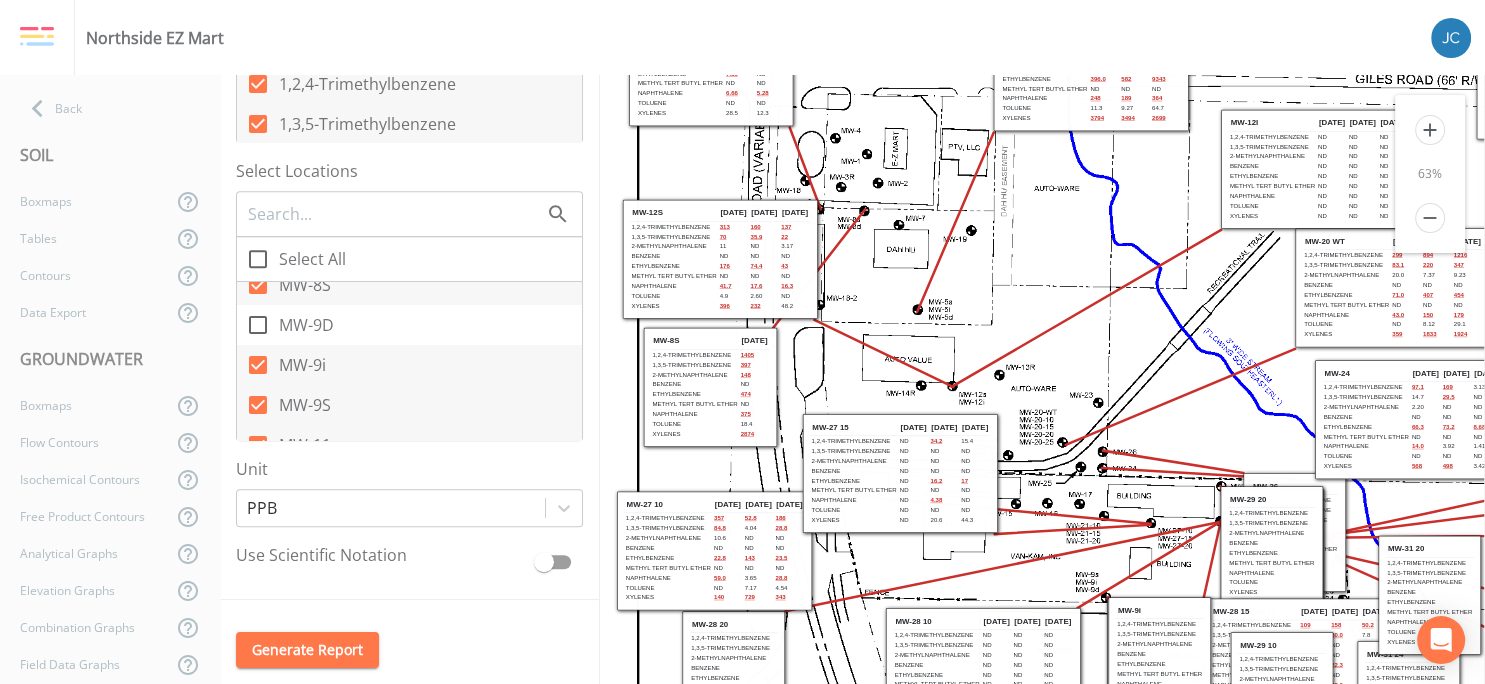 drag, startPoint x: 806, startPoint y: 566, endPoint x: 674, endPoint y: 512, distance: 142.61838 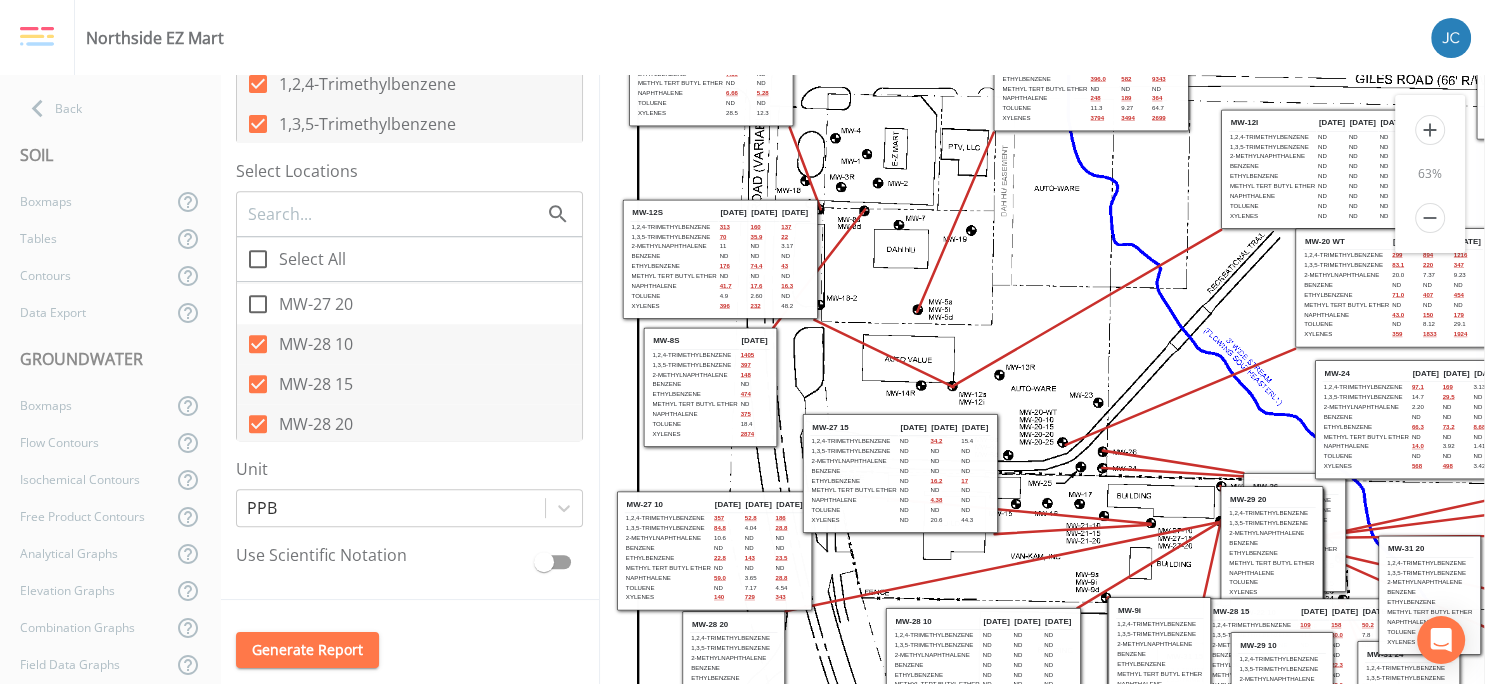scroll, scrollTop: 1728, scrollLeft: 0, axis: vertical 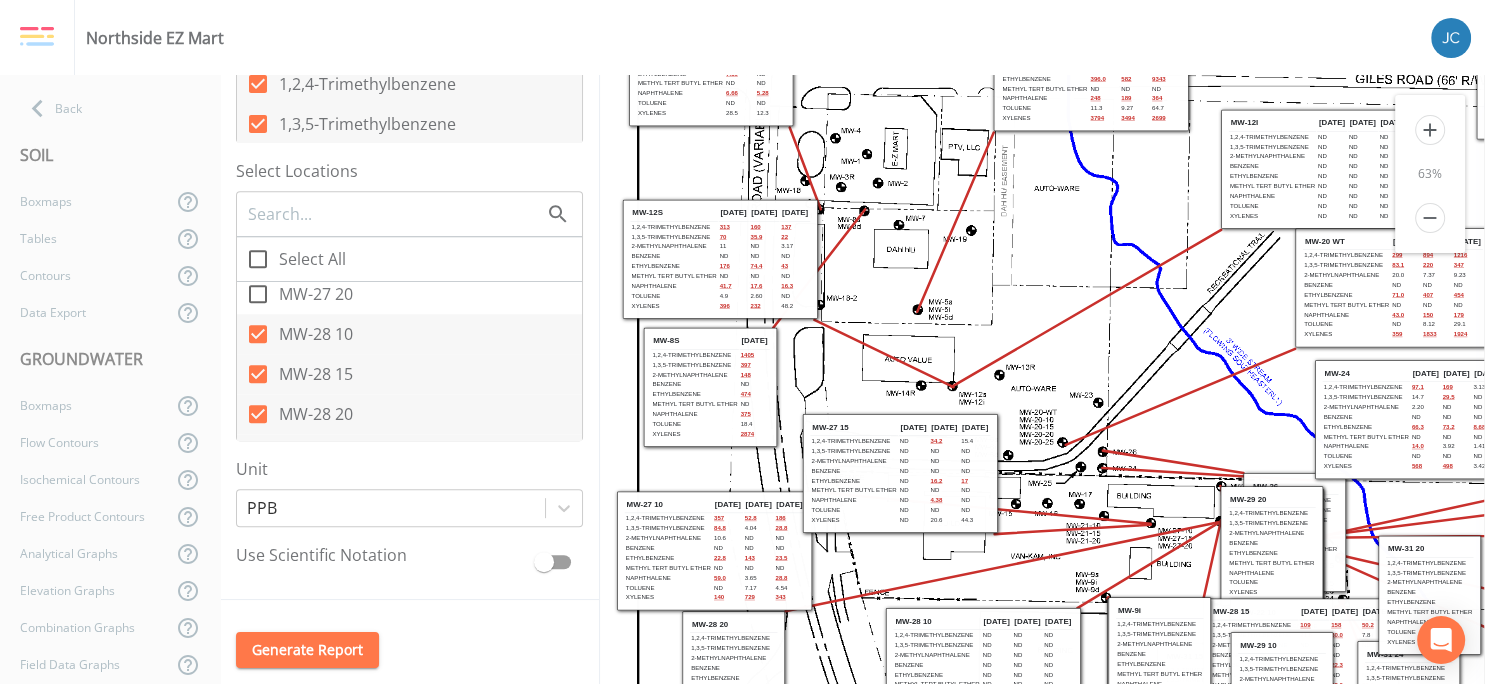 click on "MW-28 20" at bounding box center [316, 414] 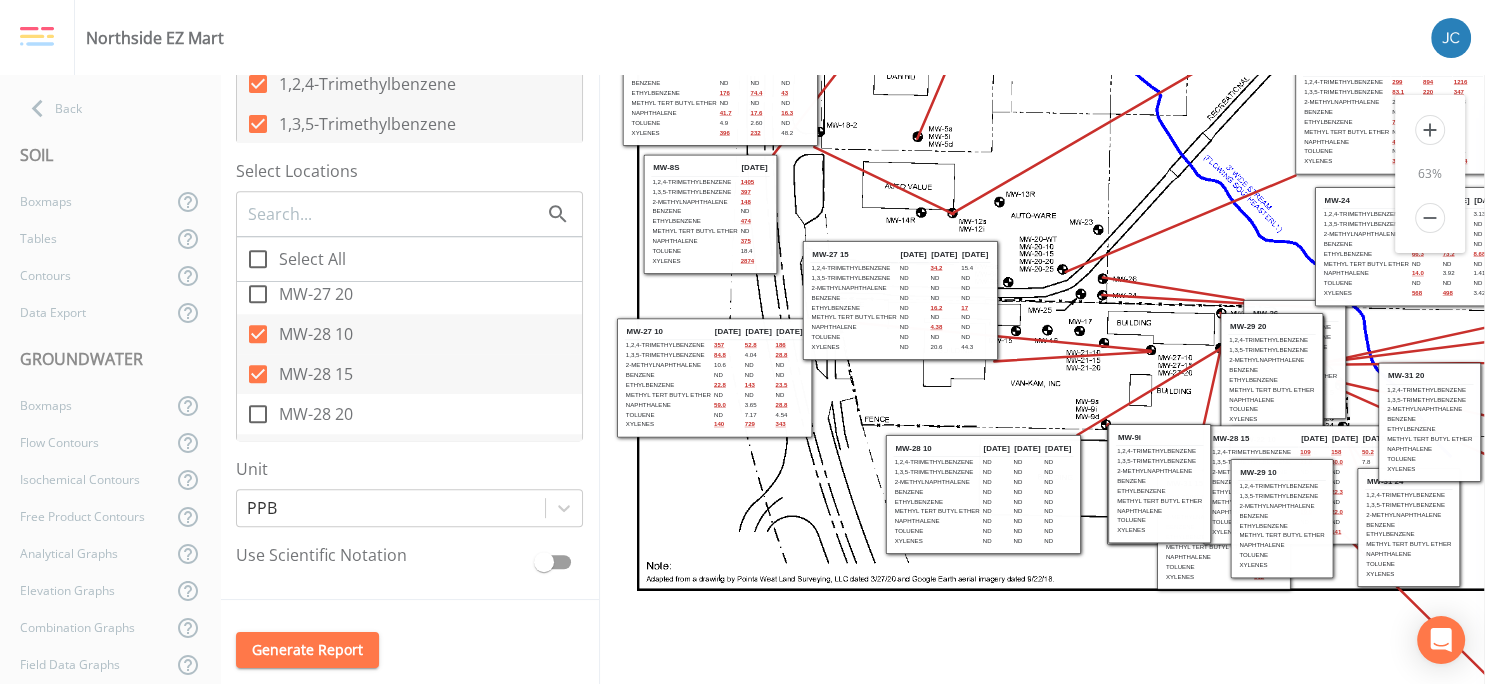 scroll, scrollTop: 316, scrollLeft: 0, axis: vertical 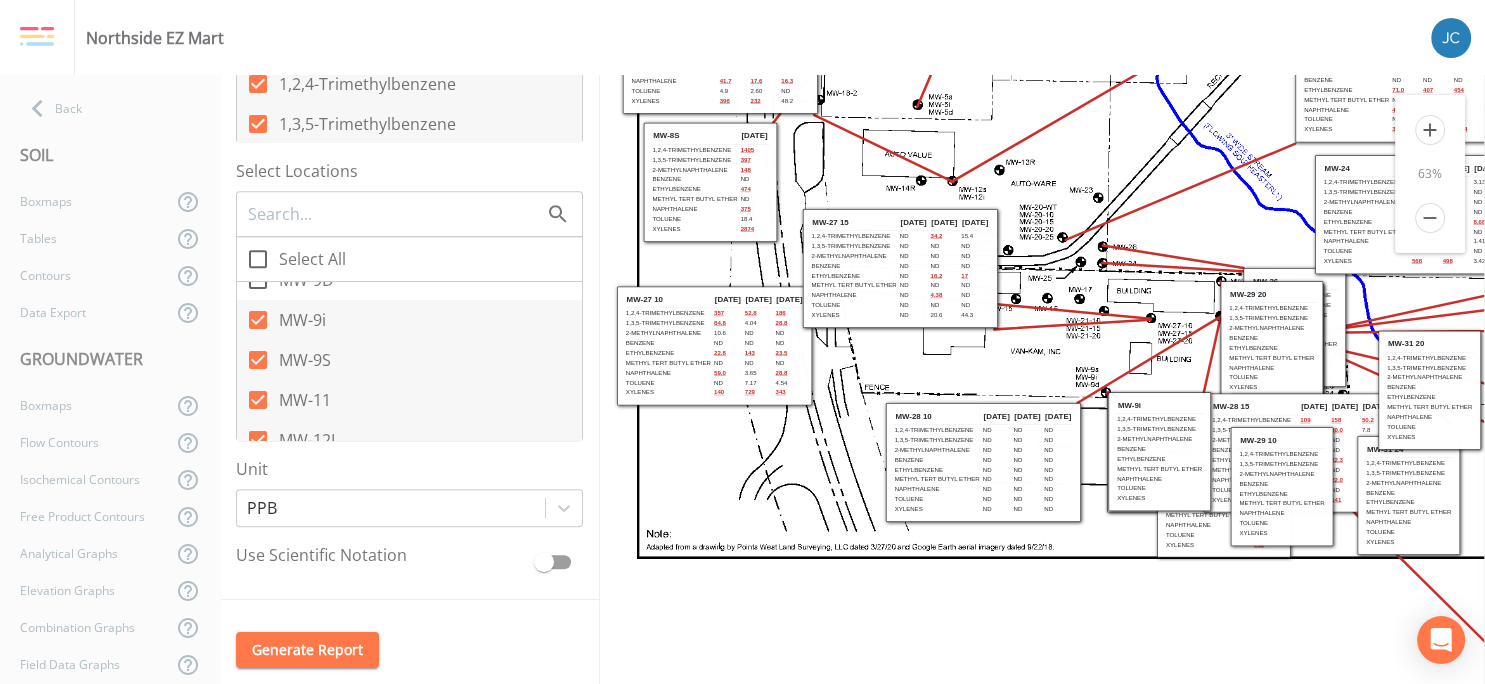 click on "MW-9i" at bounding box center [302, 320] 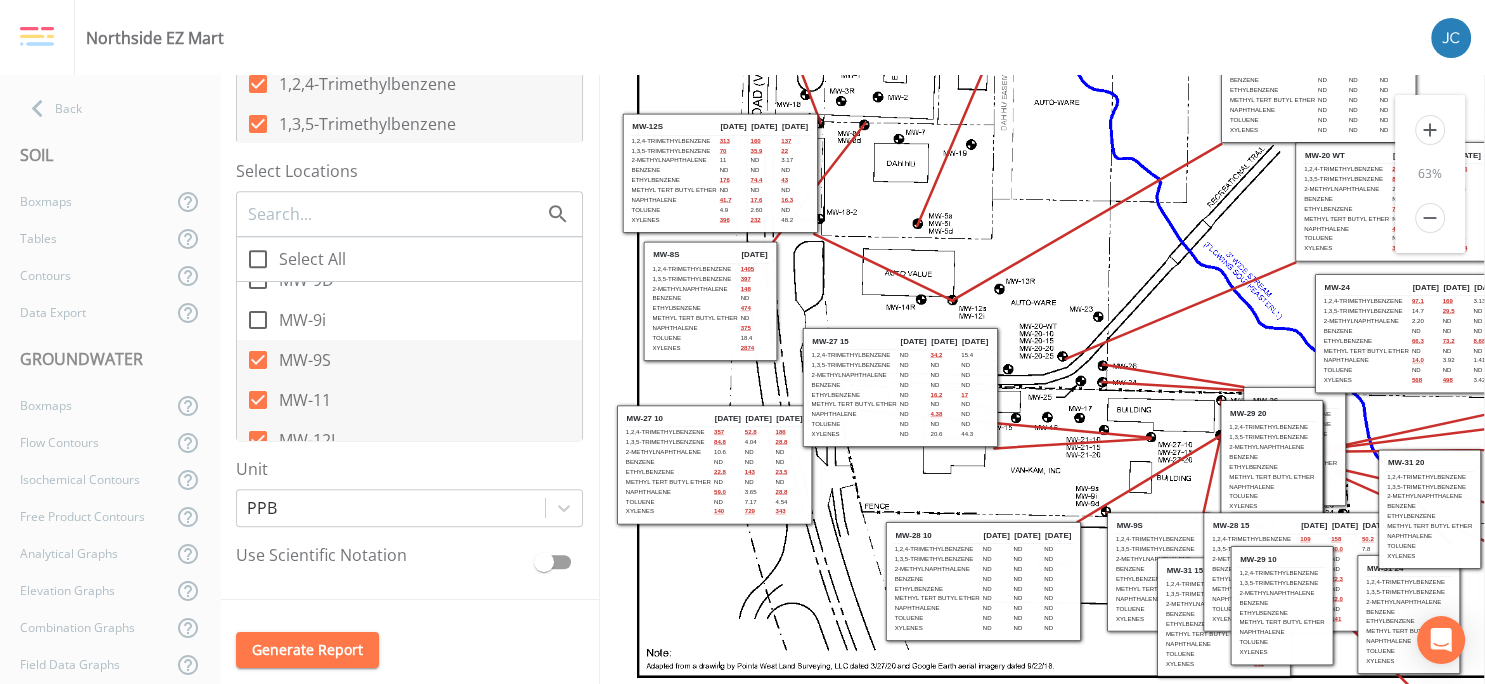 scroll, scrollTop: 211, scrollLeft: 0, axis: vertical 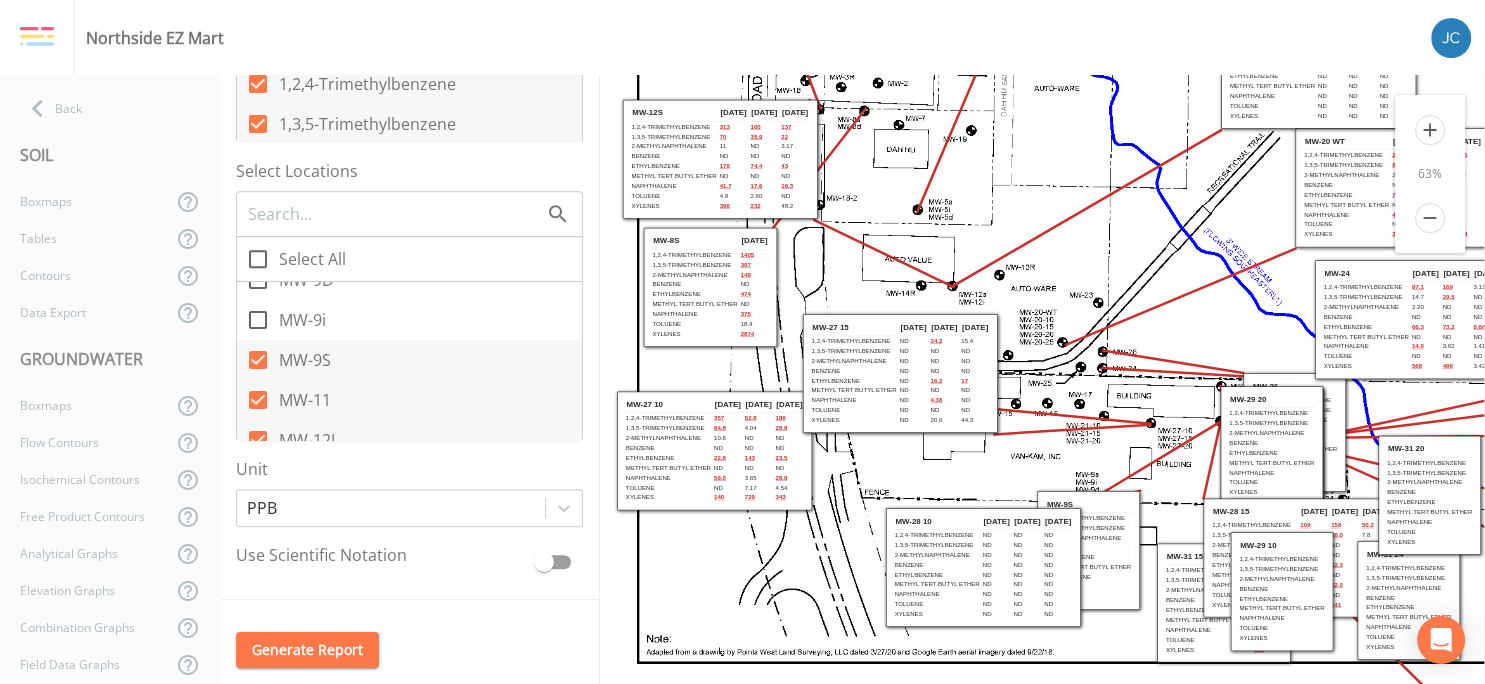 drag, startPoint x: 1154, startPoint y: 549, endPoint x: 871, endPoint y: 514, distance: 285.1561 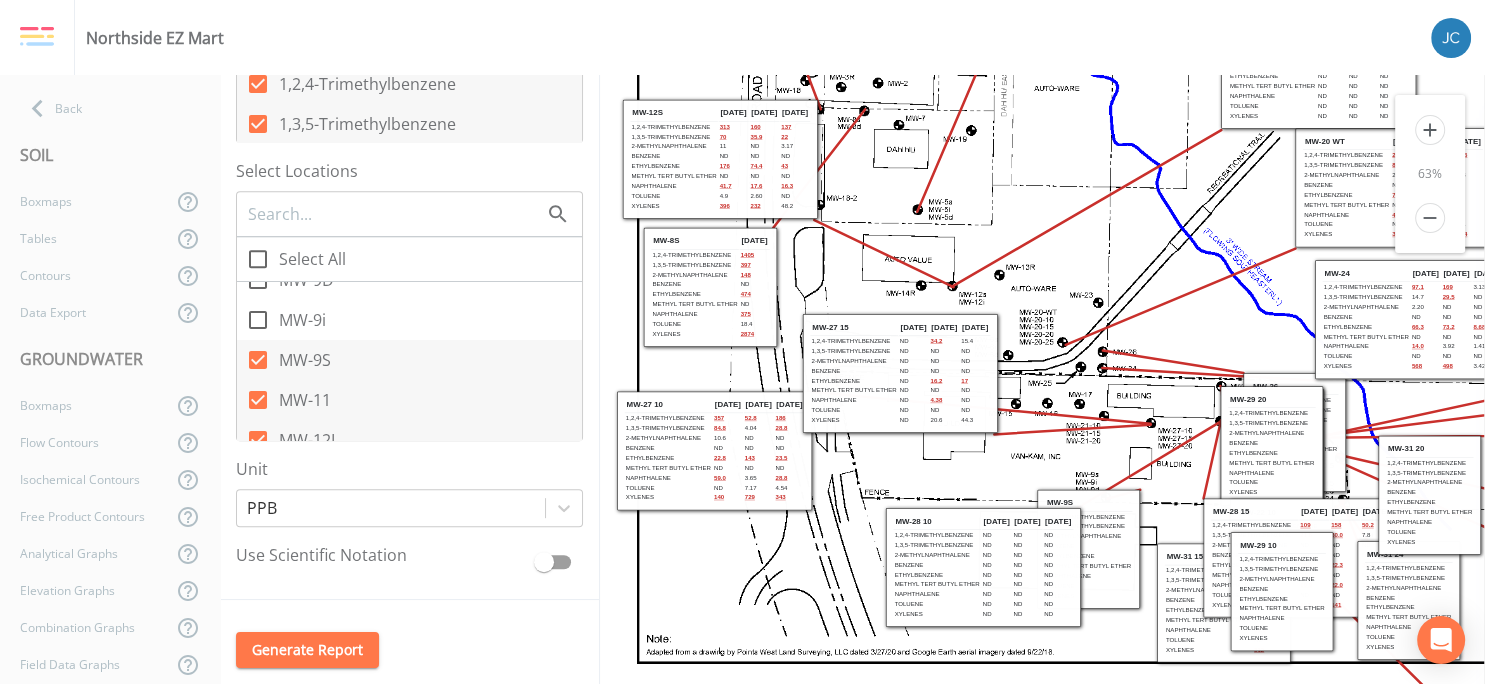 click on "MW-9S" at bounding box center (305, 360) 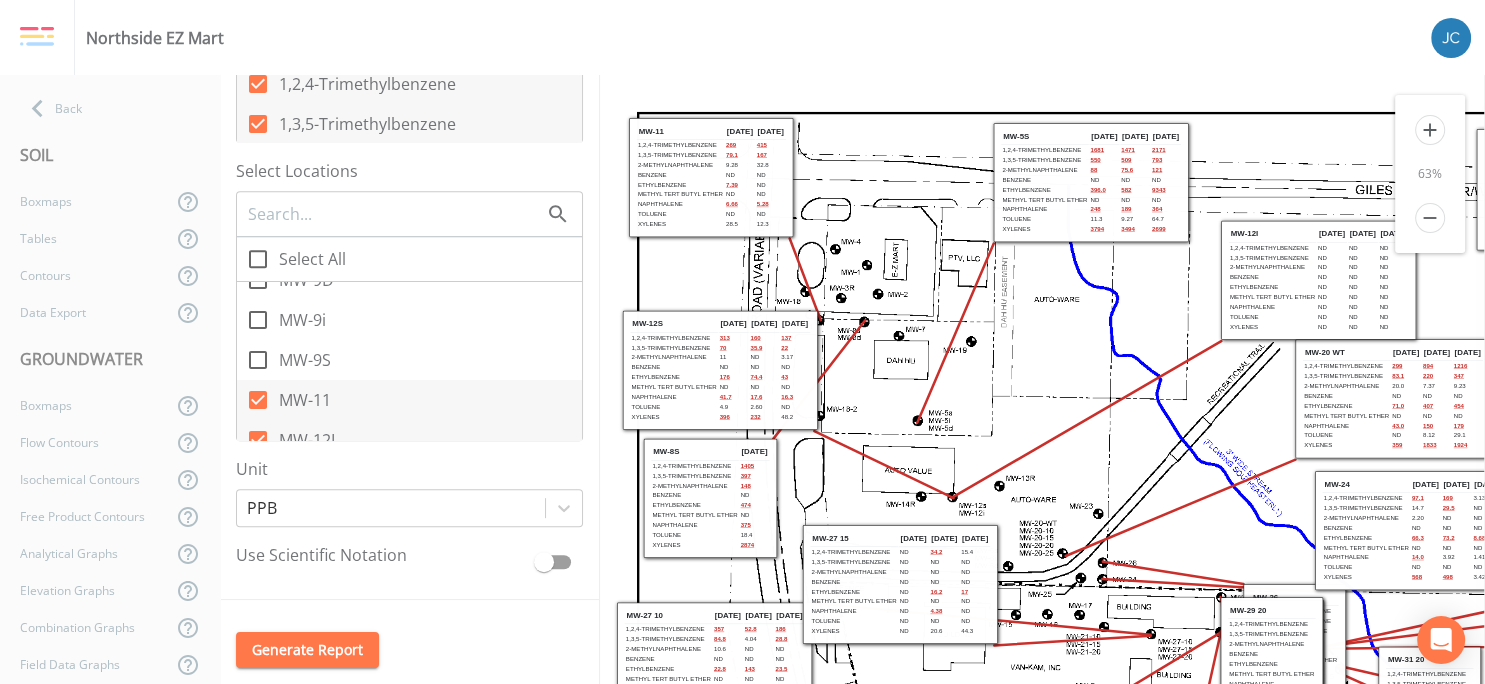 scroll, scrollTop: 0, scrollLeft: 0, axis: both 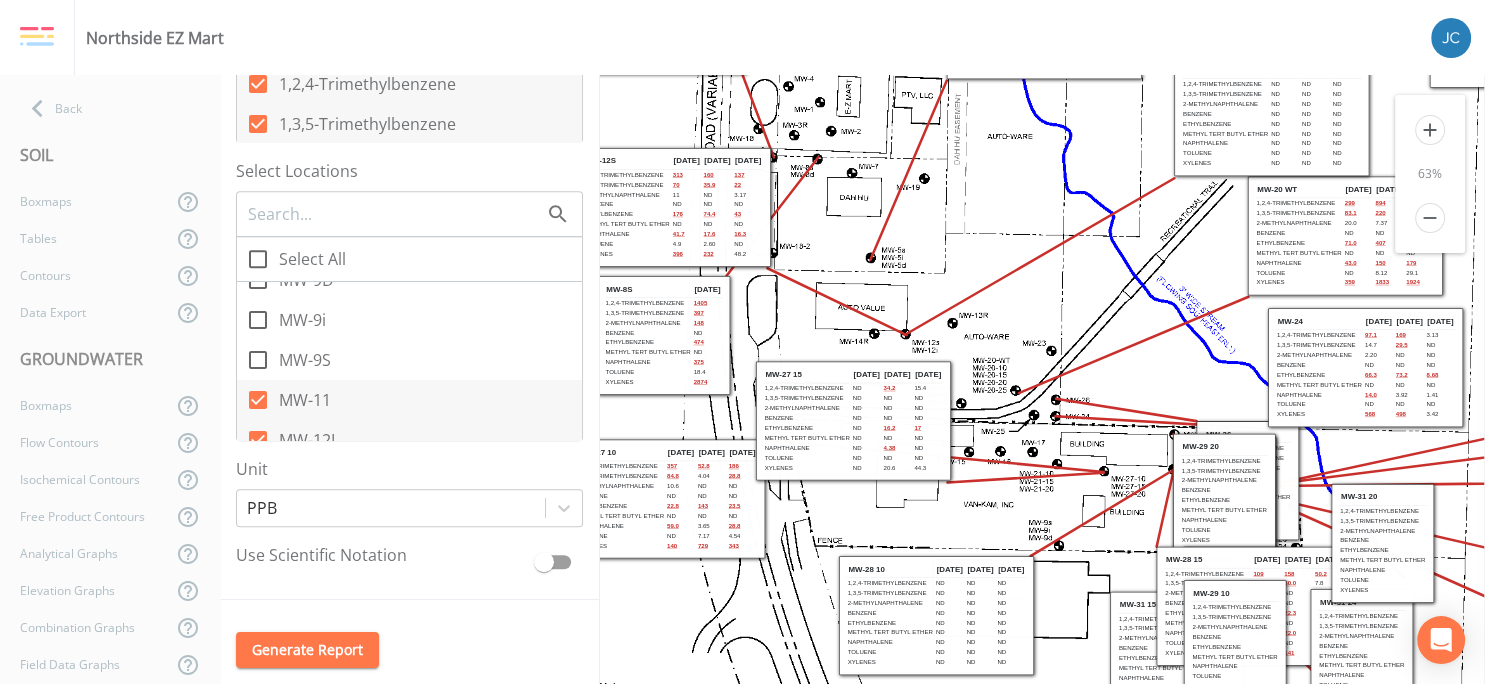 drag, startPoint x: 1217, startPoint y: 537, endPoint x: 1170, endPoint y: 374, distance: 169.6408 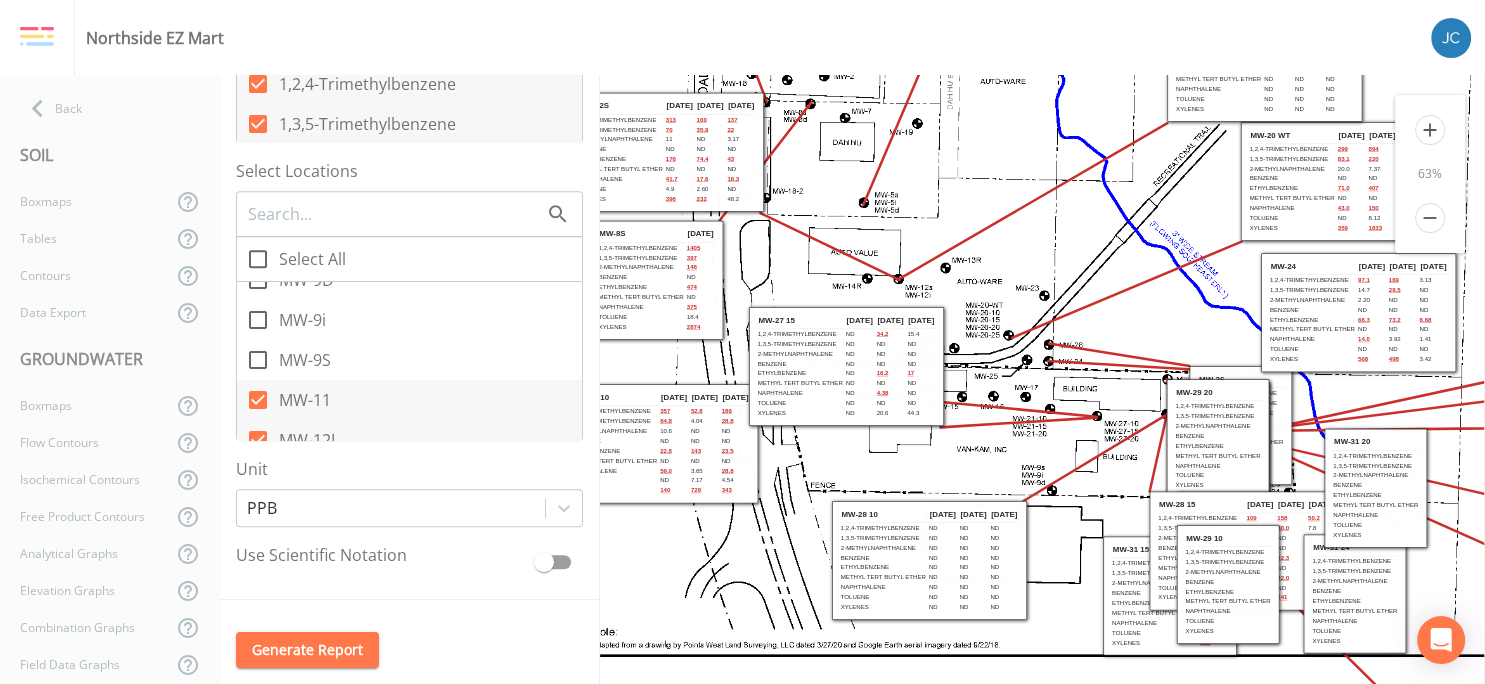 drag, startPoint x: 1146, startPoint y: 537, endPoint x: 1139, endPoint y: 482, distance: 55.443665 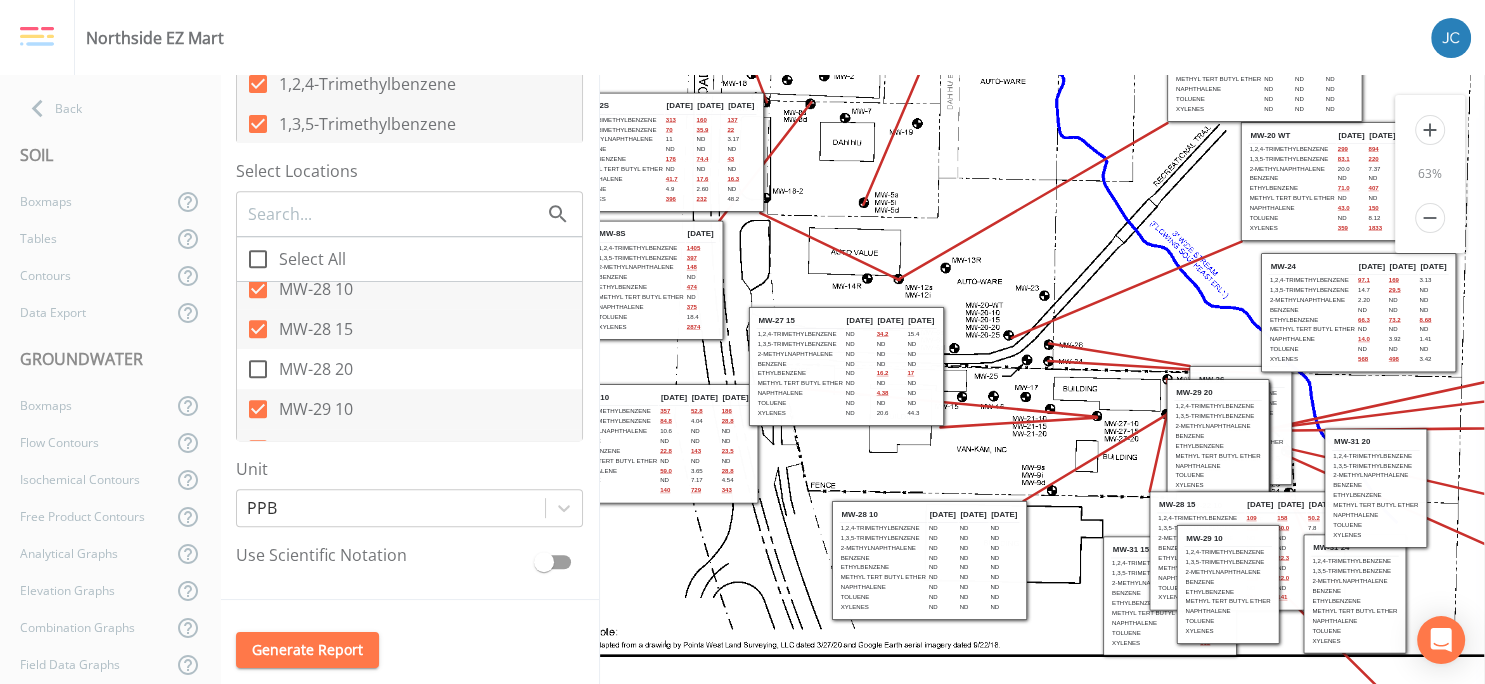 scroll, scrollTop: 1838, scrollLeft: 0, axis: vertical 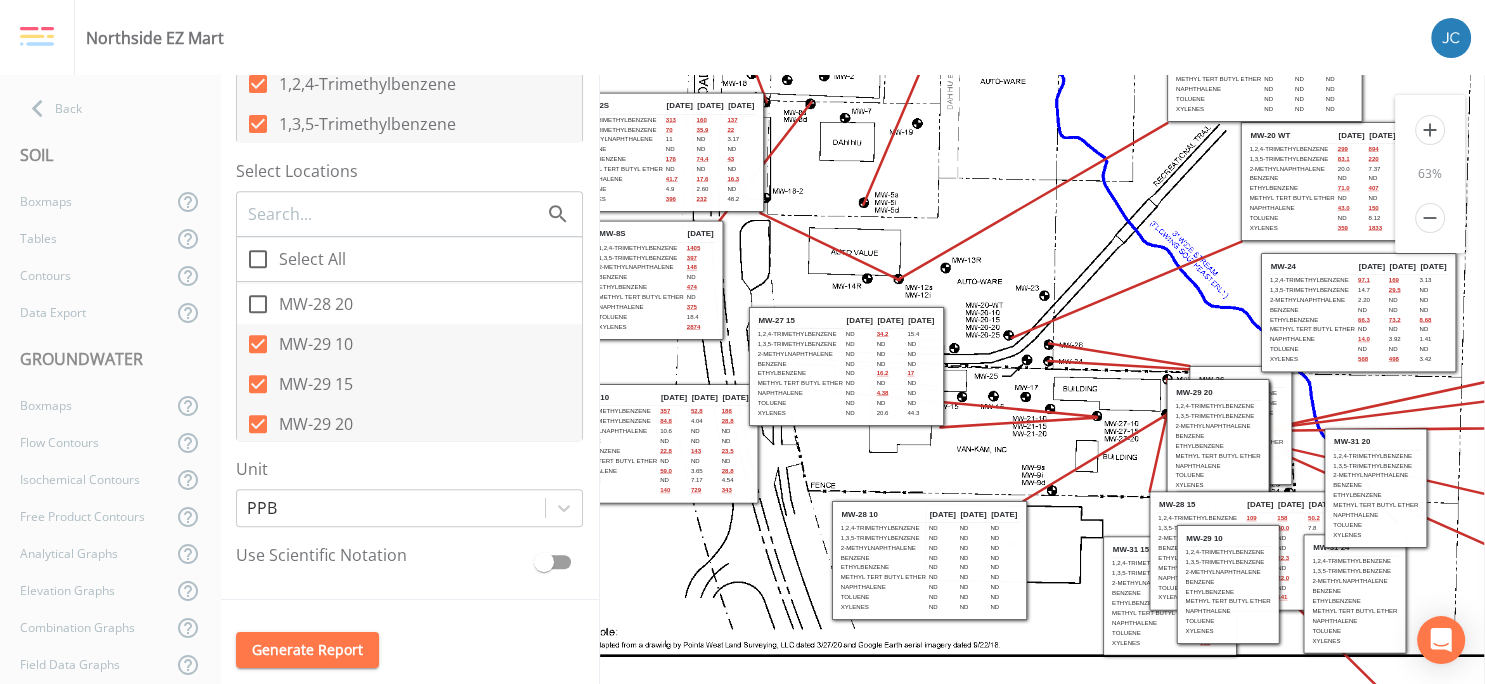click 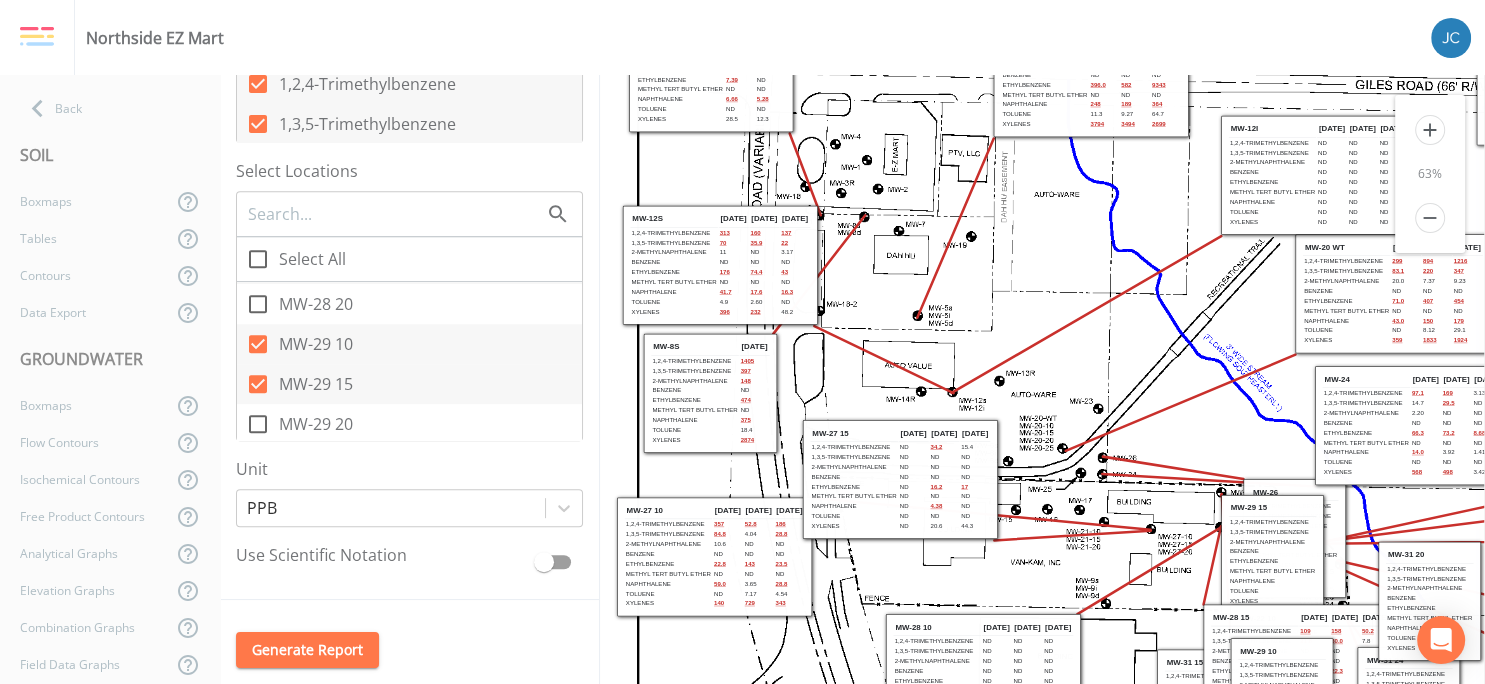 scroll, scrollTop: 211, scrollLeft: 0, axis: vertical 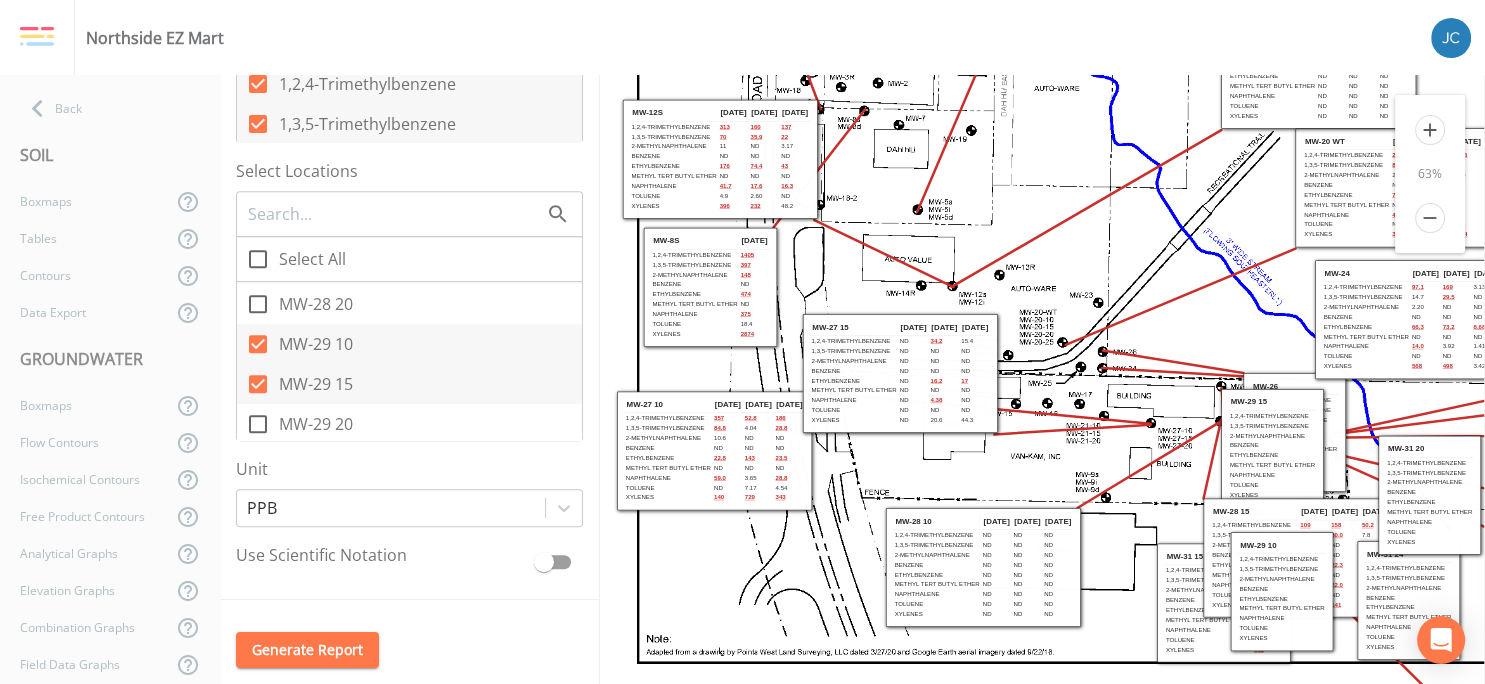 click 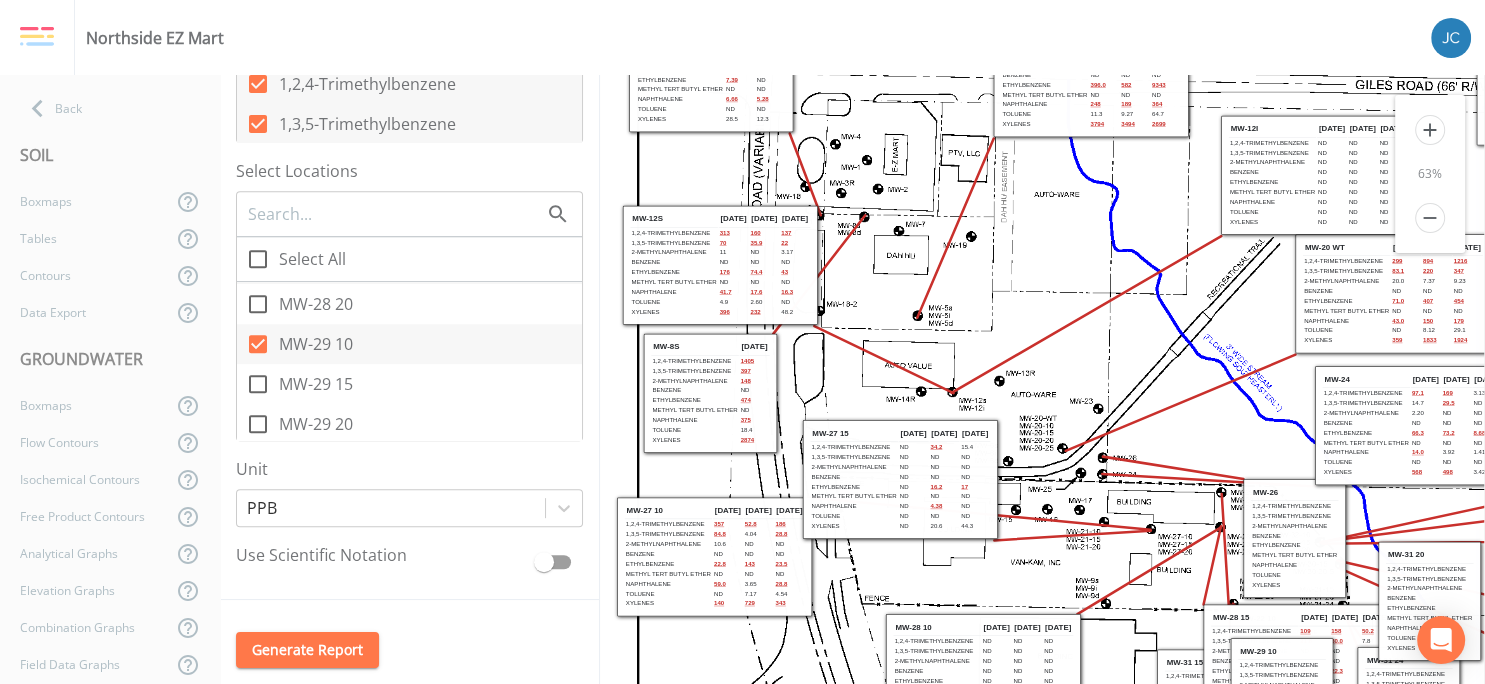 scroll, scrollTop: 211, scrollLeft: 0, axis: vertical 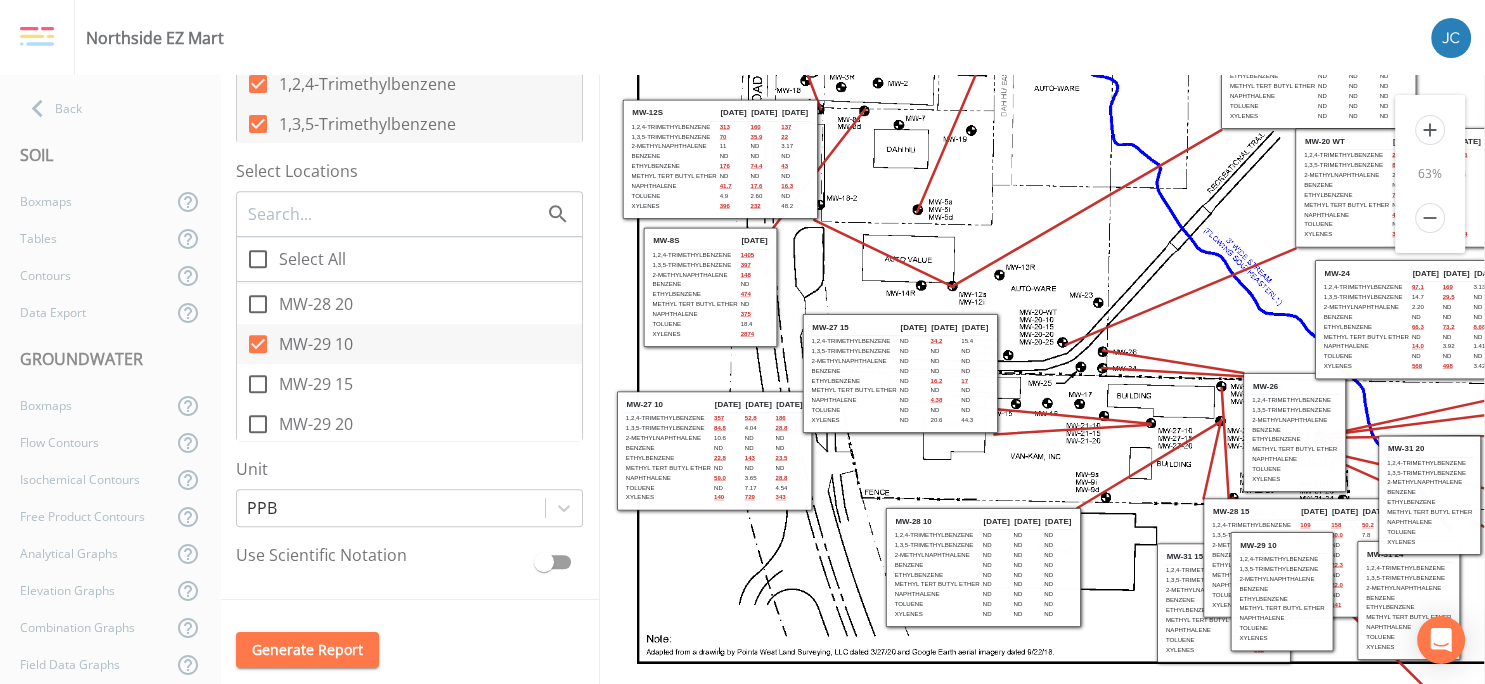 click 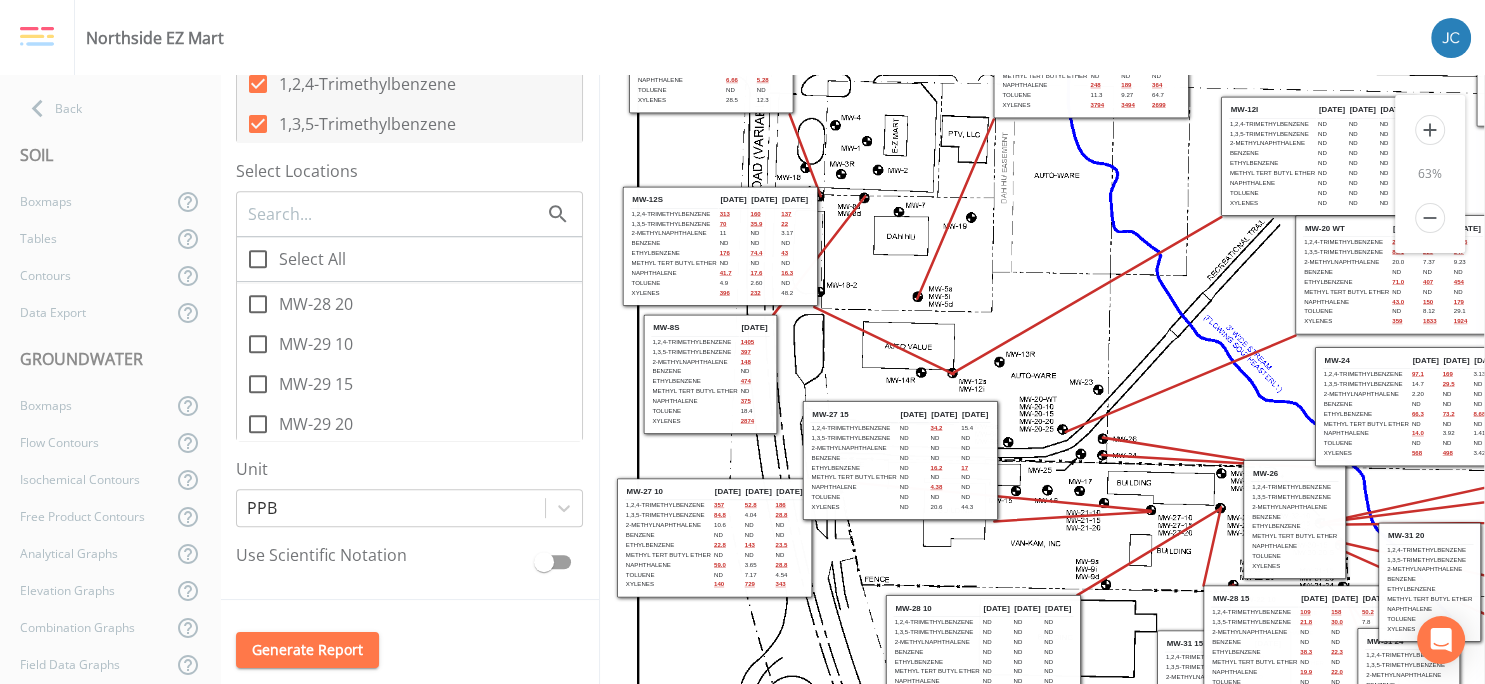 scroll, scrollTop: 211, scrollLeft: 0, axis: vertical 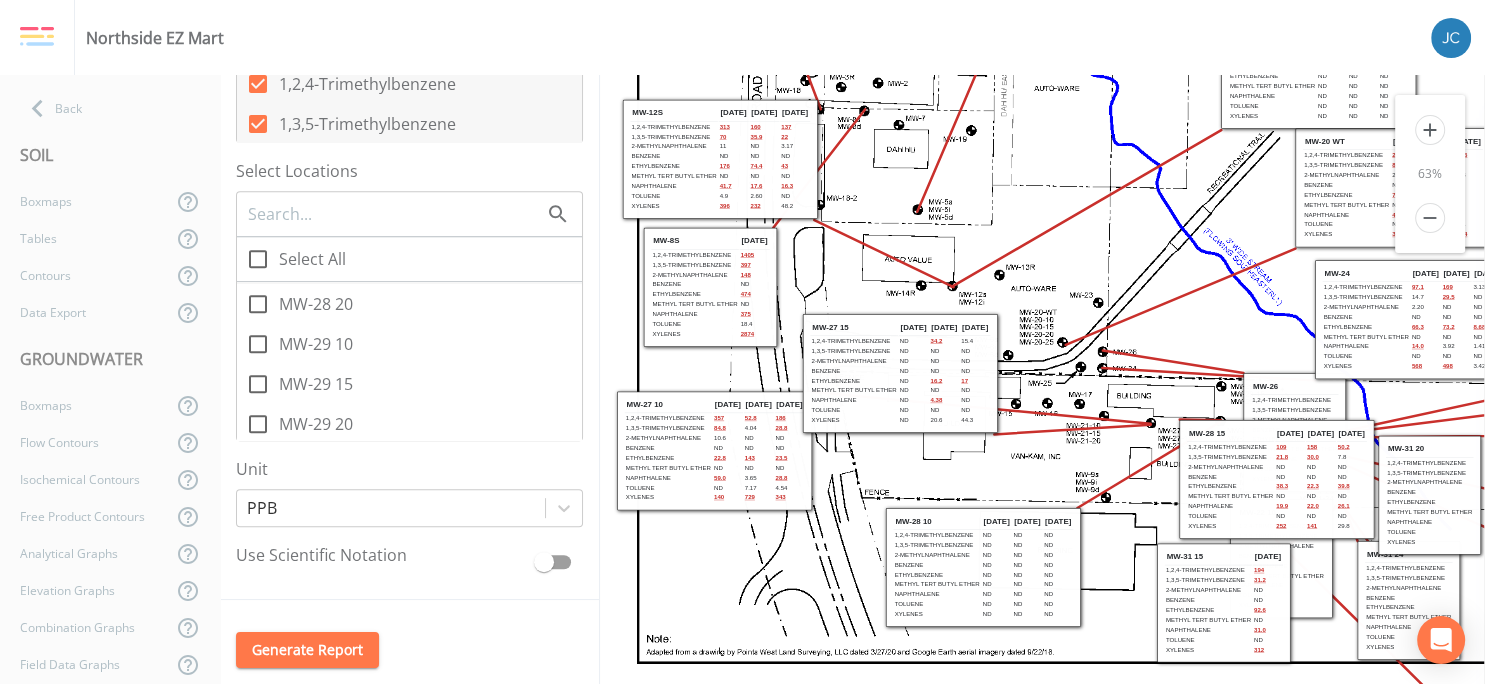 drag, startPoint x: 1233, startPoint y: 558, endPoint x: 1209, endPoint y: 479, distance: 82.565125 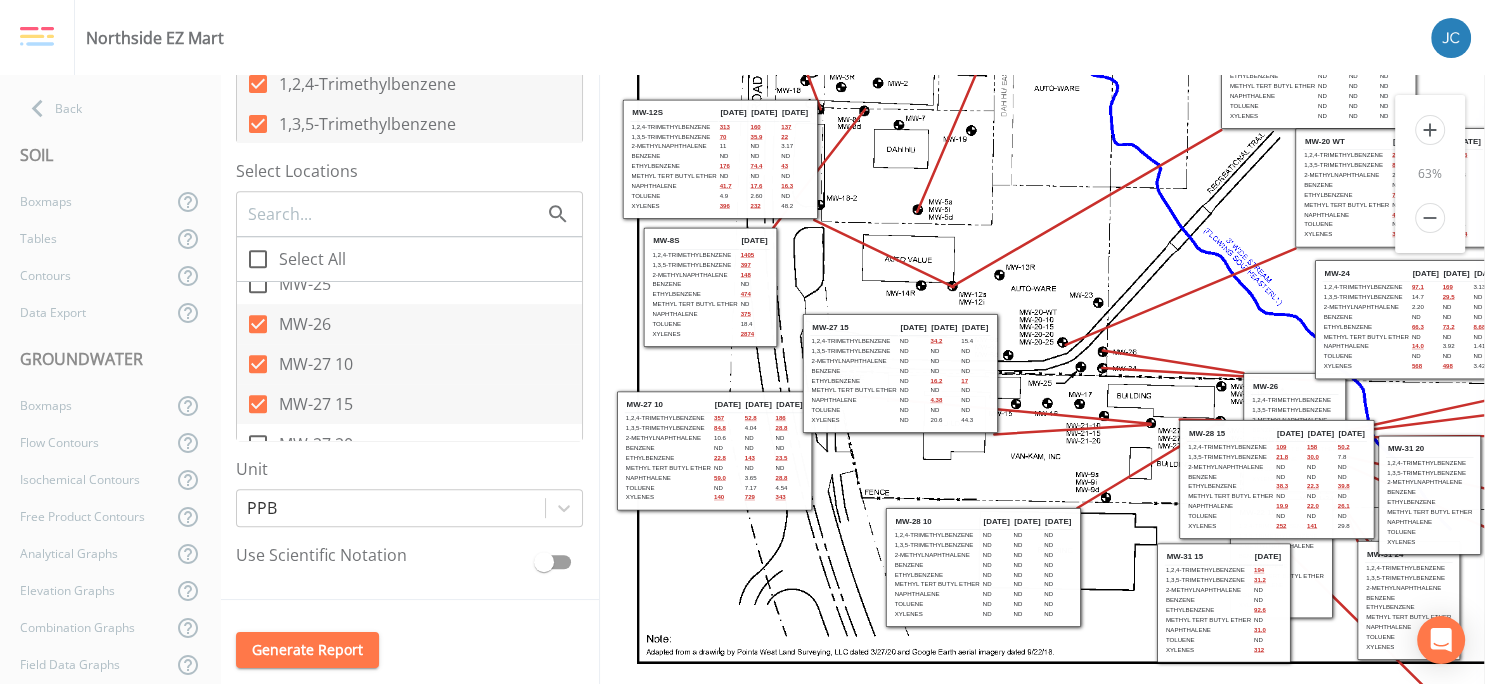 scroll, scrollTop: 1514, scrollLeft: 0, axis: vertical 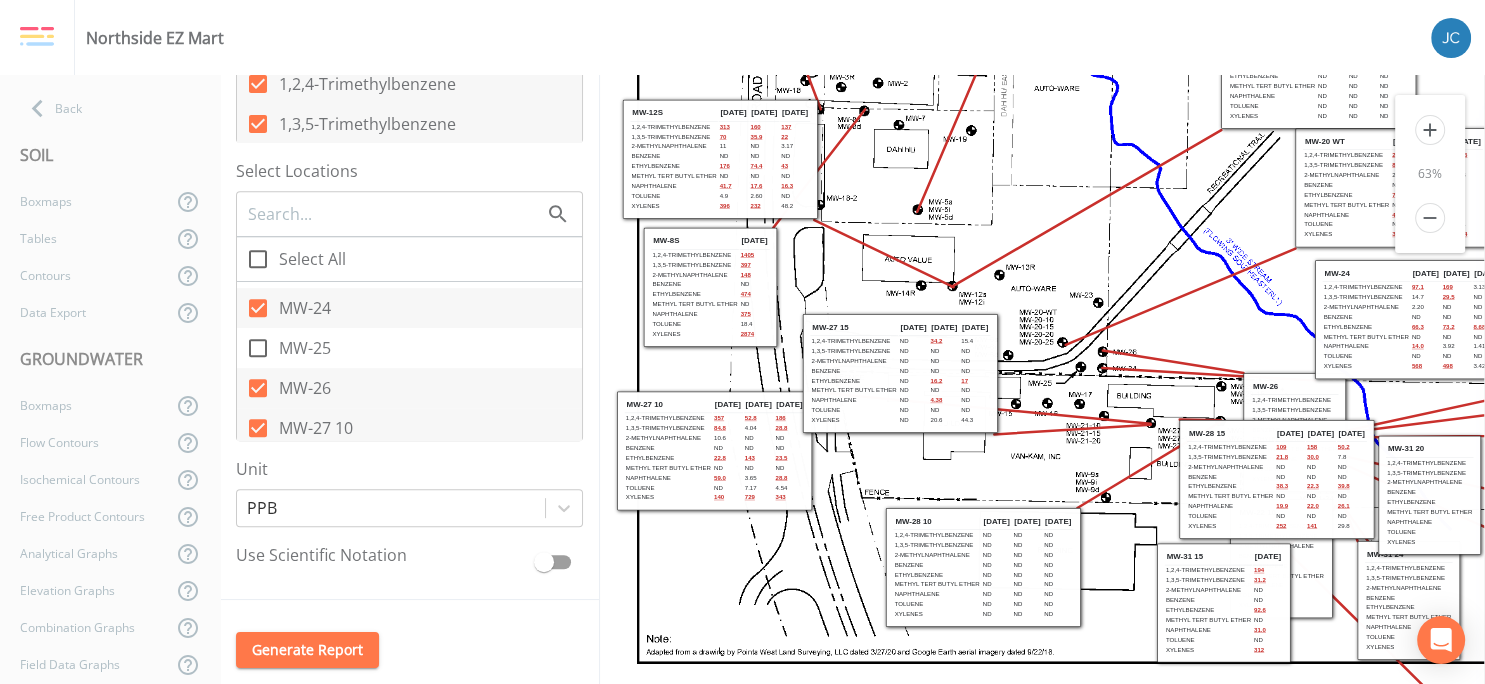 click on "MW-26" at bounding box center (305, 388) 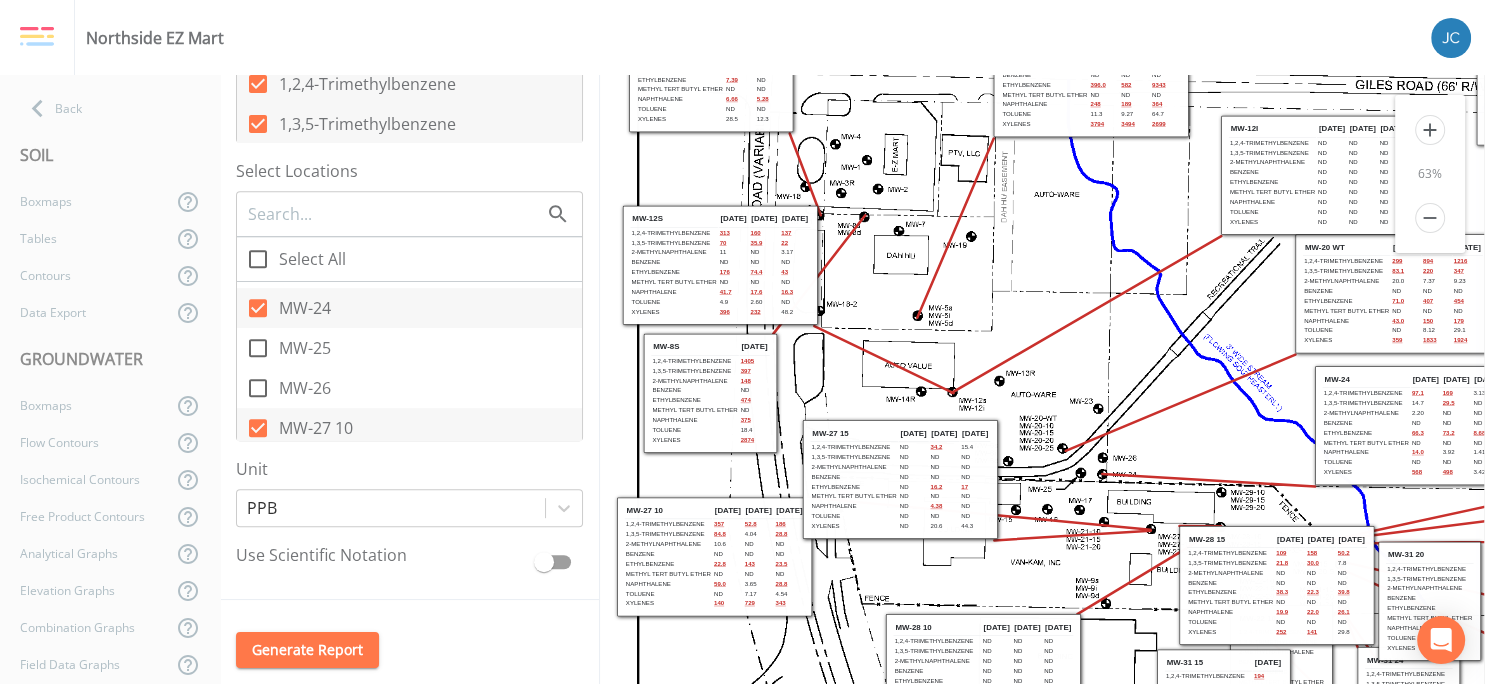 scroll, scrollTop: 211, scrollLeft: 0, axis: vertical 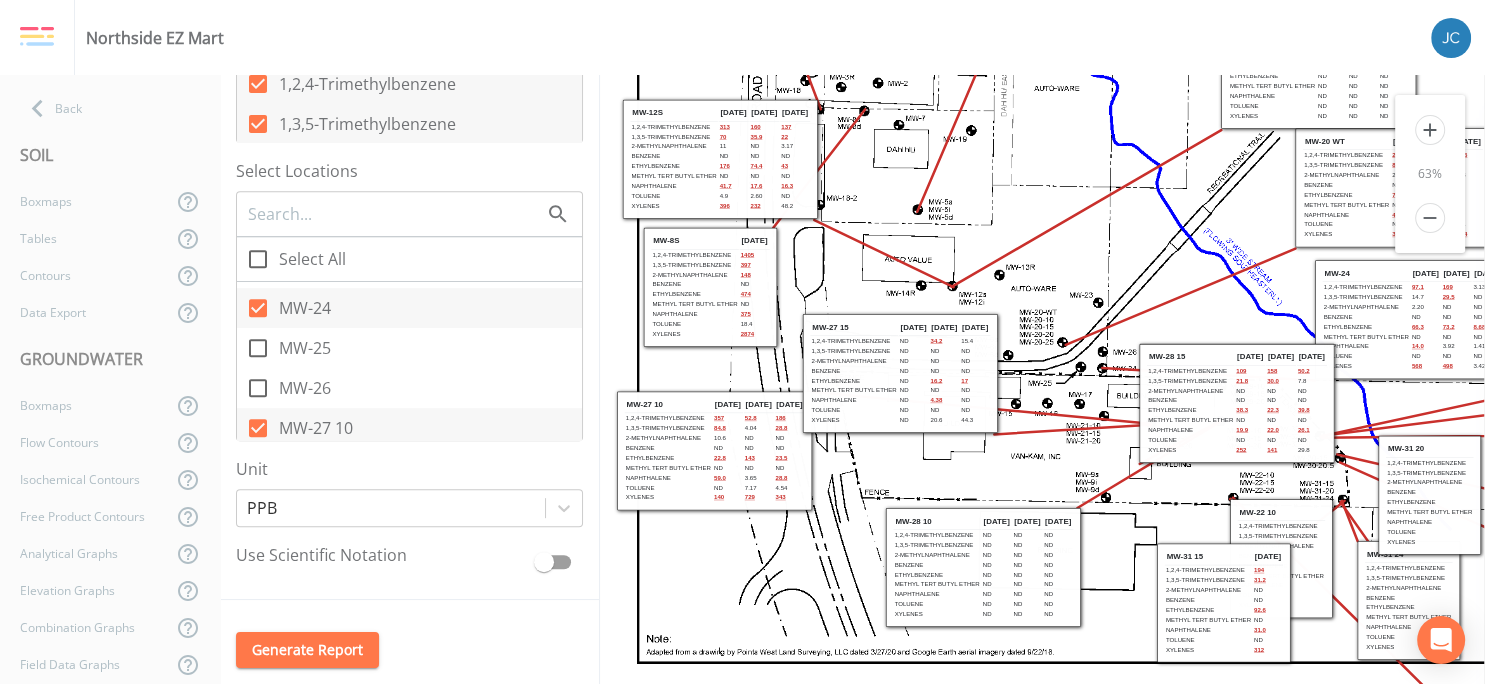 drag, startPoint x: 1279, startPoint y: 518, endPoint x: 1239, endPoint y: 443, distance: 85 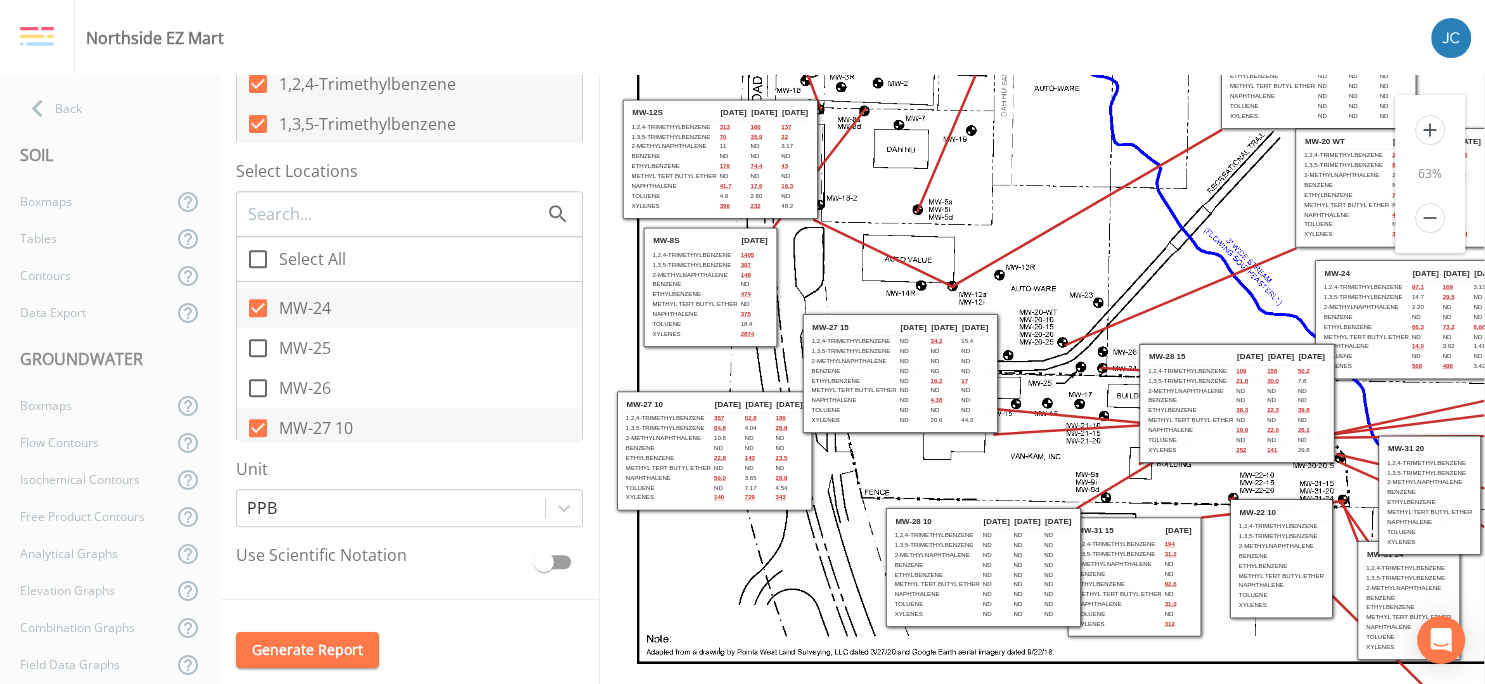 drag, startPoint x: 1207, startPoint y: 590, endPoint x: 1118, endPoint y: 565, distance: 92.44458 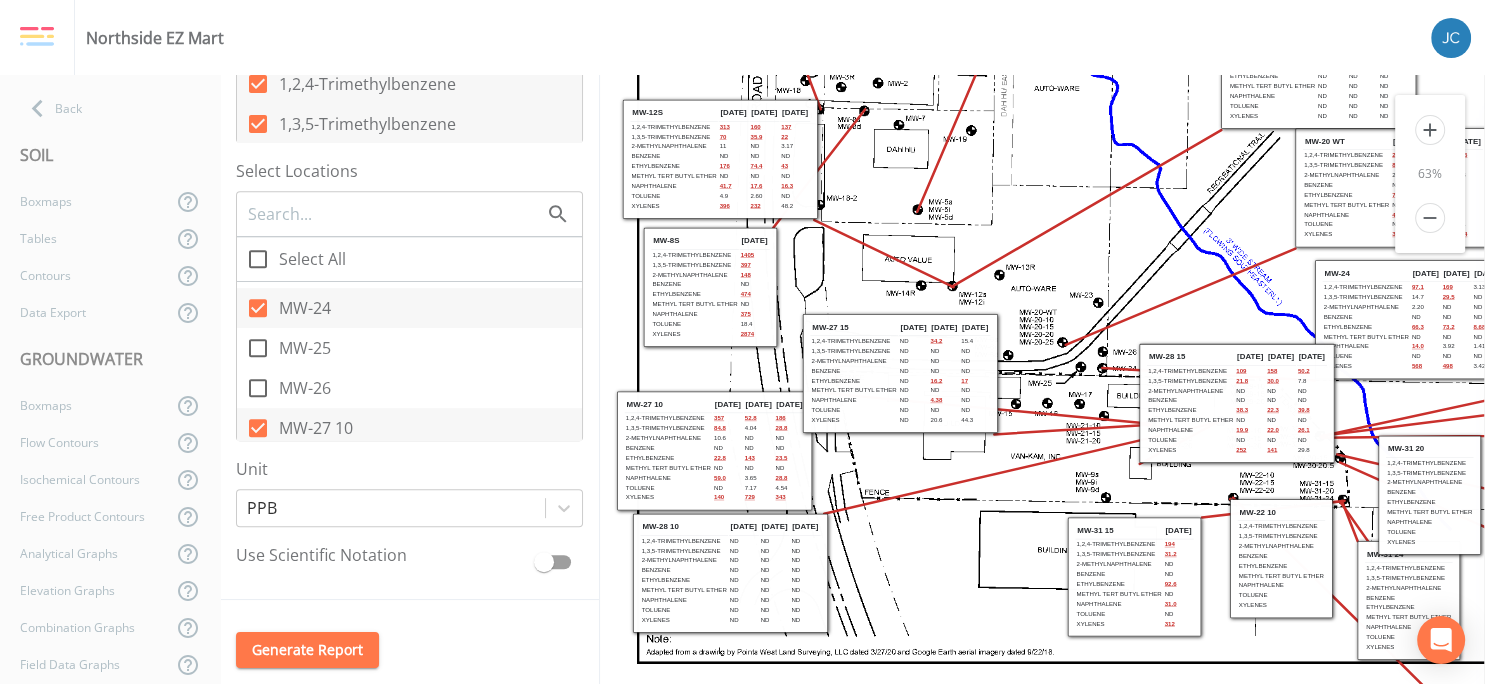 drag, startPoint x: 967, startPoint y: 530, endPoint x: 714, endPoint y: 537, distance: 253.09682 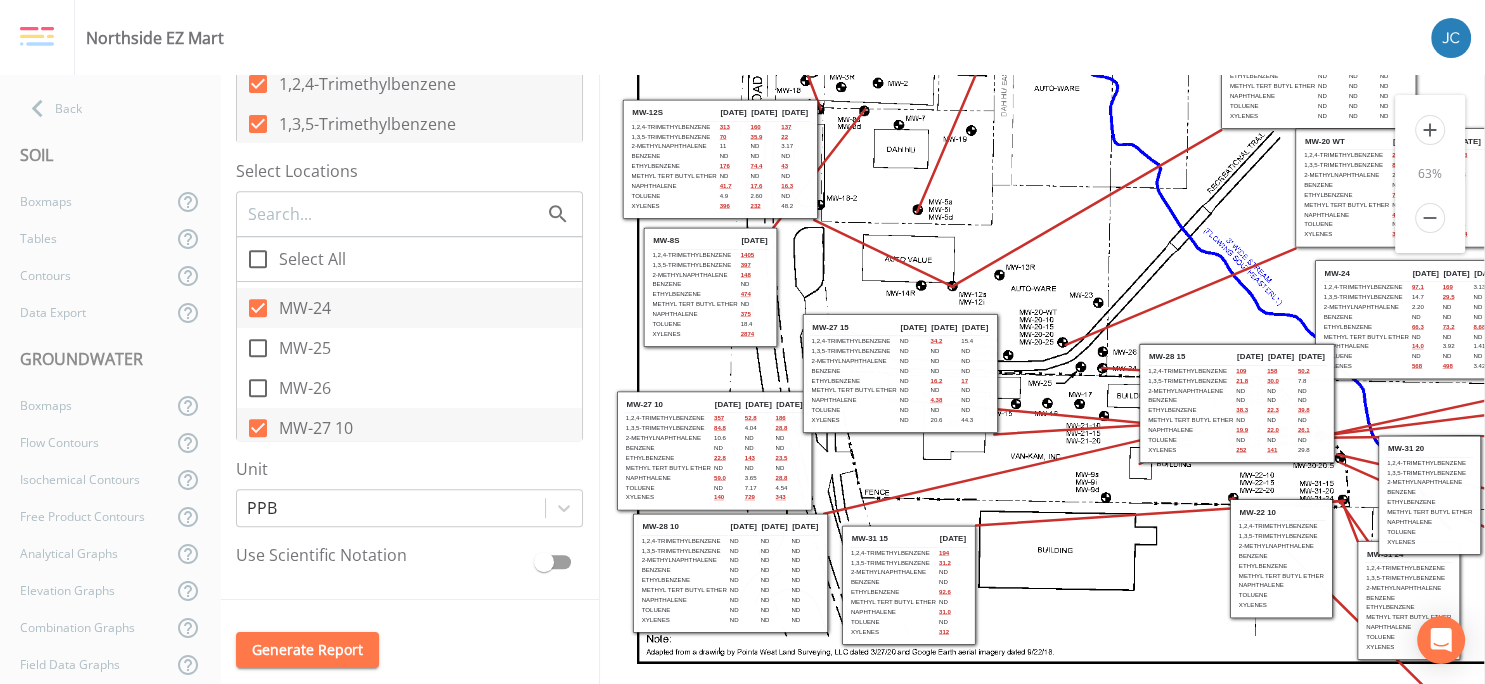 drag, startPoint x: 1150, startPoint y: 535, endPoint x: 924, endPoint y: 543, distance: 226.14156 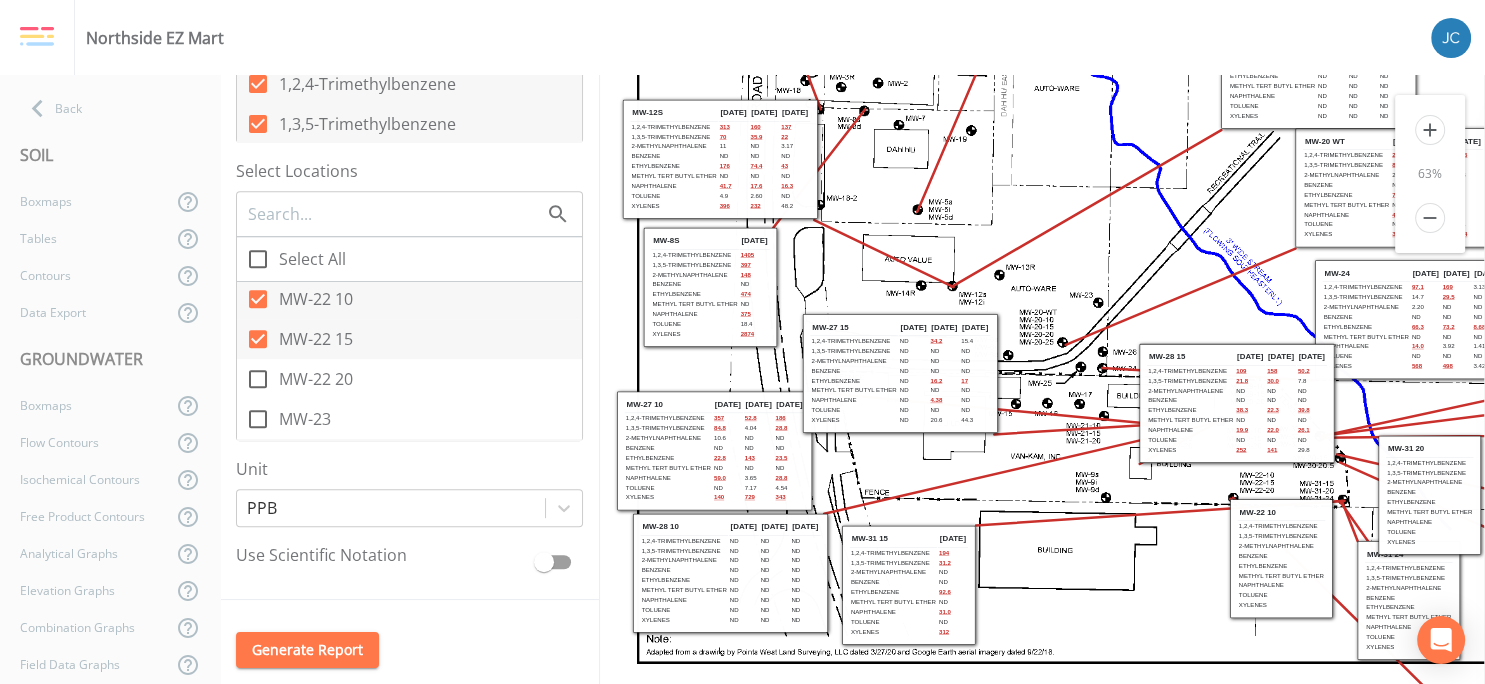 scroll, scrollTop: 1362, scrollLeft: 0, axis: vertical 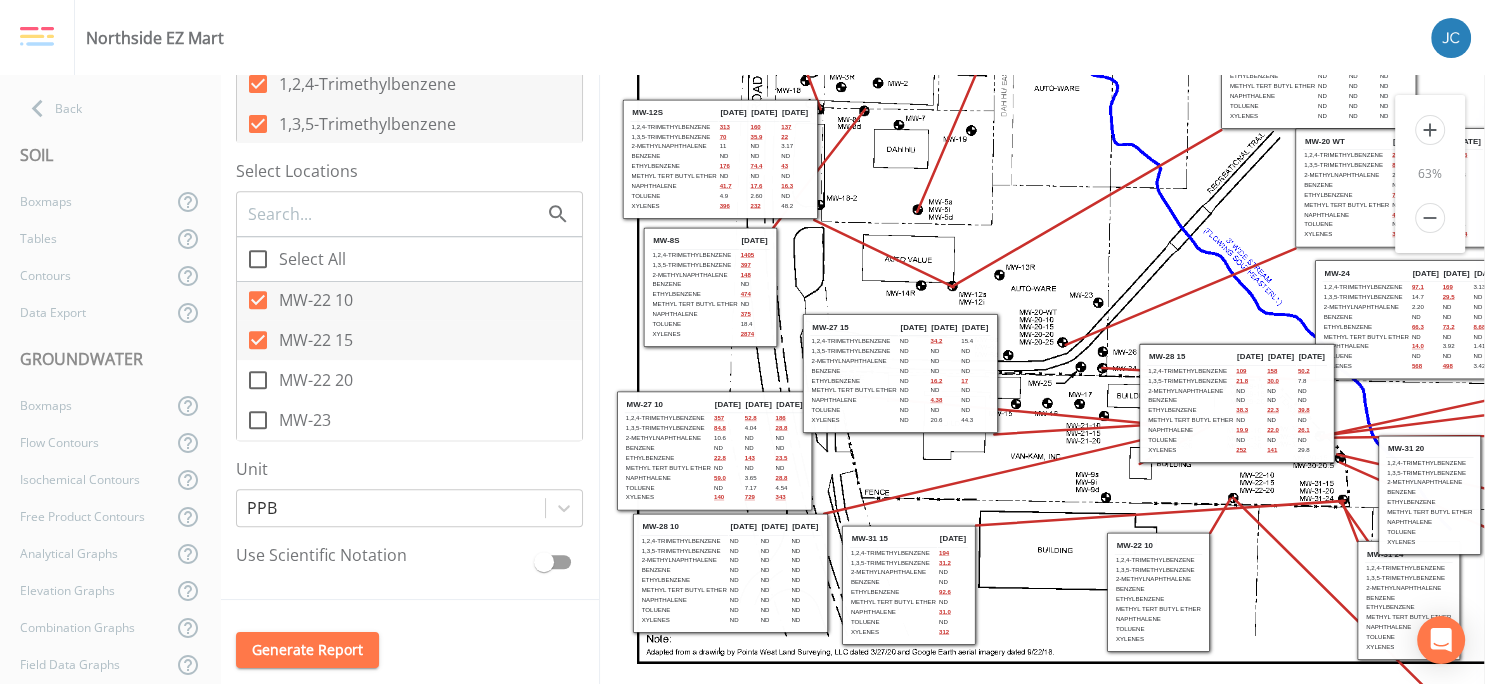 drag, startPoint x: 1258, startPoint y: 546, endPoint x: 1135, endPoint y: 580, distance: 127.61269 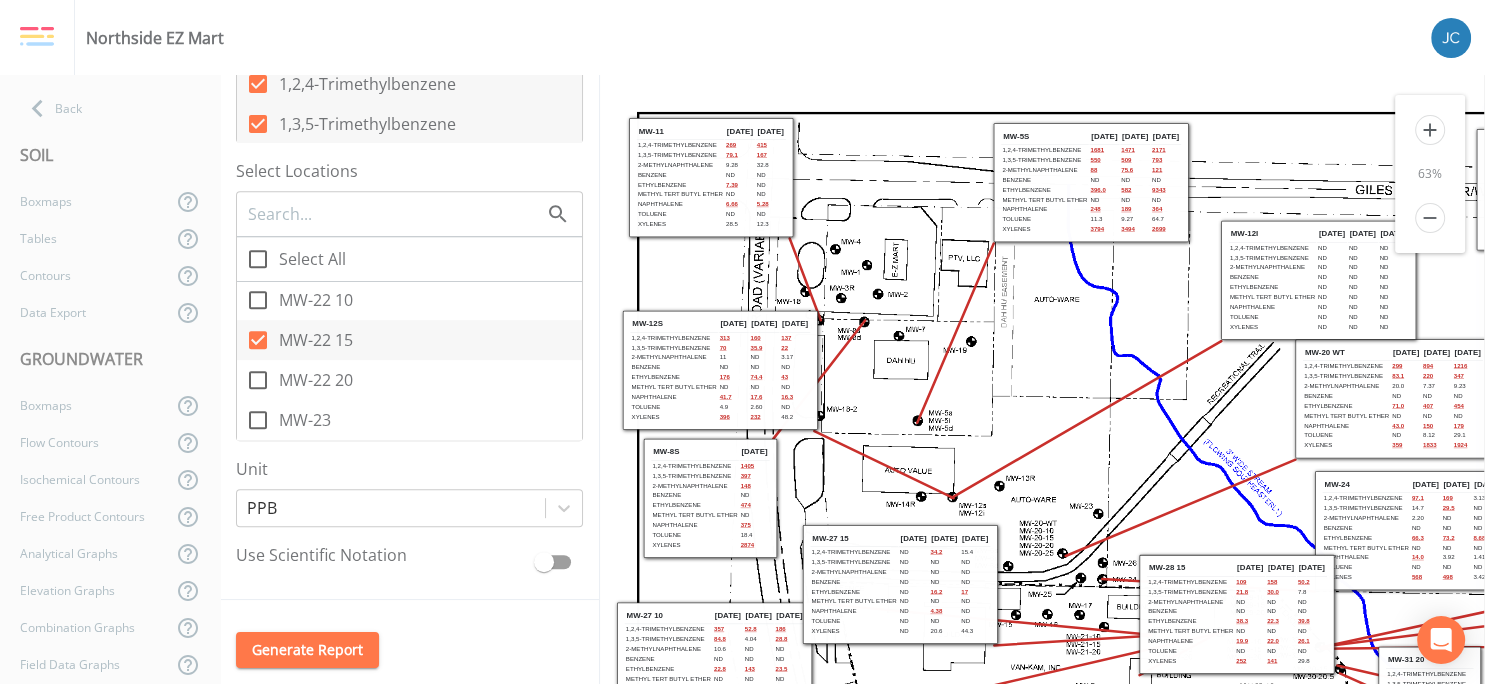 scroll, scrollTop: 0, scrollLeft: 0, axis: both 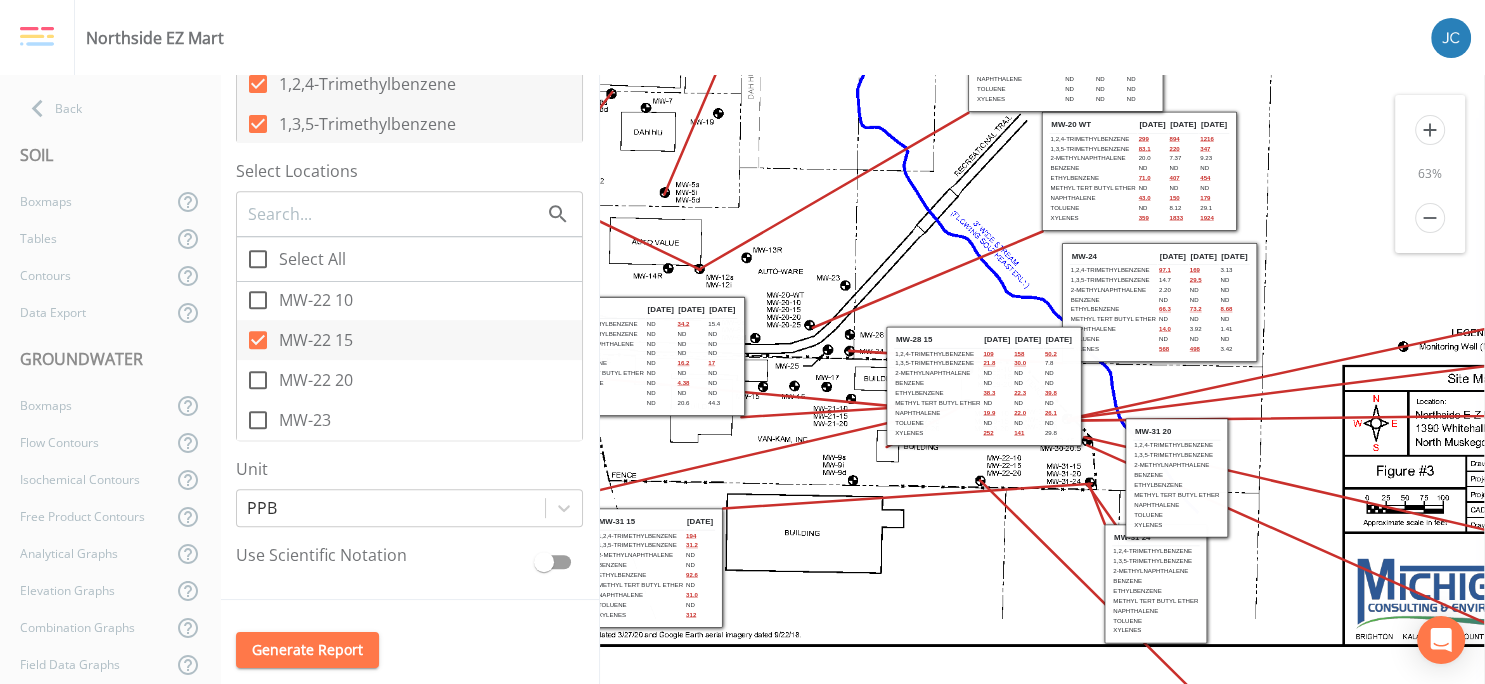 drag, startPoint x: 1186, startPoint y: 545, endPoint x: 933, endPoint y: 323, distance: 336.59024 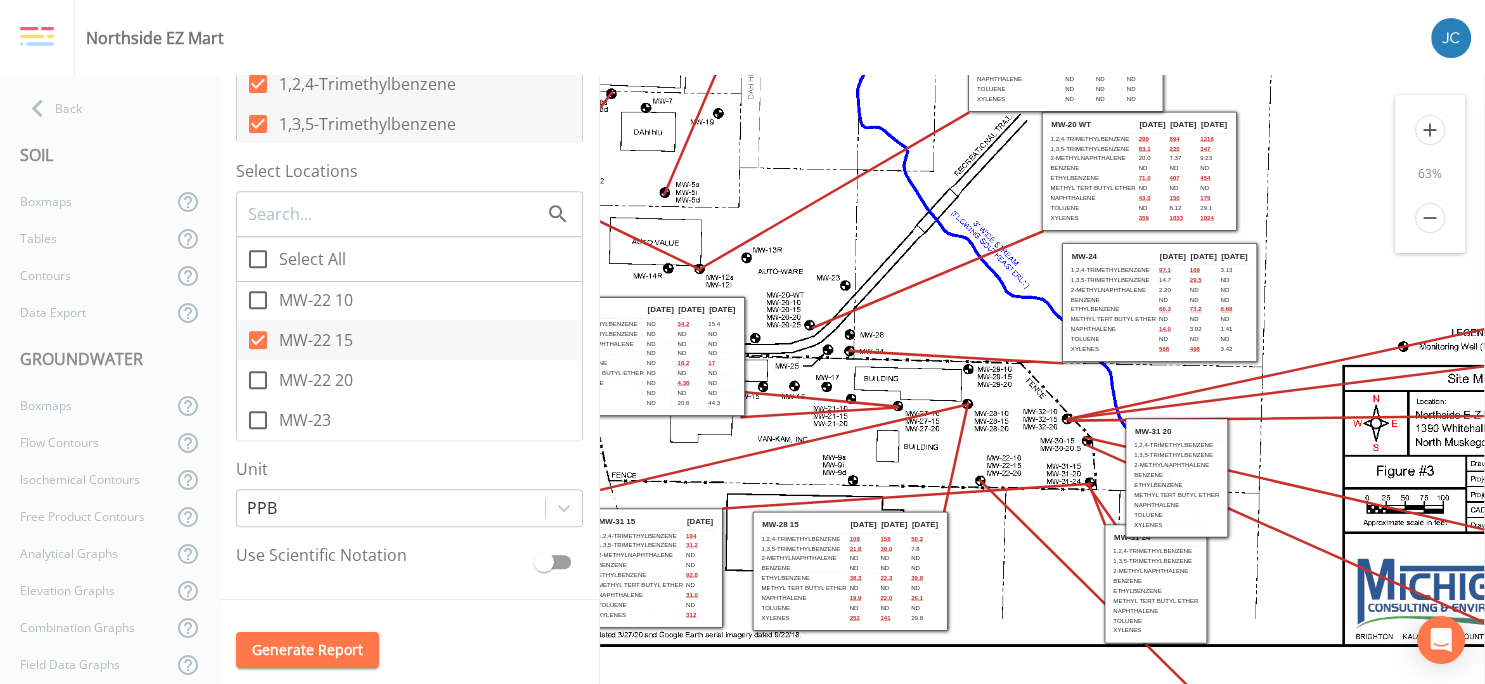 drag, startPoint x: 936, startPoint y: 411, endPoint x: 802, endPoint y: 596, distance: 228.43161 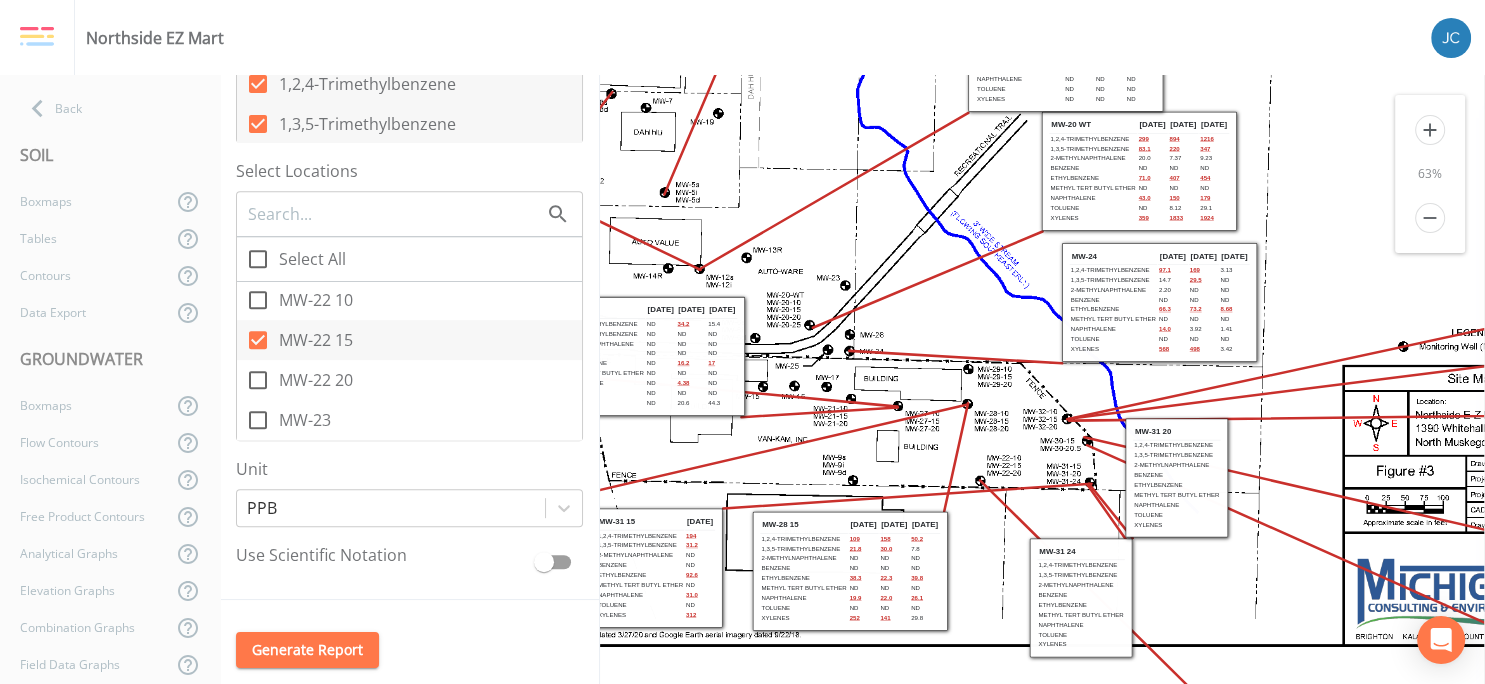 drag, startPoint x: 1139, startPoint y: 580, endPoint x: 1064, endPoint y: 594, distance: 76.29548 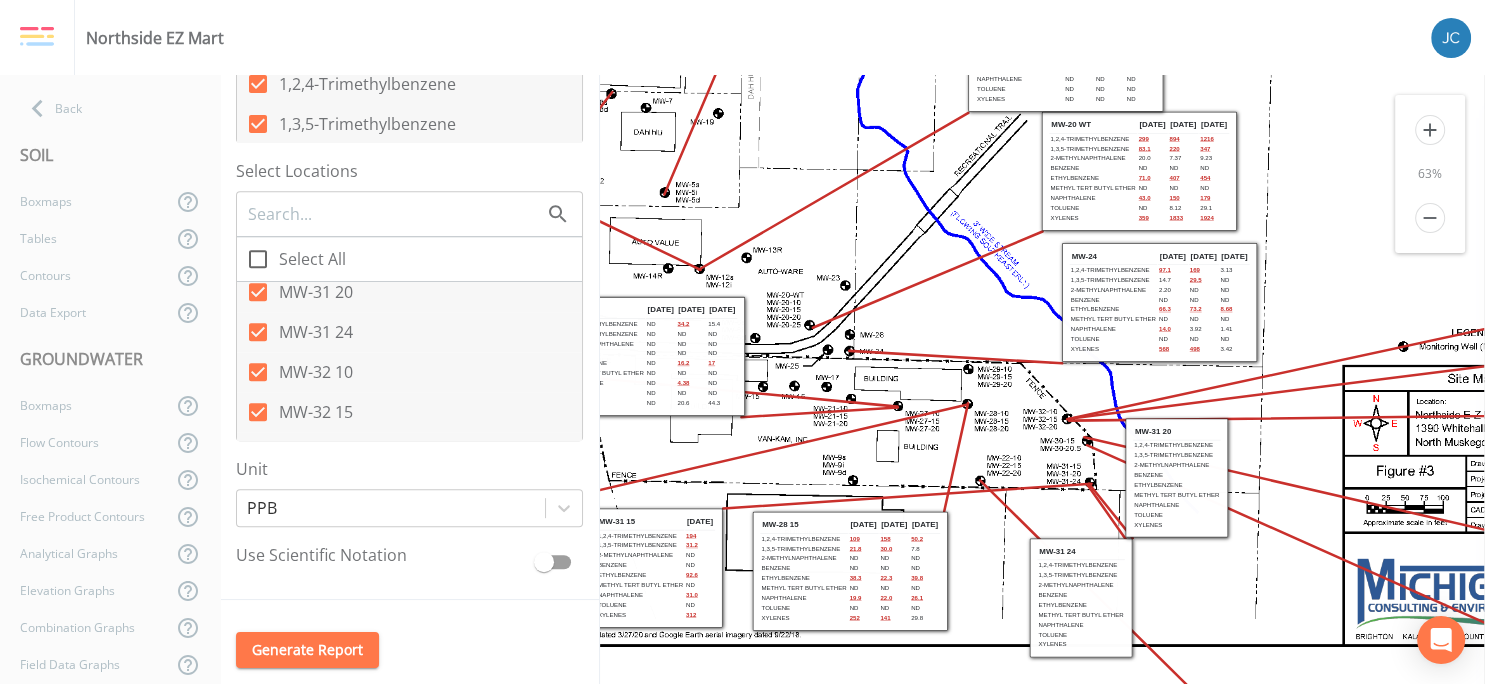 scroll, scrollTop: 2140, scrollLeft: 0, axis: vertical 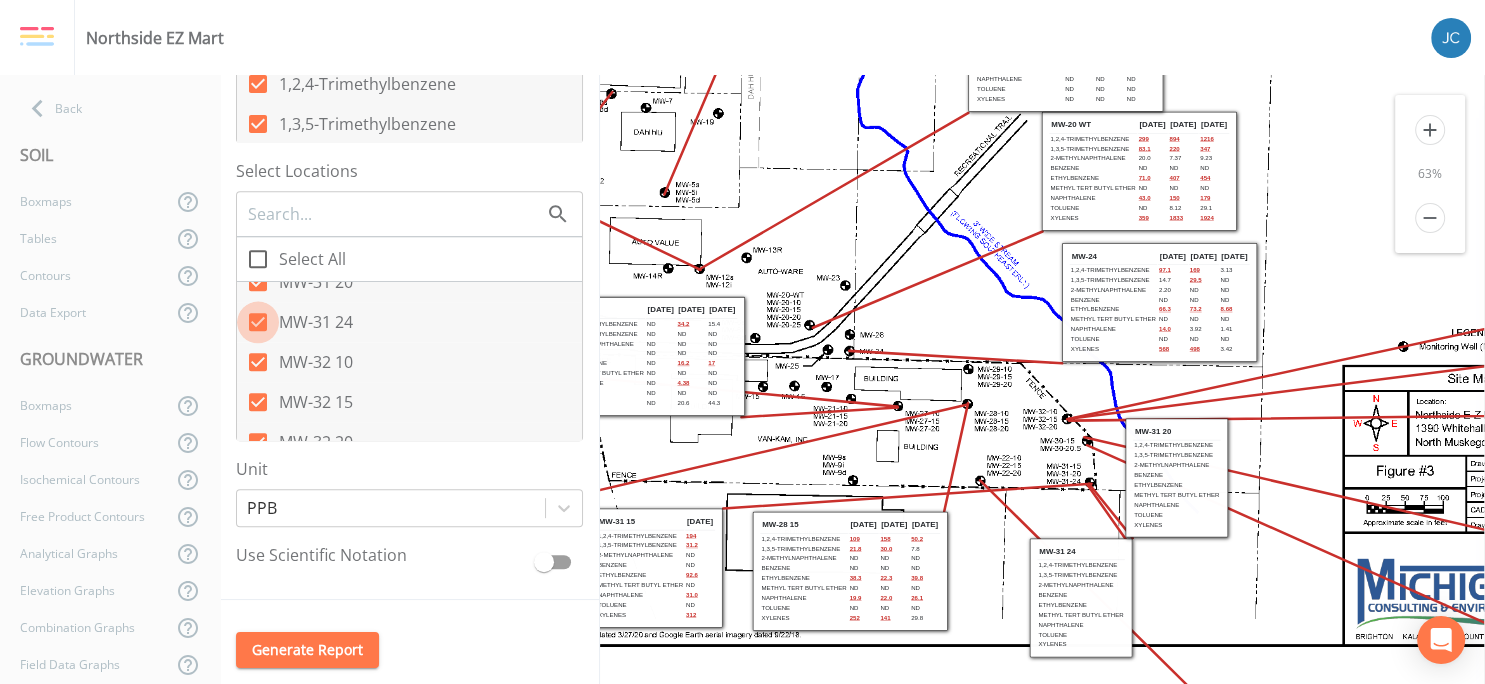 click 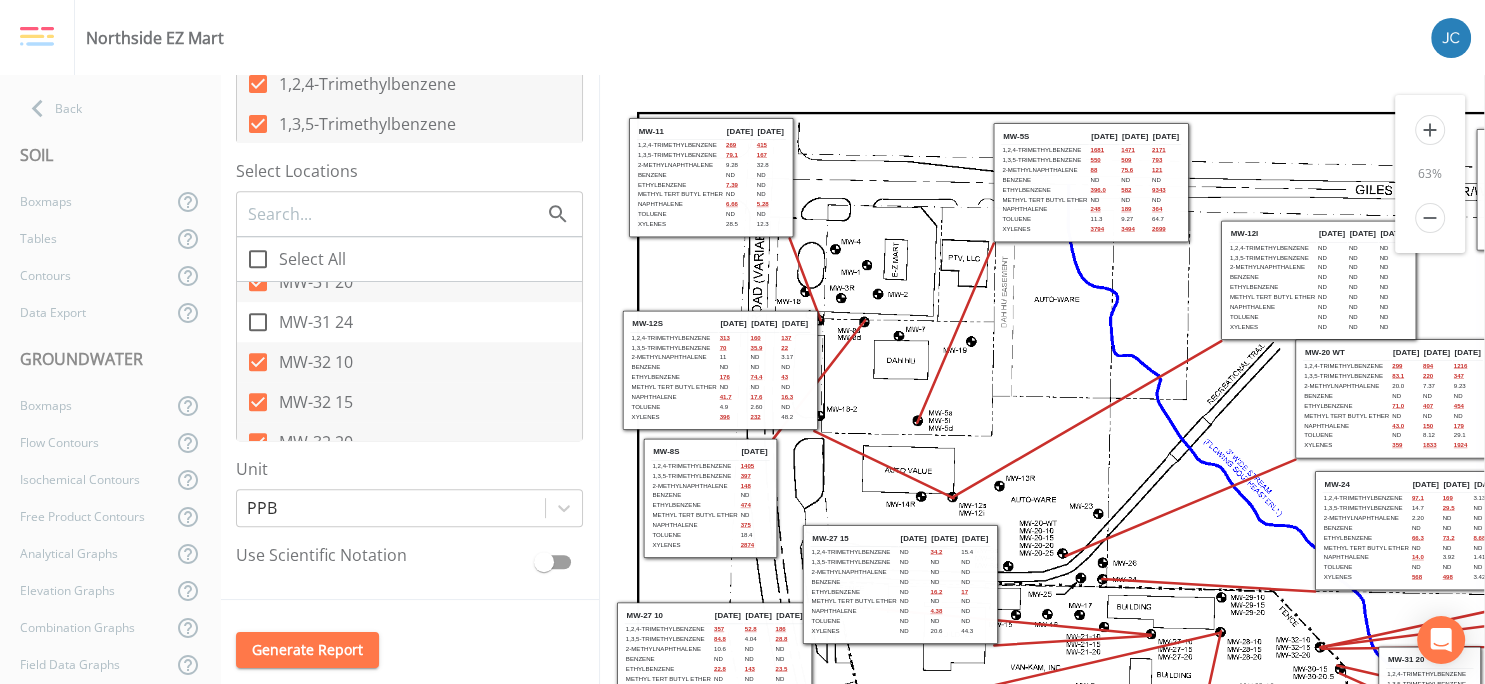 scroll, scrollTop: 0, scrollLeft: 0, axis: both 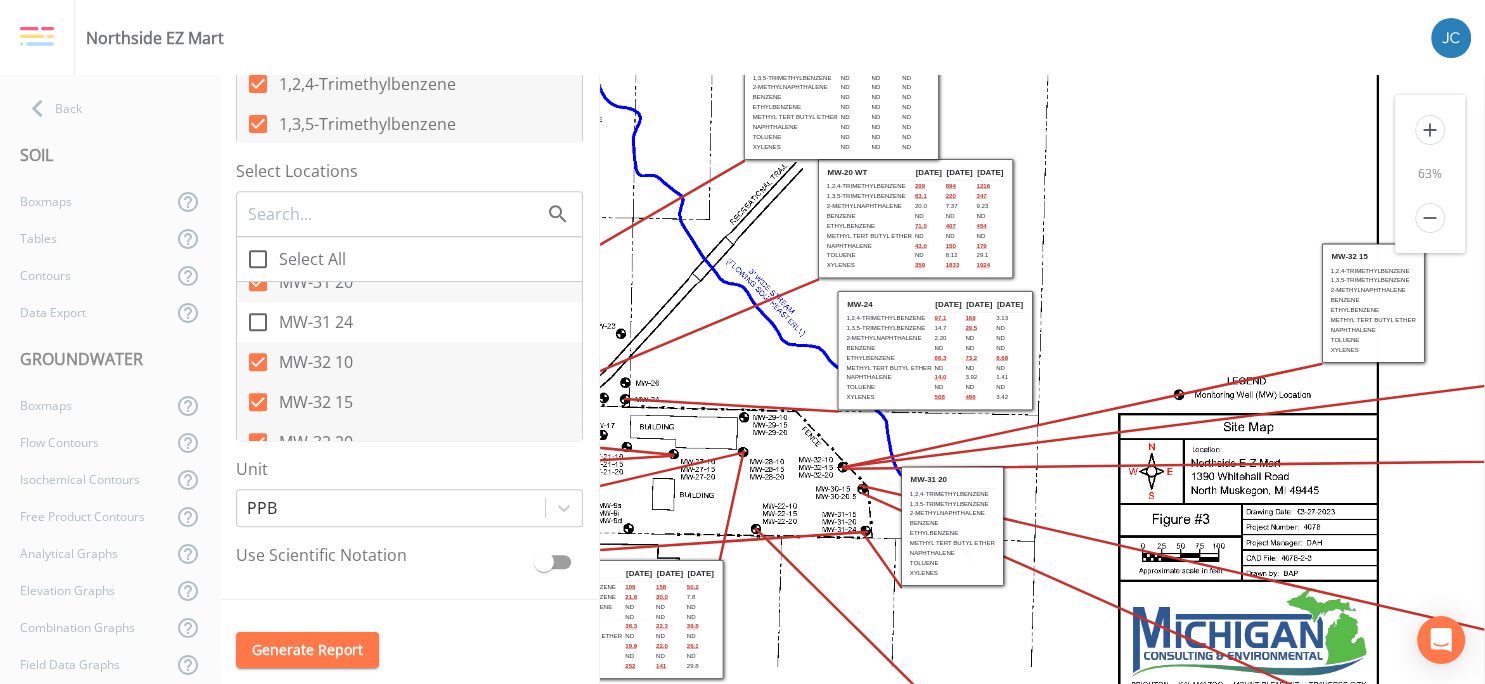 drag, startPoint x: 1168, startPoint y: 559, endPoint x: 691, endPoint y: 379, distance: 509.83234 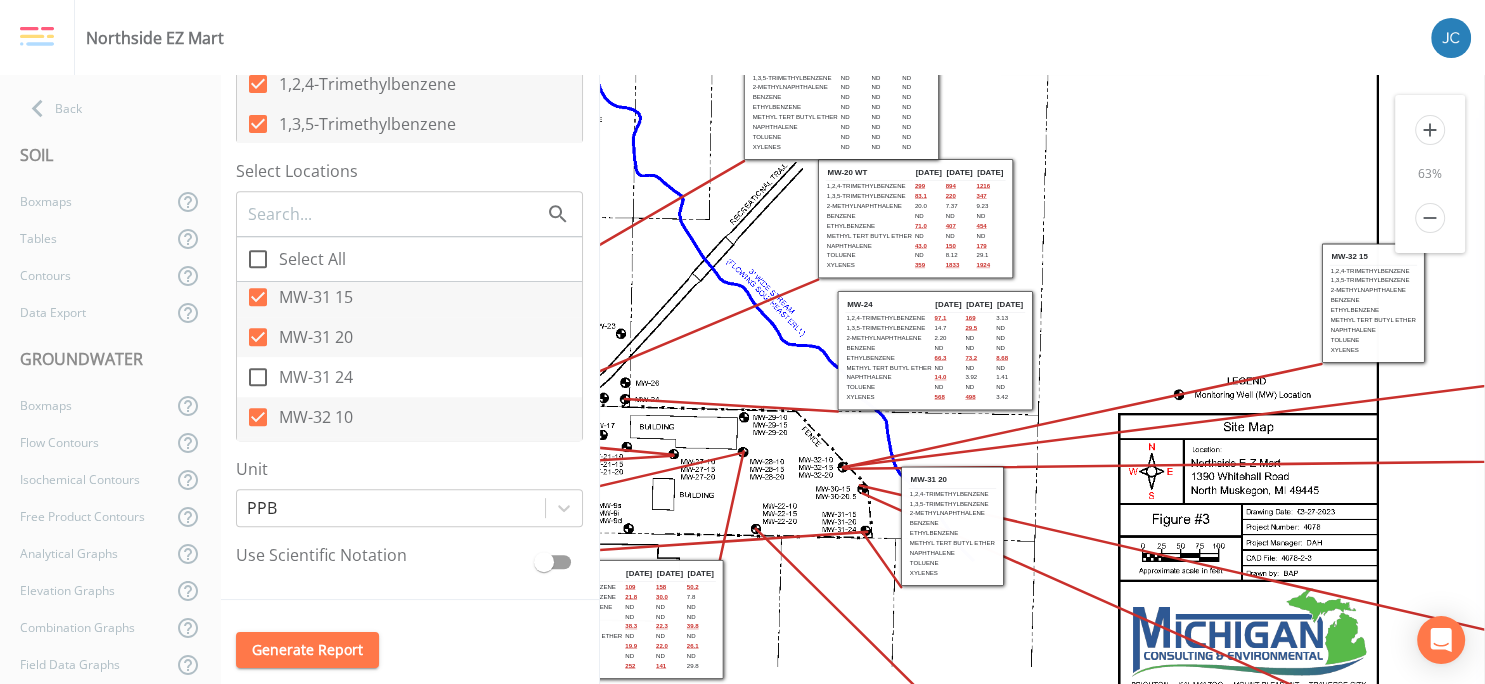 scroll, scrollTop: 2075, scrollLeft: 0, axis: vertical 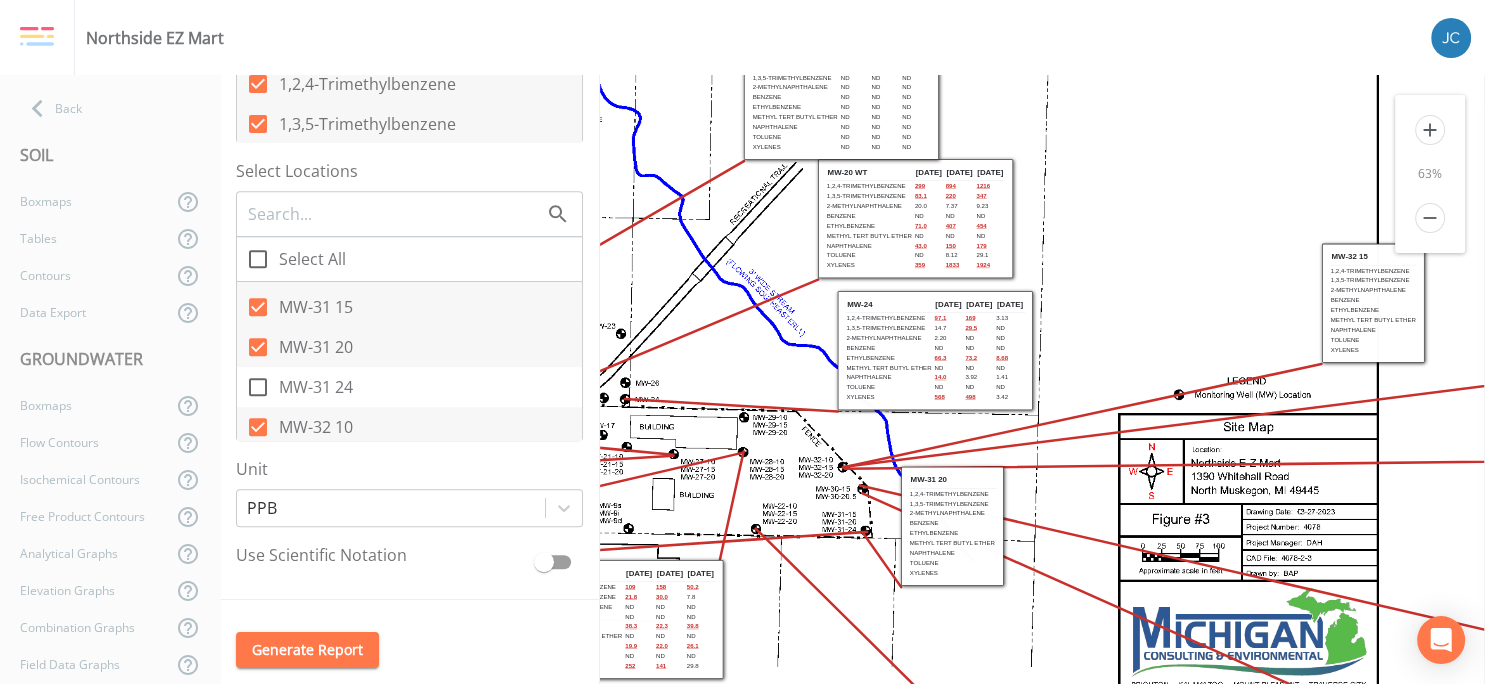 click on "MW-31 20" at bounding box center (316, 347) 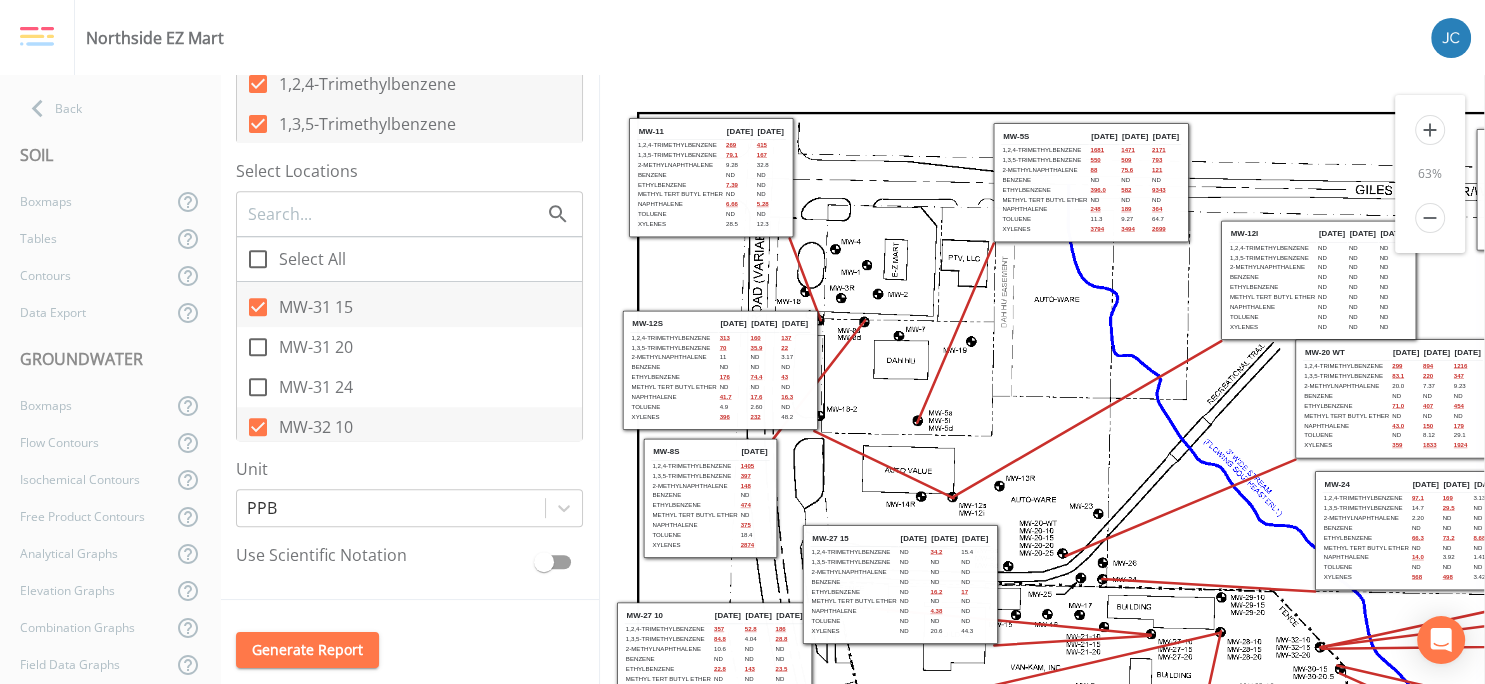 scroll, scrollTop: 0, scrollLeft: 0, axis: both 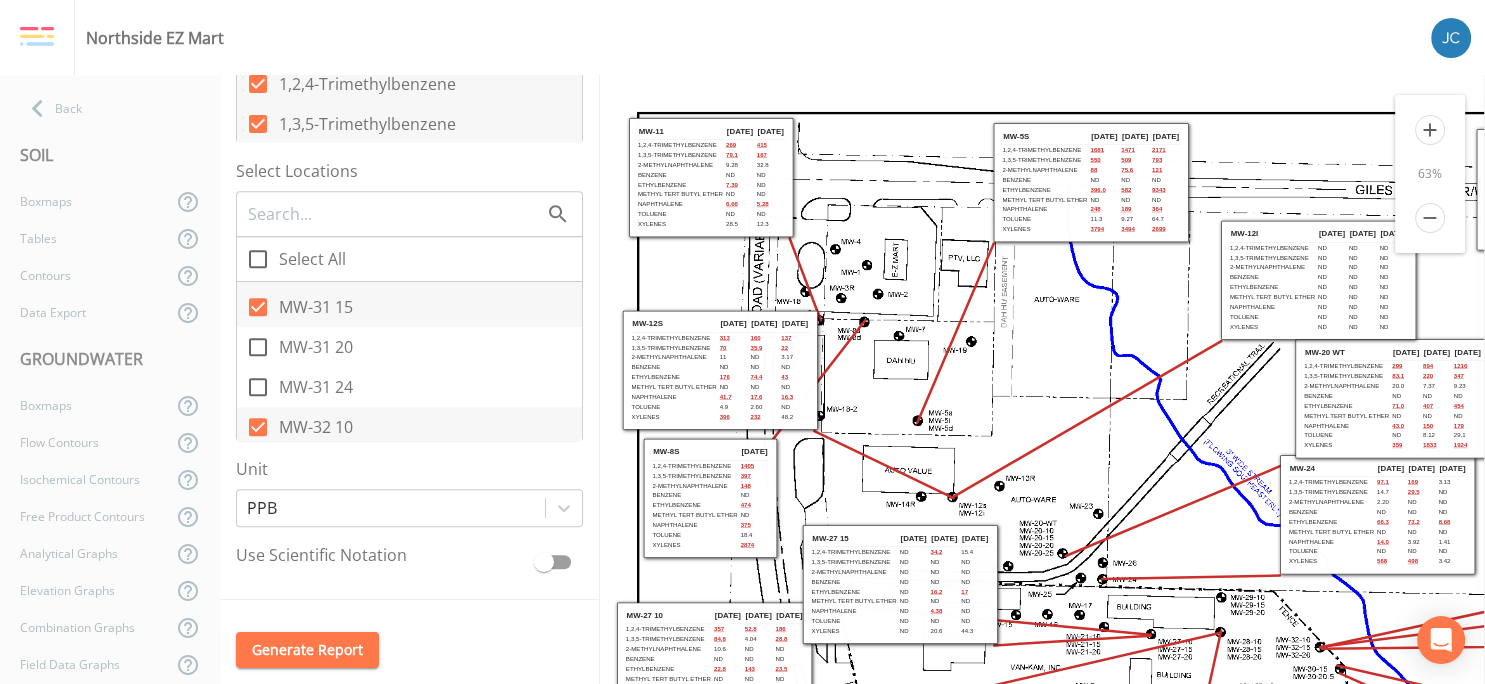 drag, startPoint x: 1382, startPoint y: 532, endPoint x: 1348, endPoint y: 516, distance: 37.576588 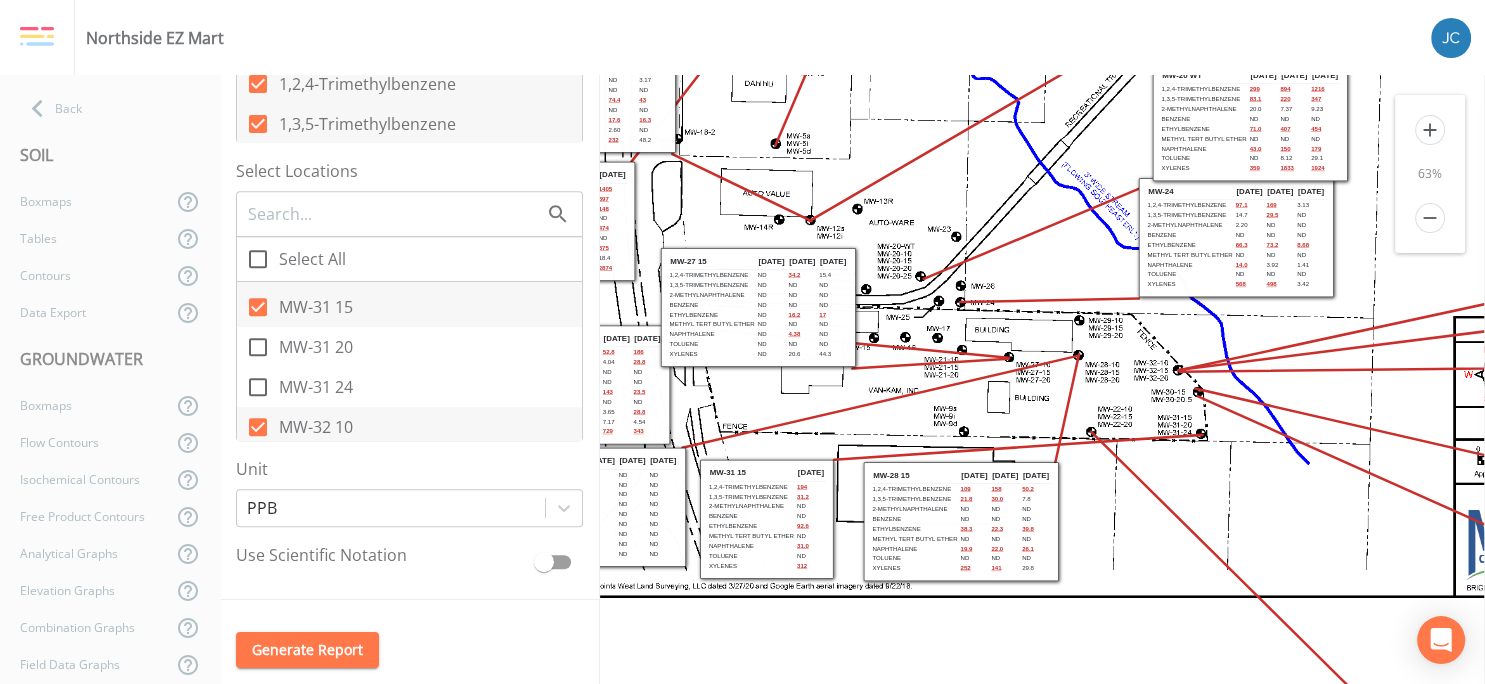 drag, startPoint x: 1098, startPoint y: 609, endPoint x: 960, endPoint y: 348, distance: 295.23718 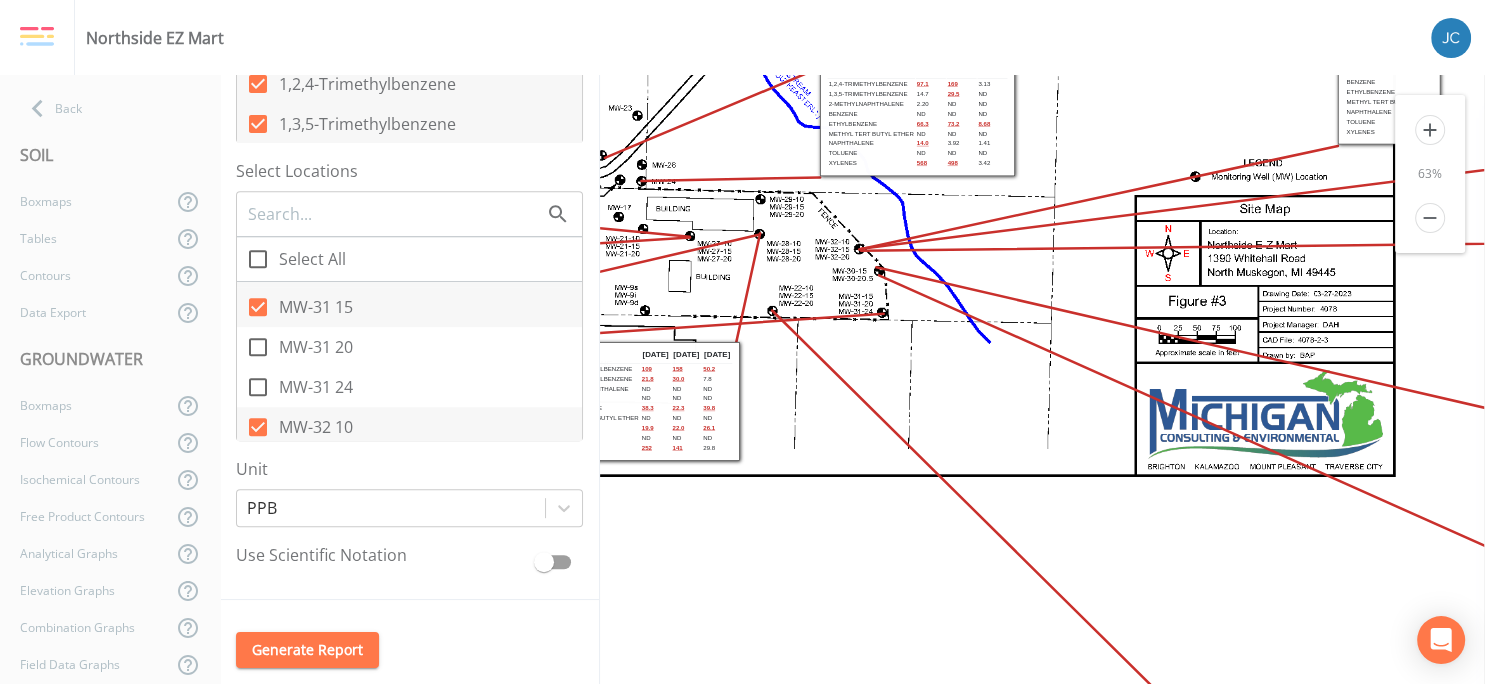 drag, startPoint x: 1359, startPoint y: 576, endPoint x: 1040, endPoint y: 454, distance: 341.5333 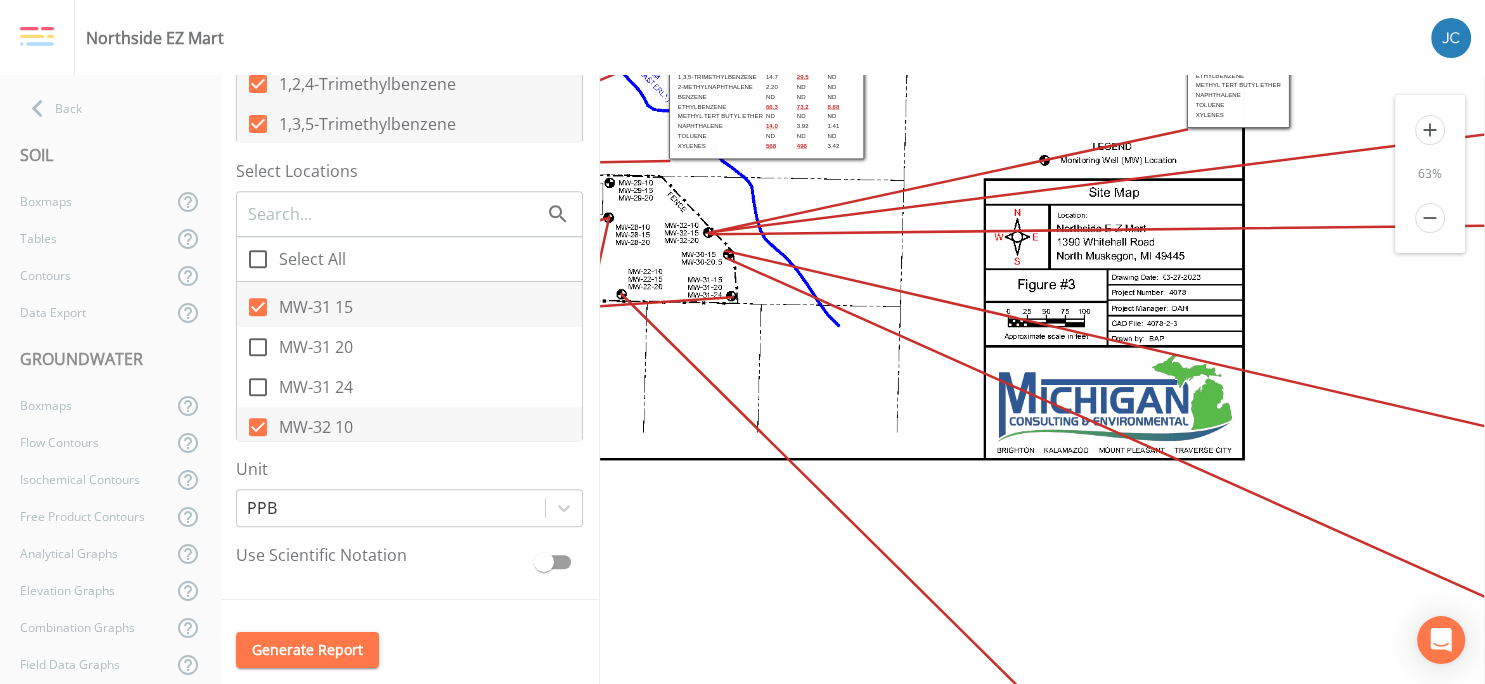 drag, startPoint x: 1040, startPoint y: 454, endPoint x: 889, endPoint y: 438, distance: 151.84532 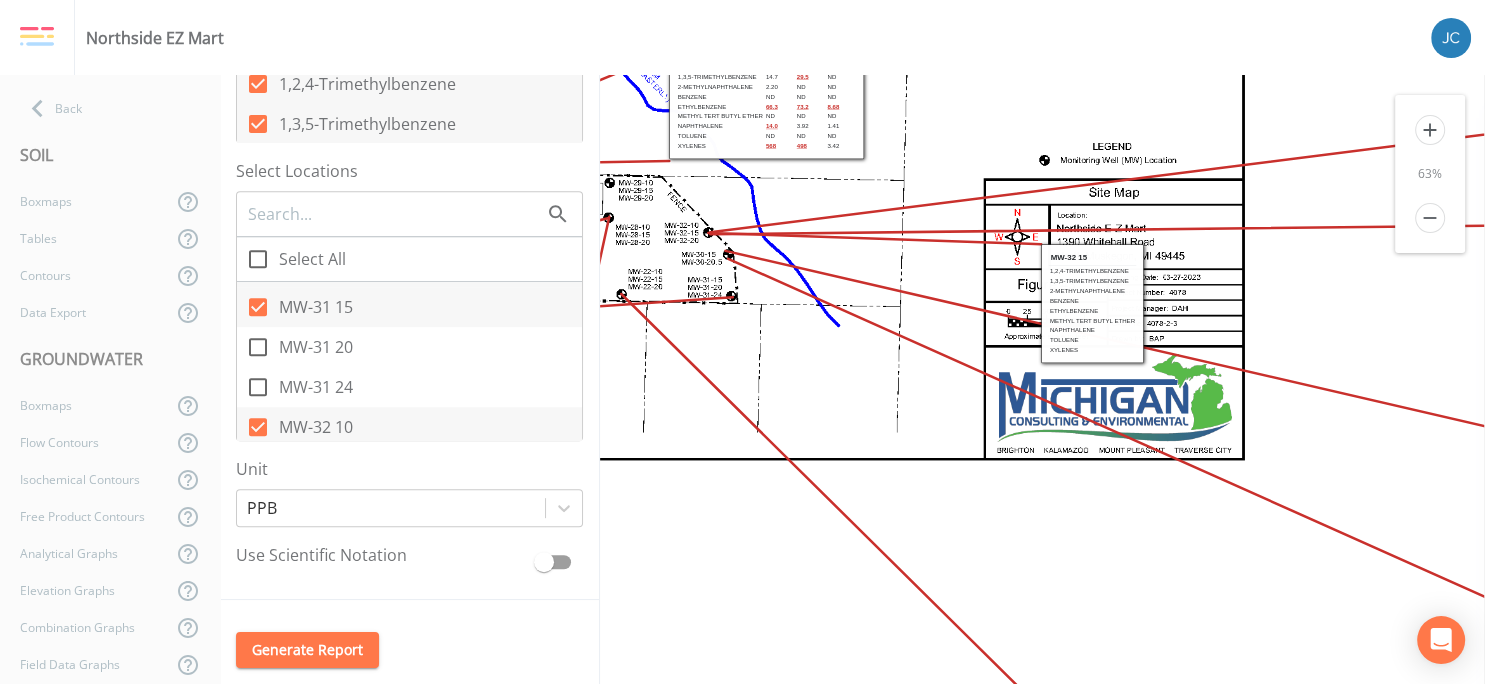drag, startPoint x: 1228, startPoint y: 90, endPoint x: 1082, endPoint y: 325, distance: 276.66043 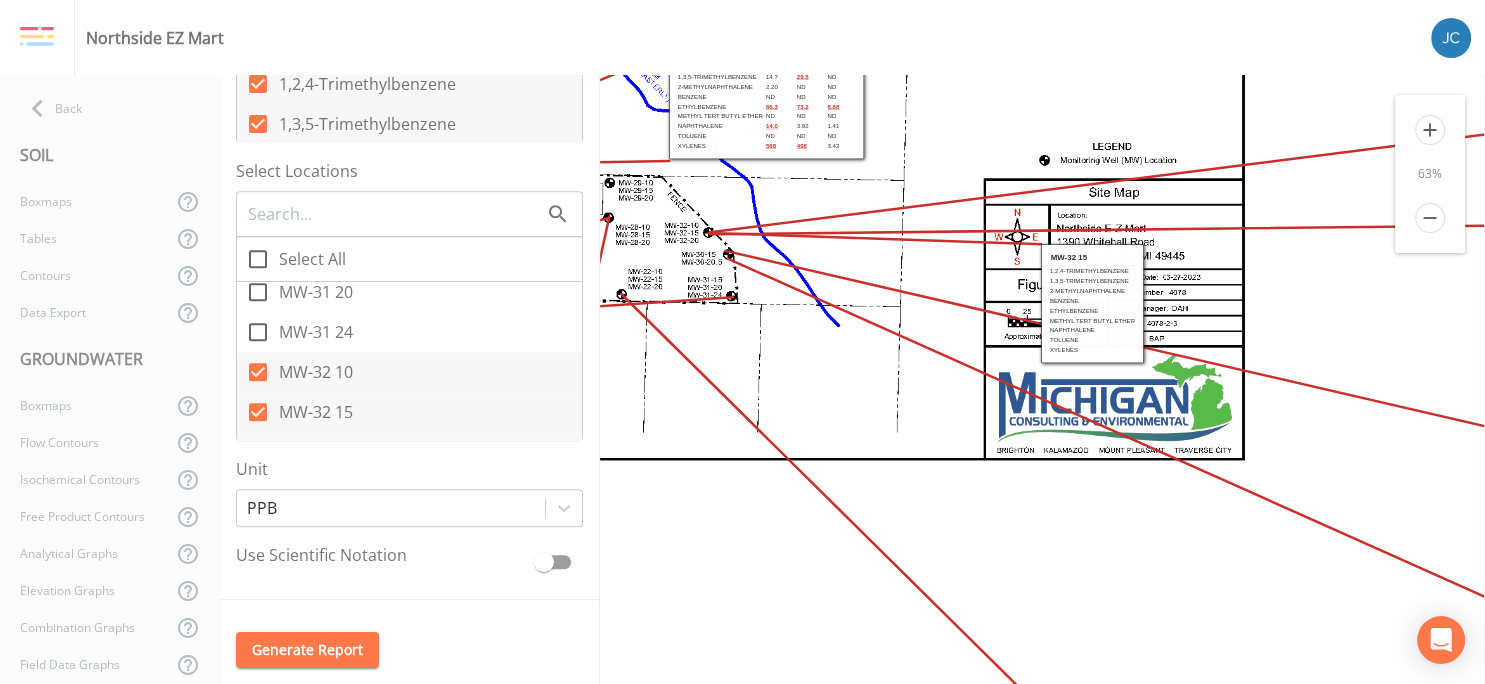 scroll, scrollTop: 2140, scrollLeft: 0, axis: vertical 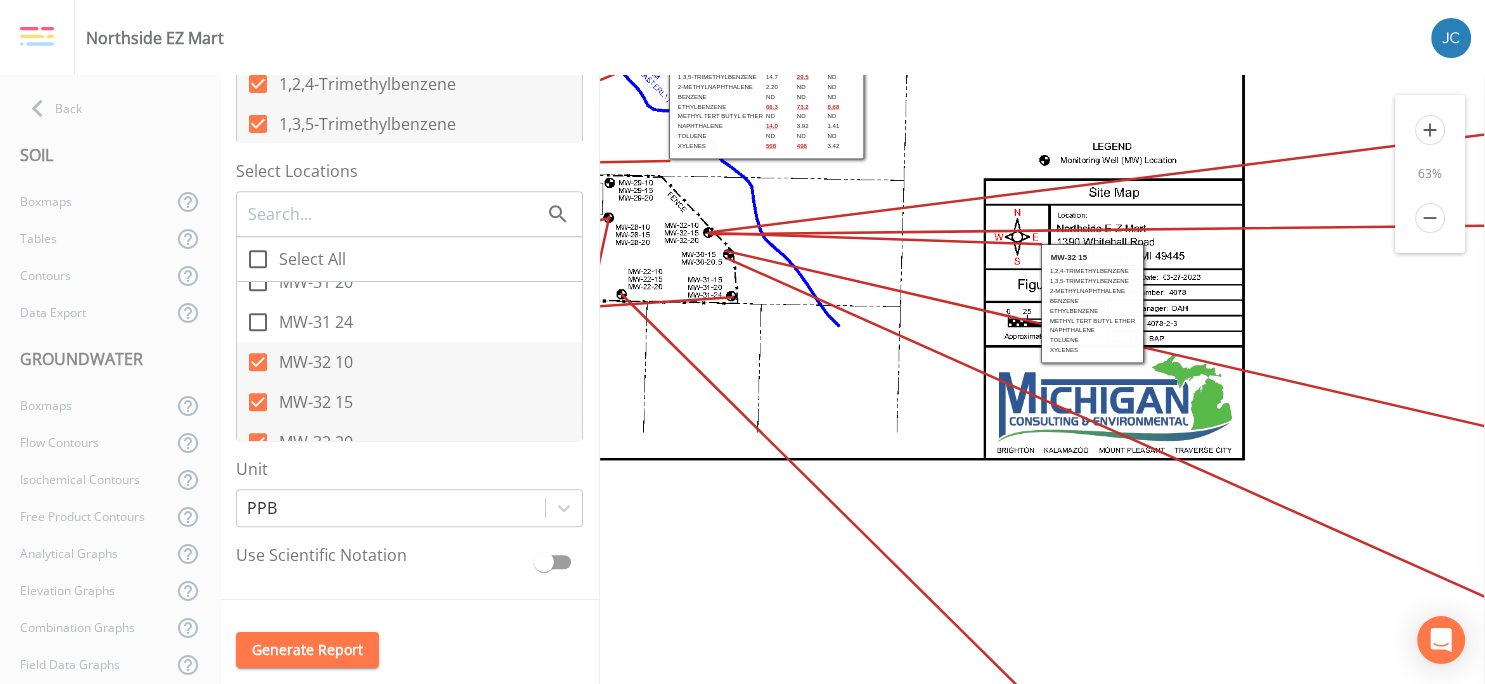 click on "MW-32 15" at bounding box center [409, 402] 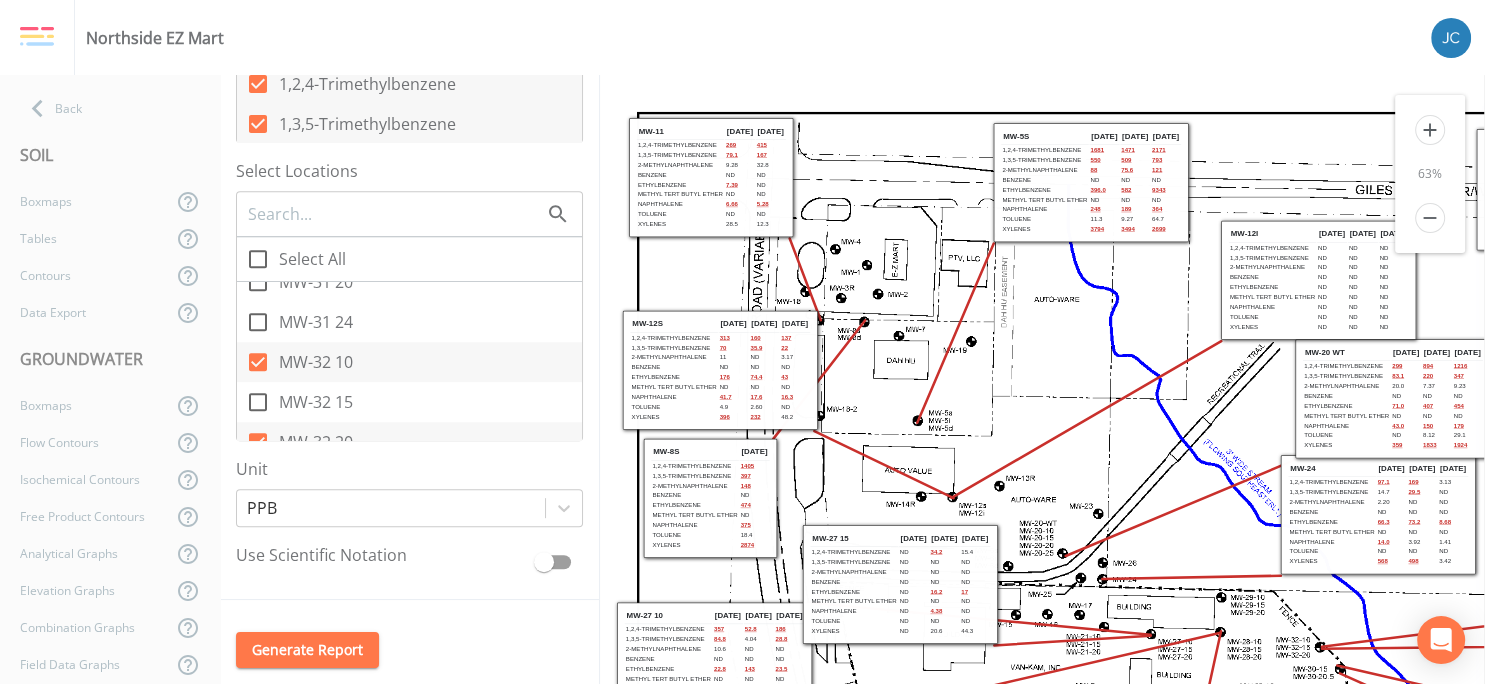 scroll, scrollTop: 0, scrollLeft: 0, axis: both 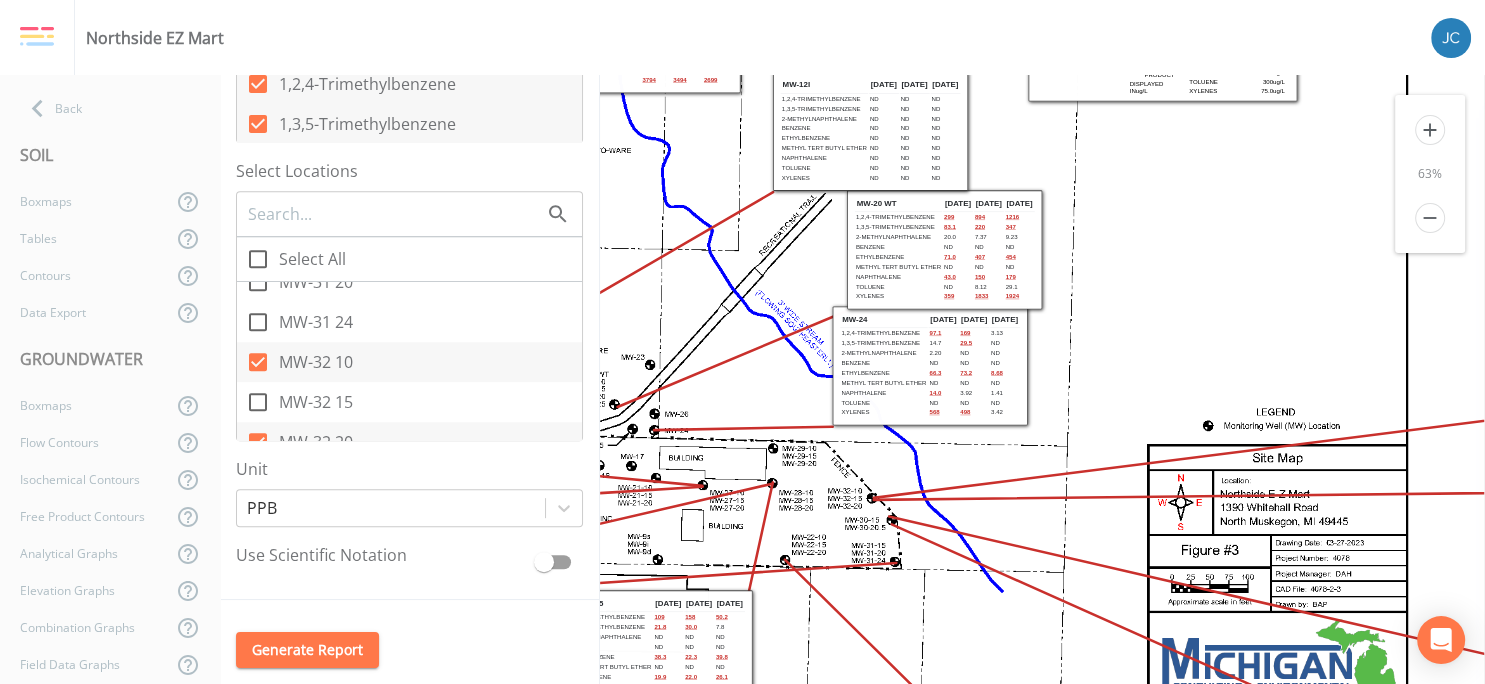 drag, startPoint x: 1238, startPoint y: 431, endPoint x: 762, endPoint y: 280, distance: 499.37662 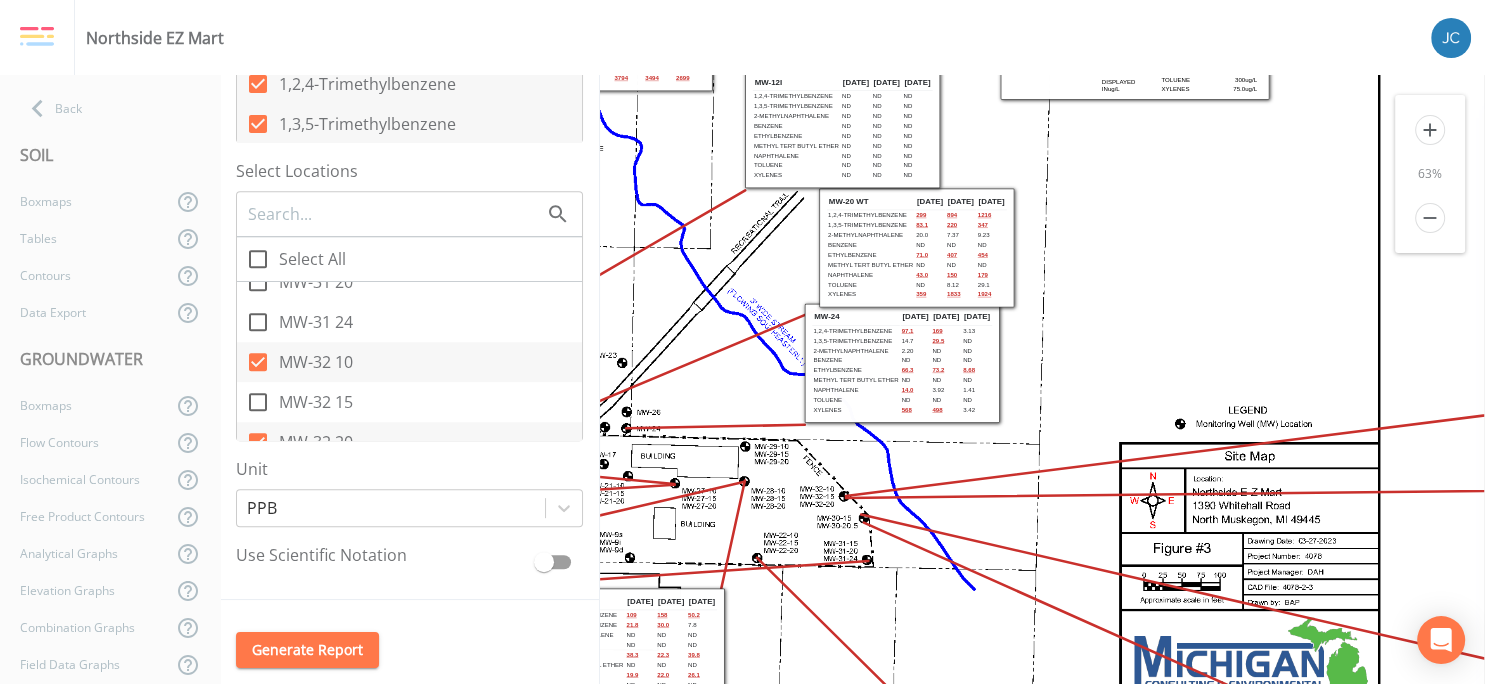 click on "Site Data Compared to "RES-Indoor Air VAIP <5'"
ND
Not Detected
--
Not Sampled
50
Sampled & Under Criterion
100
Sampled & Over Criterion
FP
Free Product
Displayed in  ug/L" 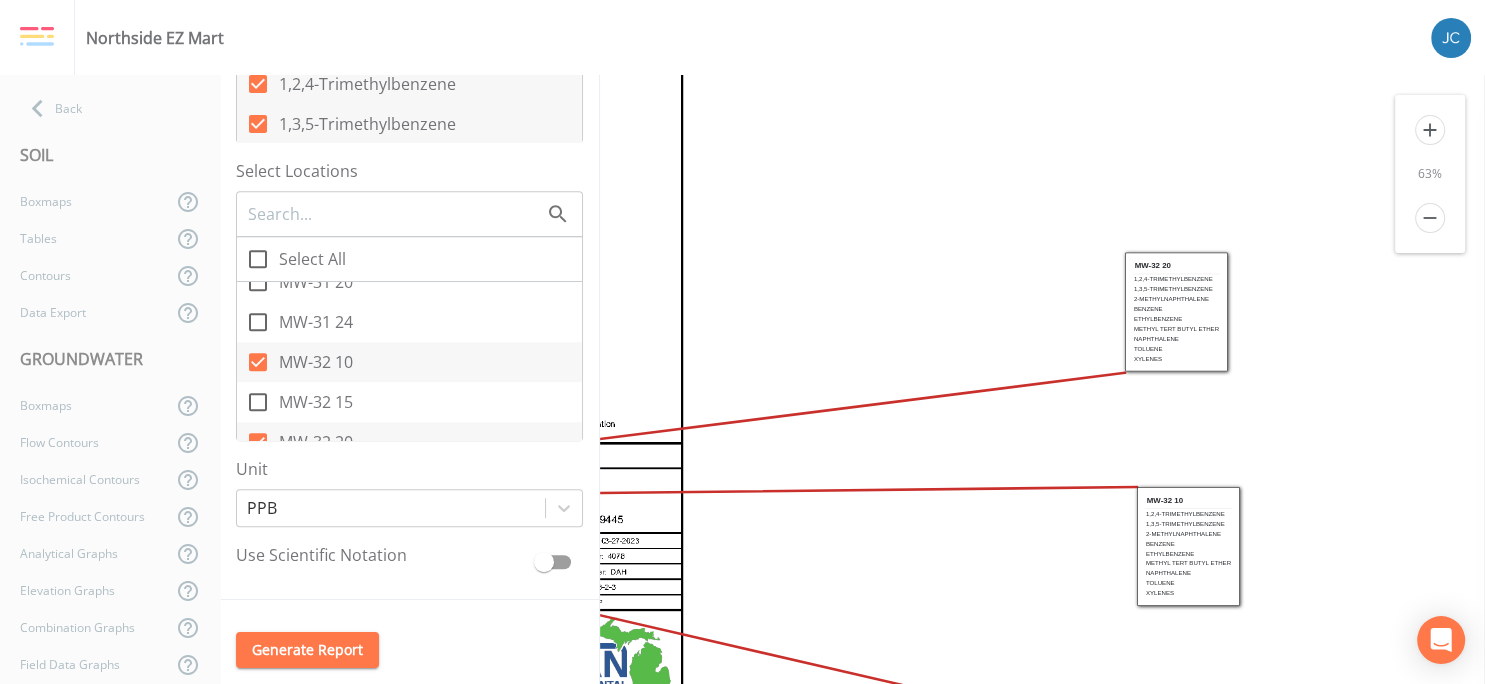 scroll, scrollTop: 0, scrollLeft: 855, axis: horizontal 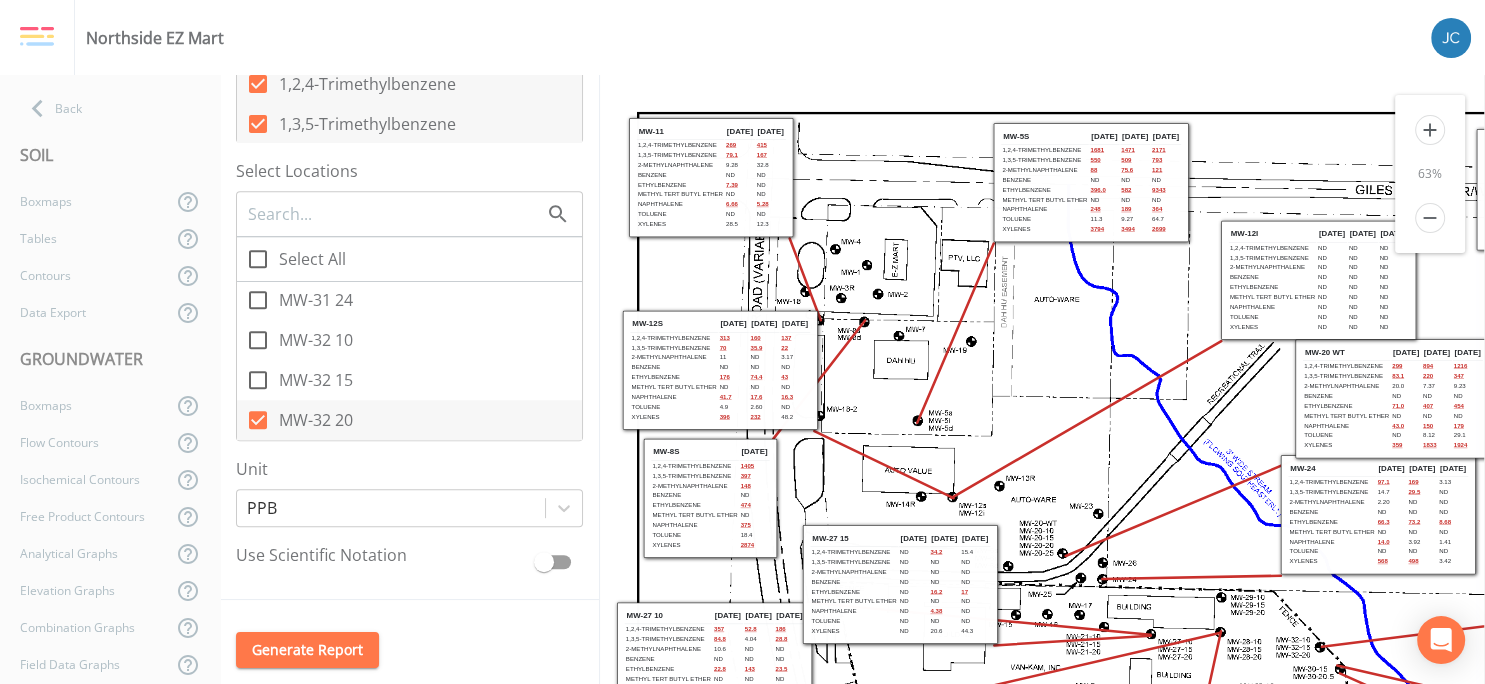 click on "MW-32 20" at bounding box center (316, 420) 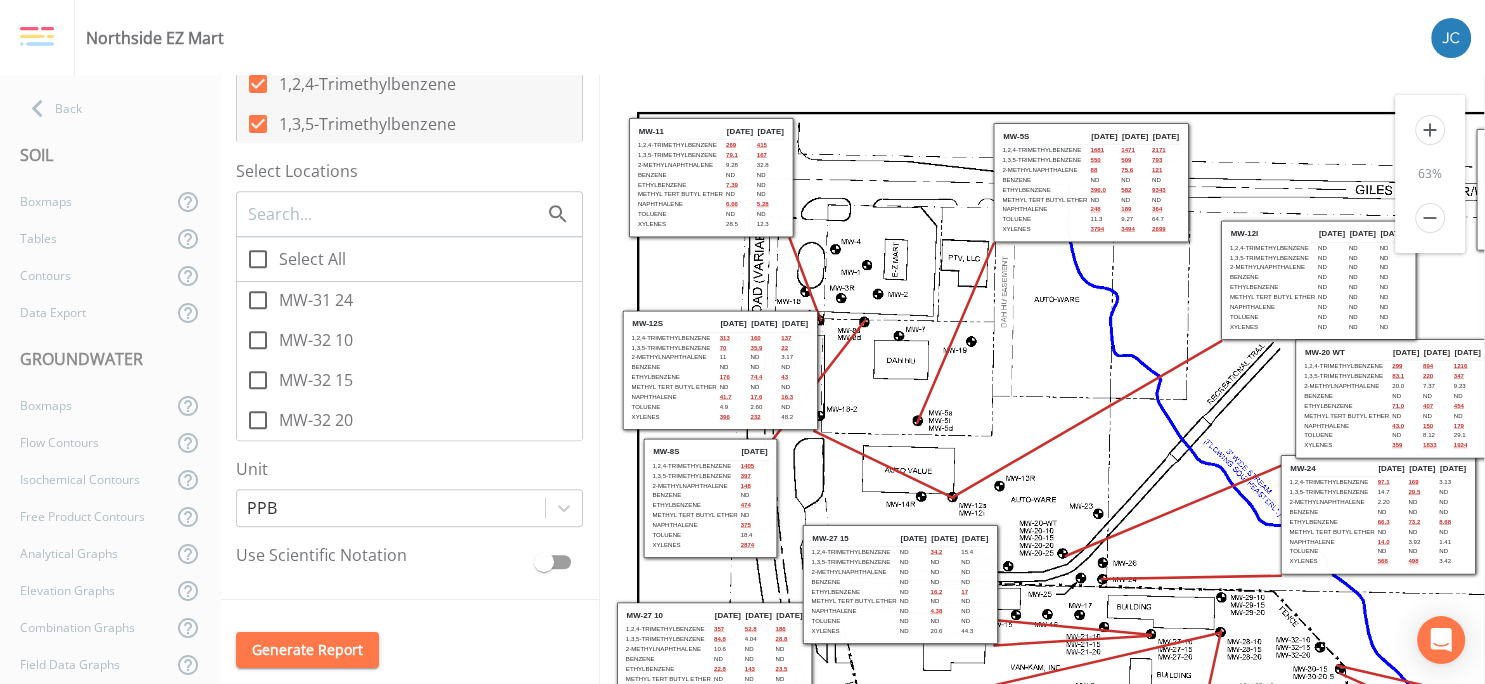 scroll, scrollTop: 0, scrollLeft: 0, axis: both 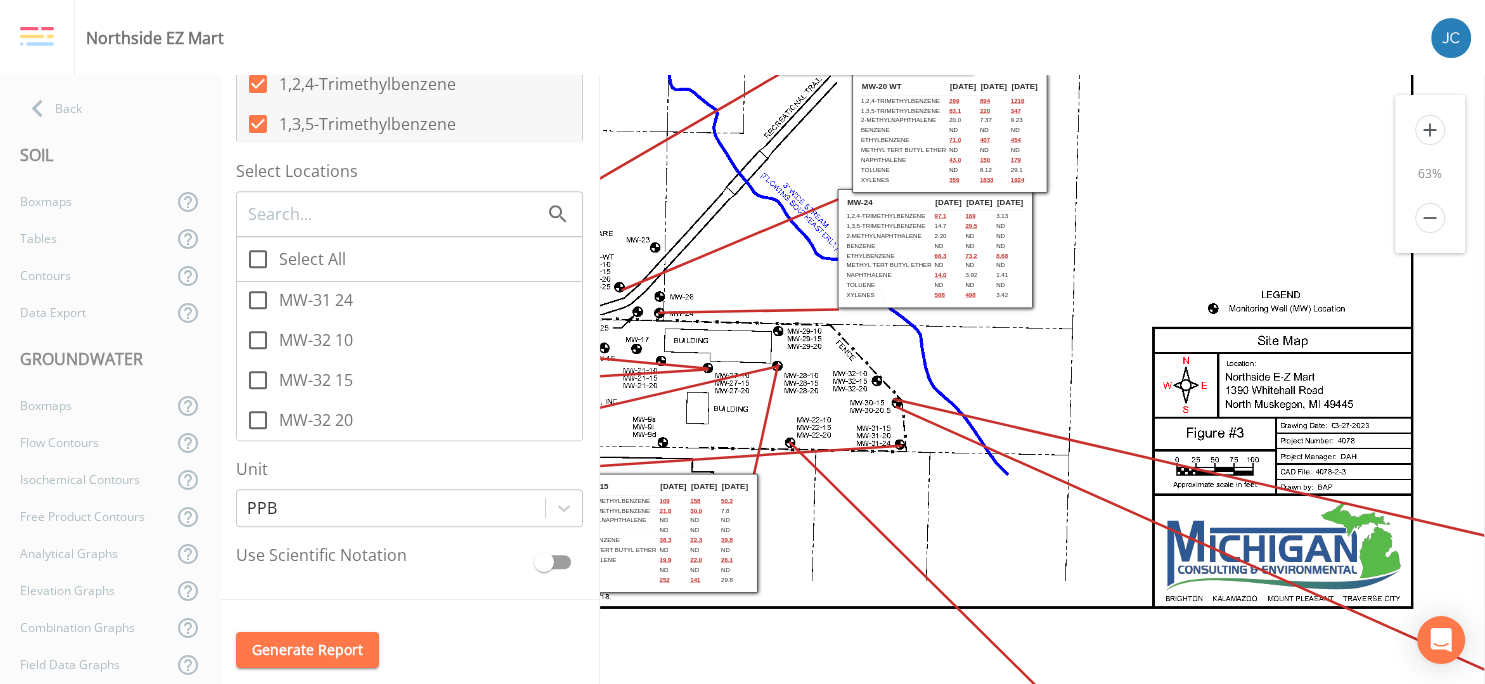 drag, startPoint x: 1254, startPoint y: 516, endPoint x: 811, endPoint y: 250, distance: 516.7253 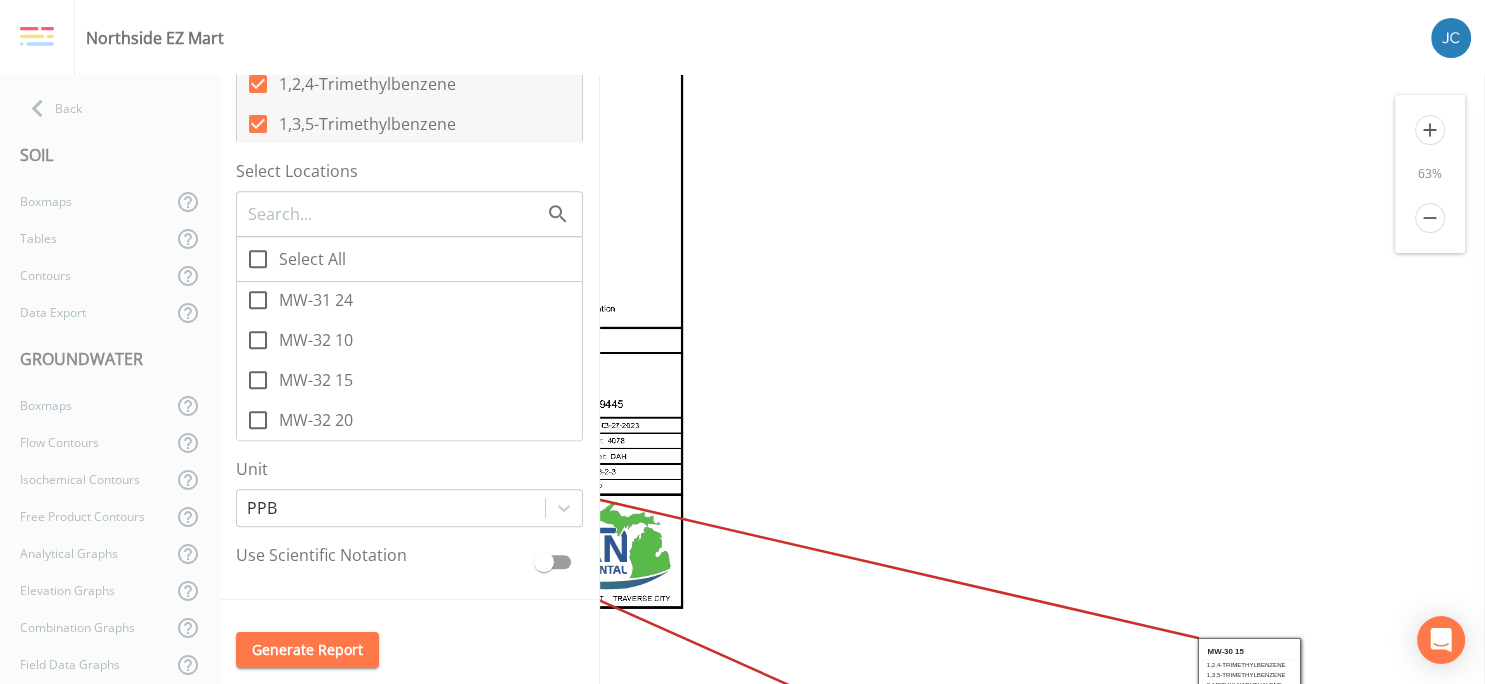 drag, startPoint x: 1146, startPoint y: 453, endPoint x: 1204, endPoint y: 345, distance: 122.588745 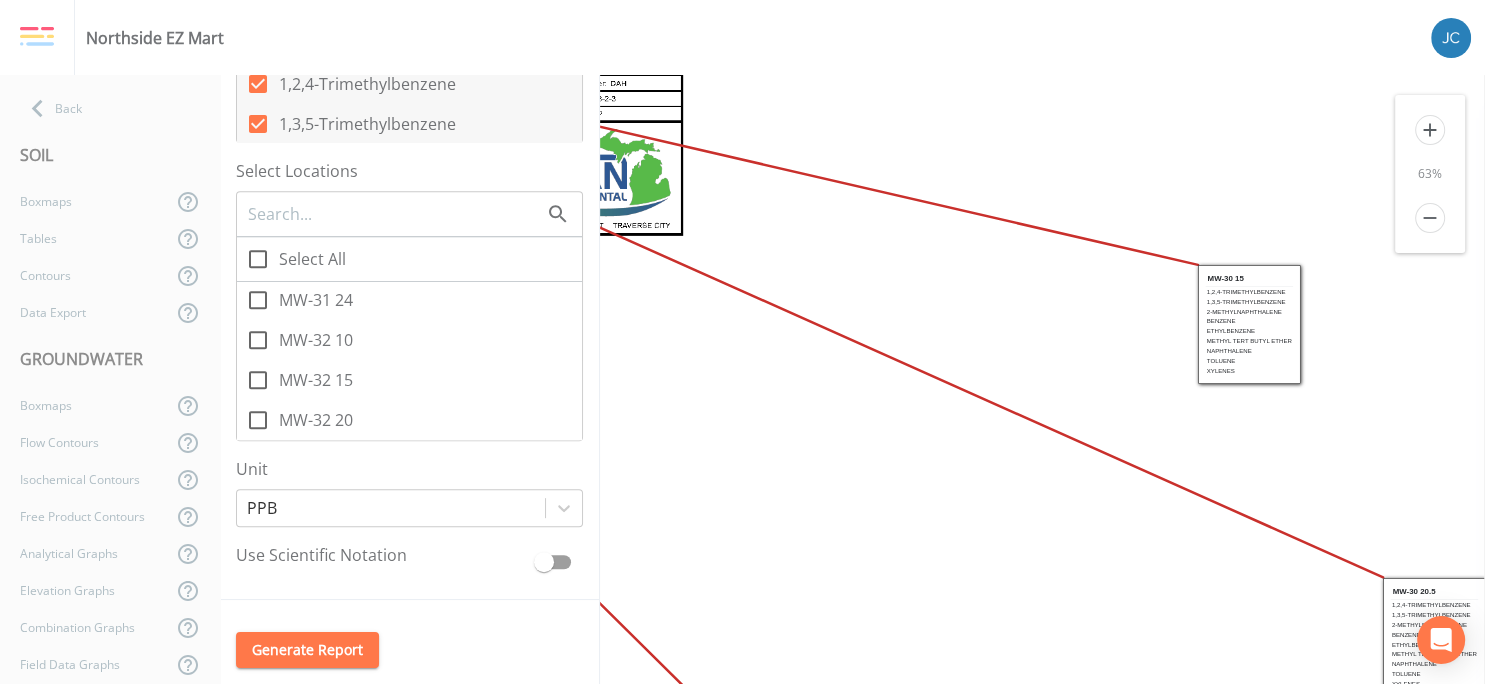 scroll, scrollTop: 394, scrollLeft: 855, axis: both 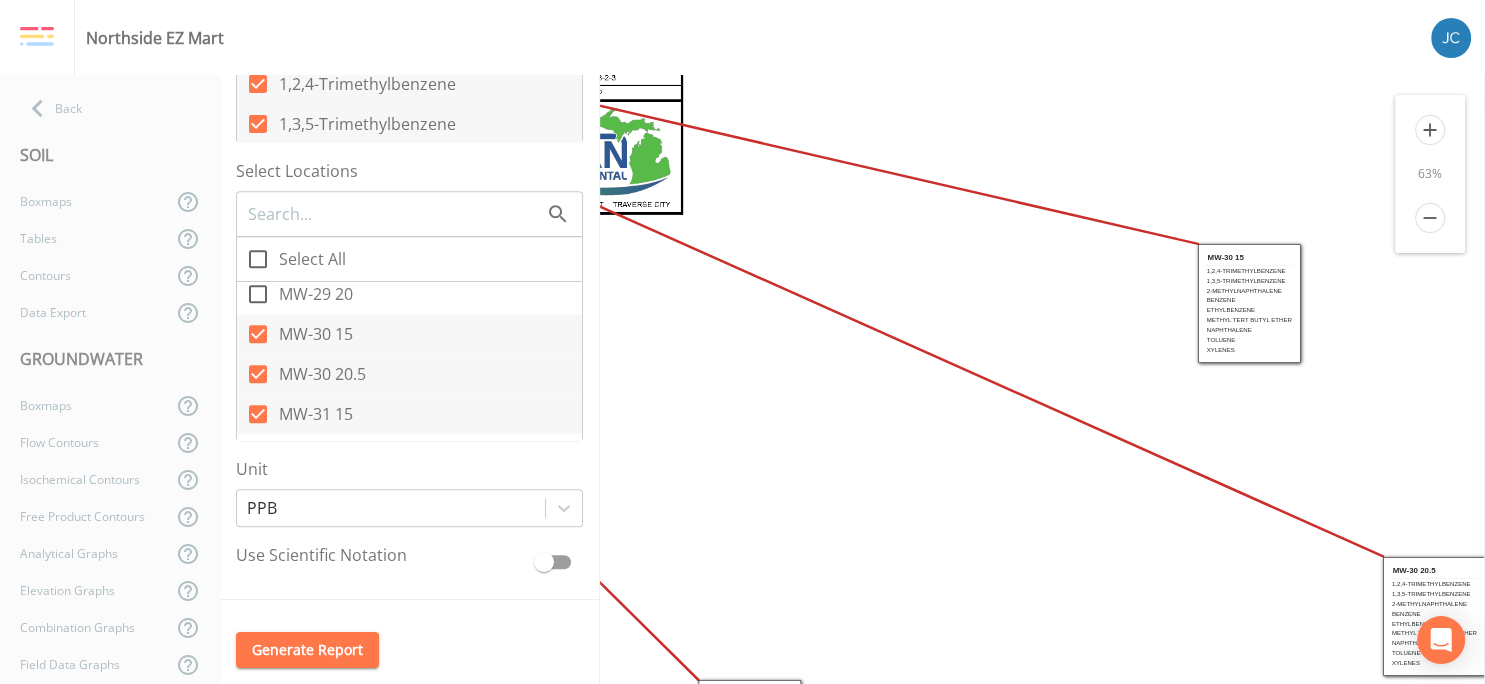 click 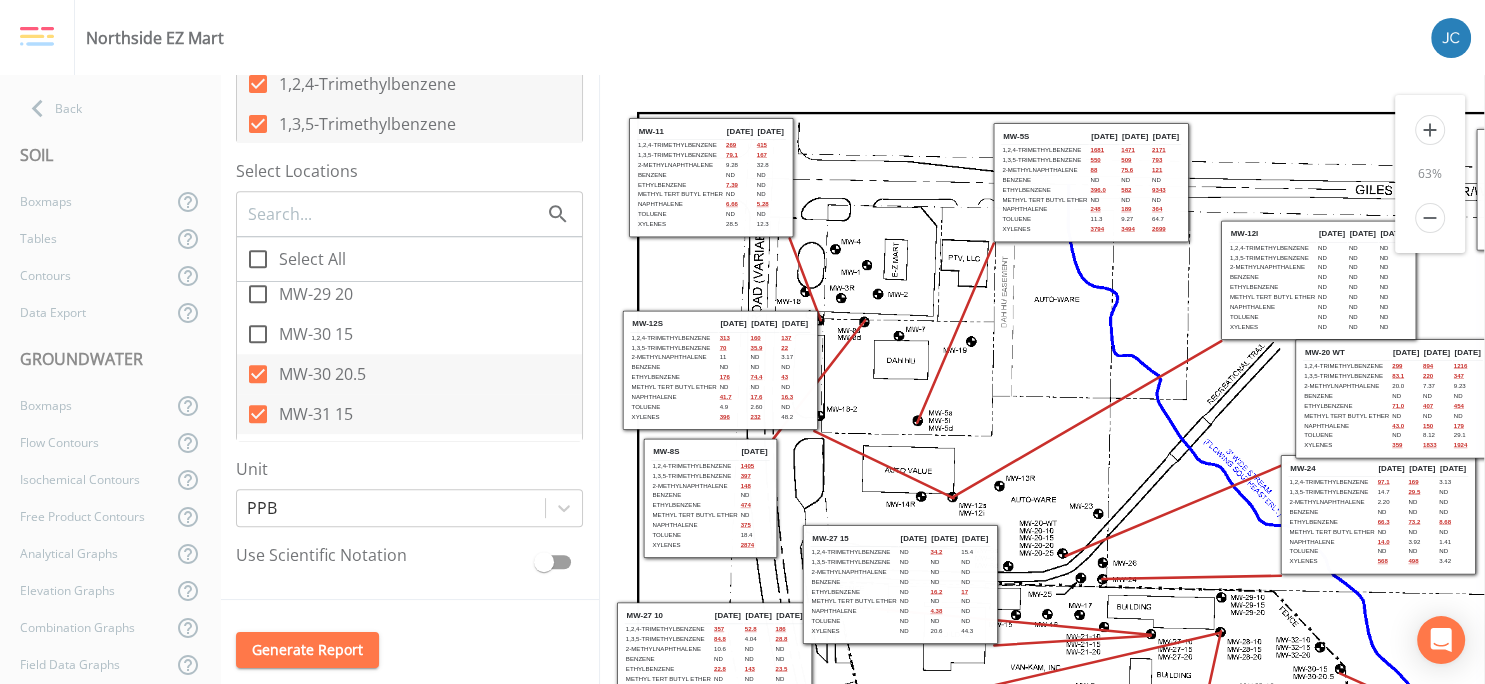 scroll, scrollTop: 0, scrollLeft: 0, axis: both 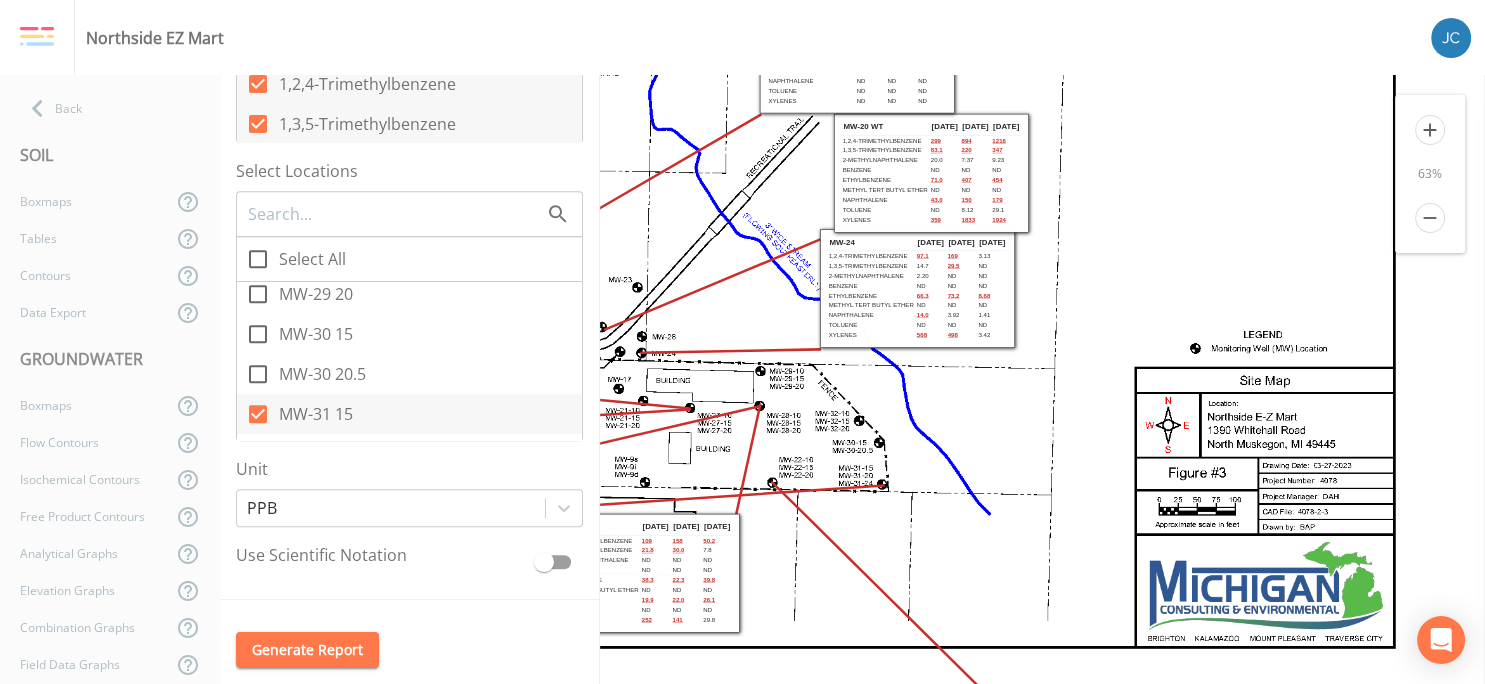 drag, startPoint x: 1235, startPoint y: 511, endPoint x: 774, endPoint y: 285, distance: 513.417 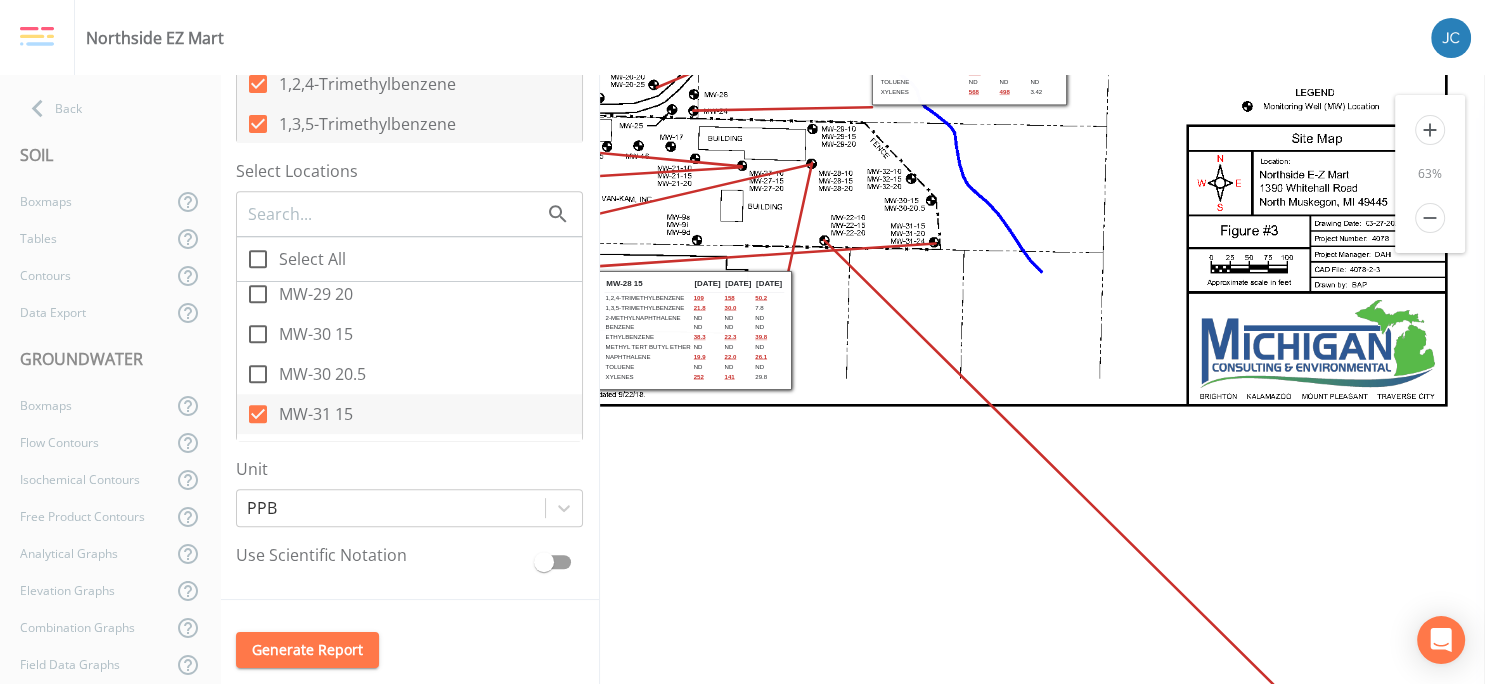 drag, startPoint x: 1029, startPoint y: 454, endPoint x: 1026, endPoint y: 322, distance: 132.03409 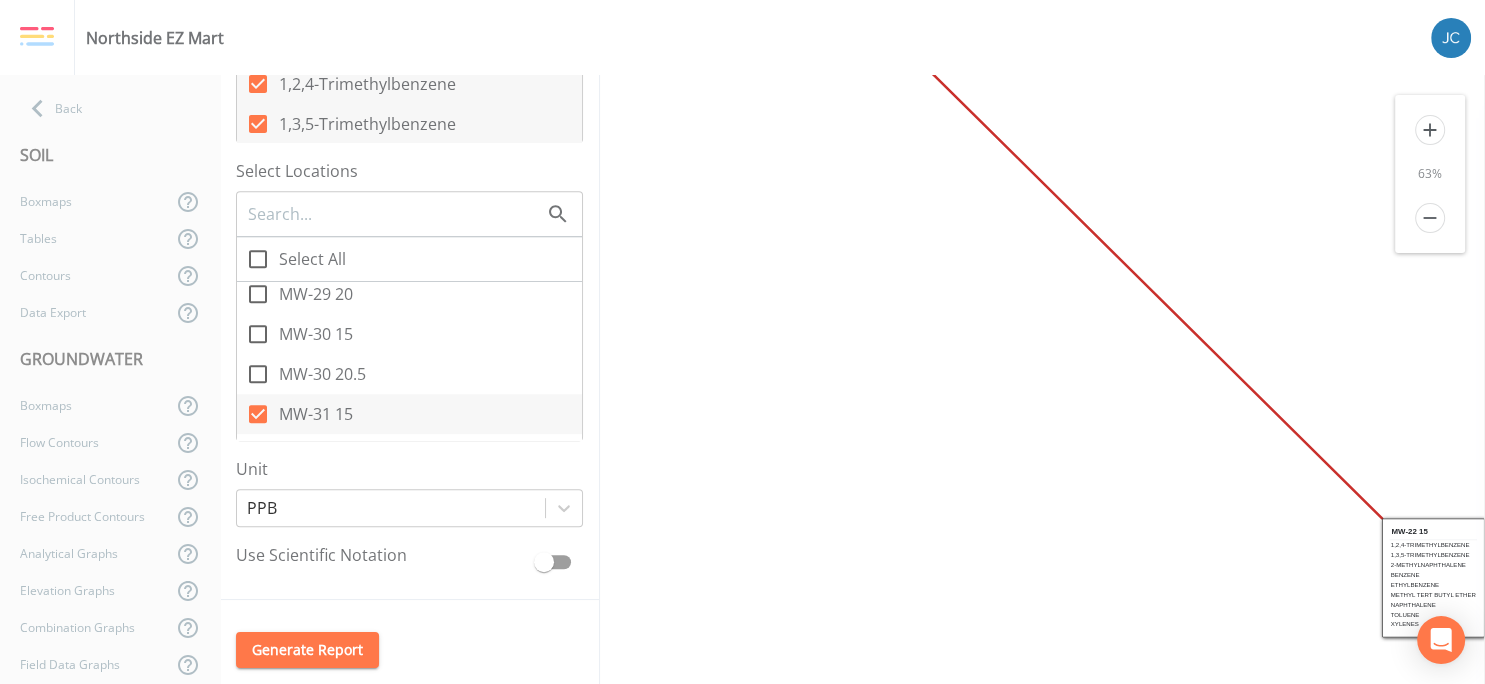 scroll, scrollTop: 404, scrollLeft: 506, axis: both 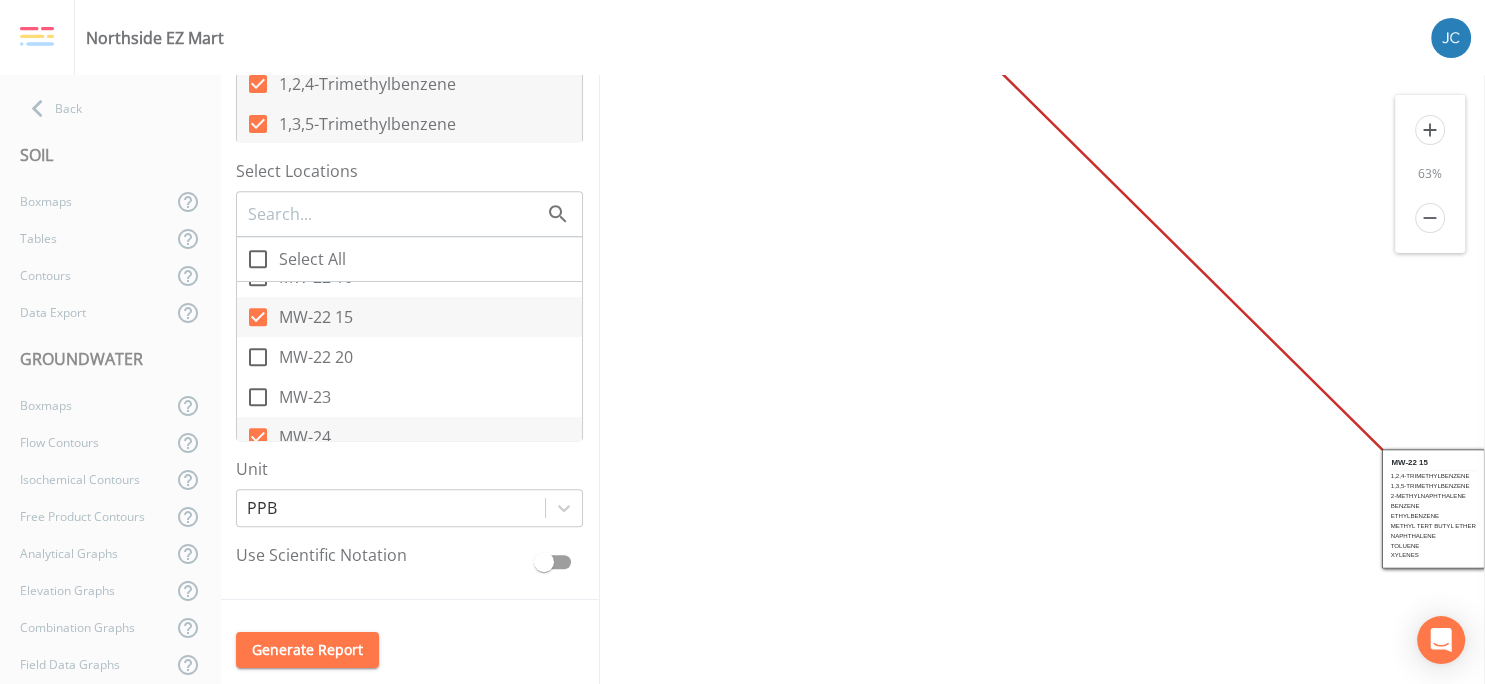 click 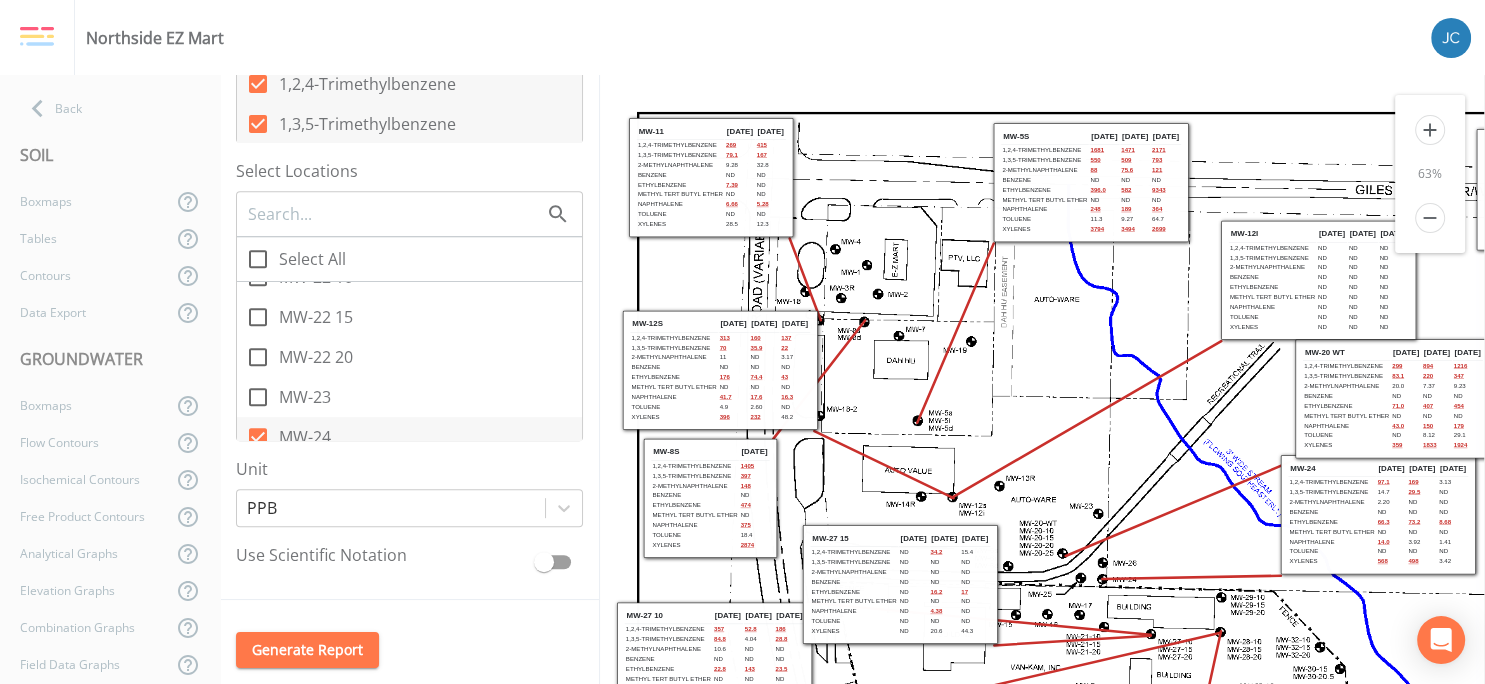 scroll, scrollTop: 0, scrollLeft: 0, axis: both 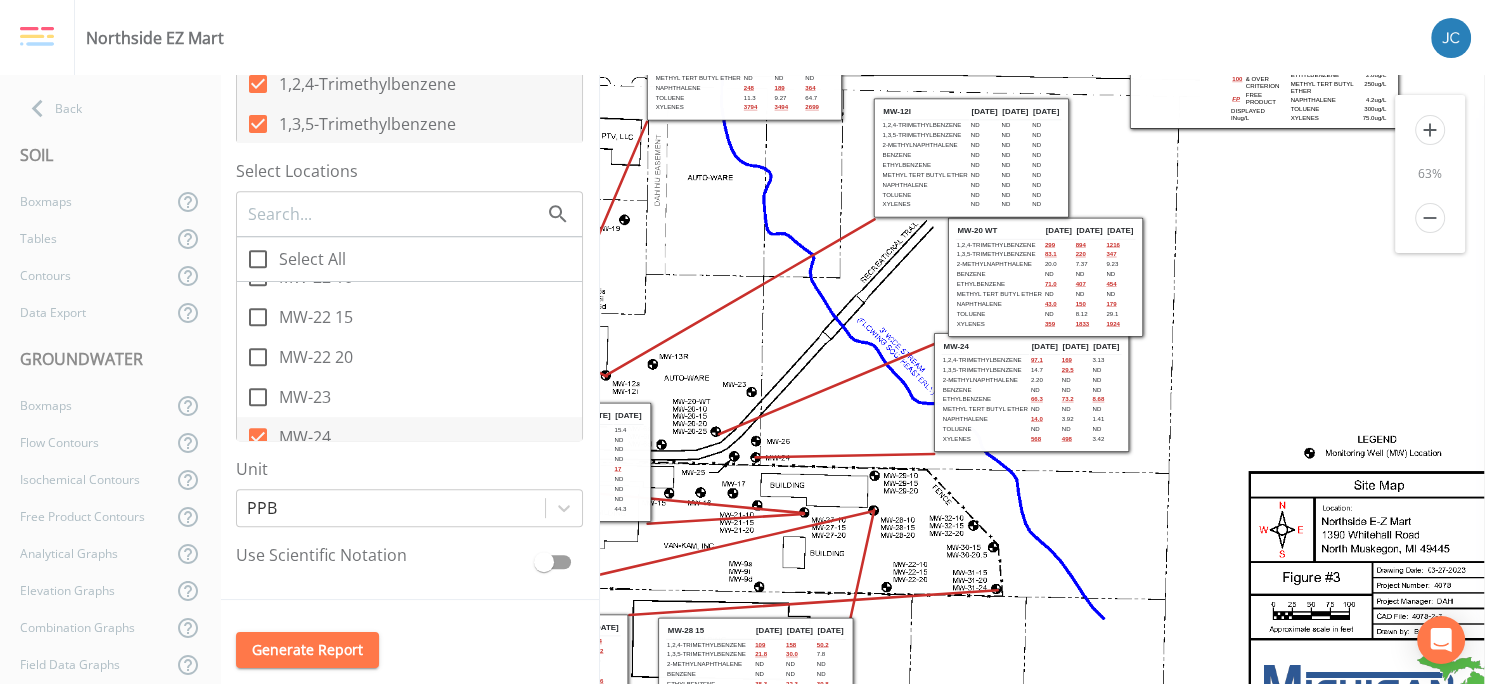 drag, startPoint x: 1158, startPoint y: 531, endPoint x: 825, endPoint y: 398, distance: 358.57776 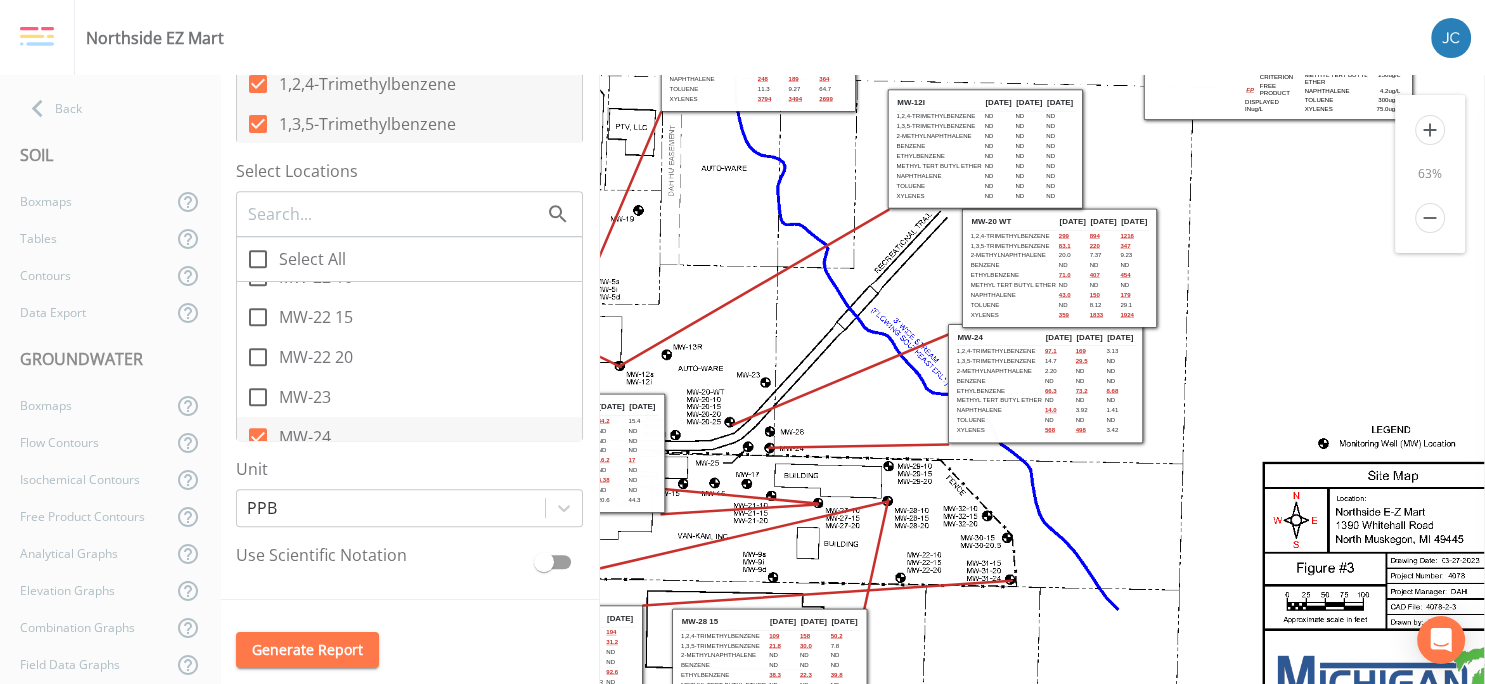 scroll, scrollTop: 40, scrollLeft: 0, axis: vertical 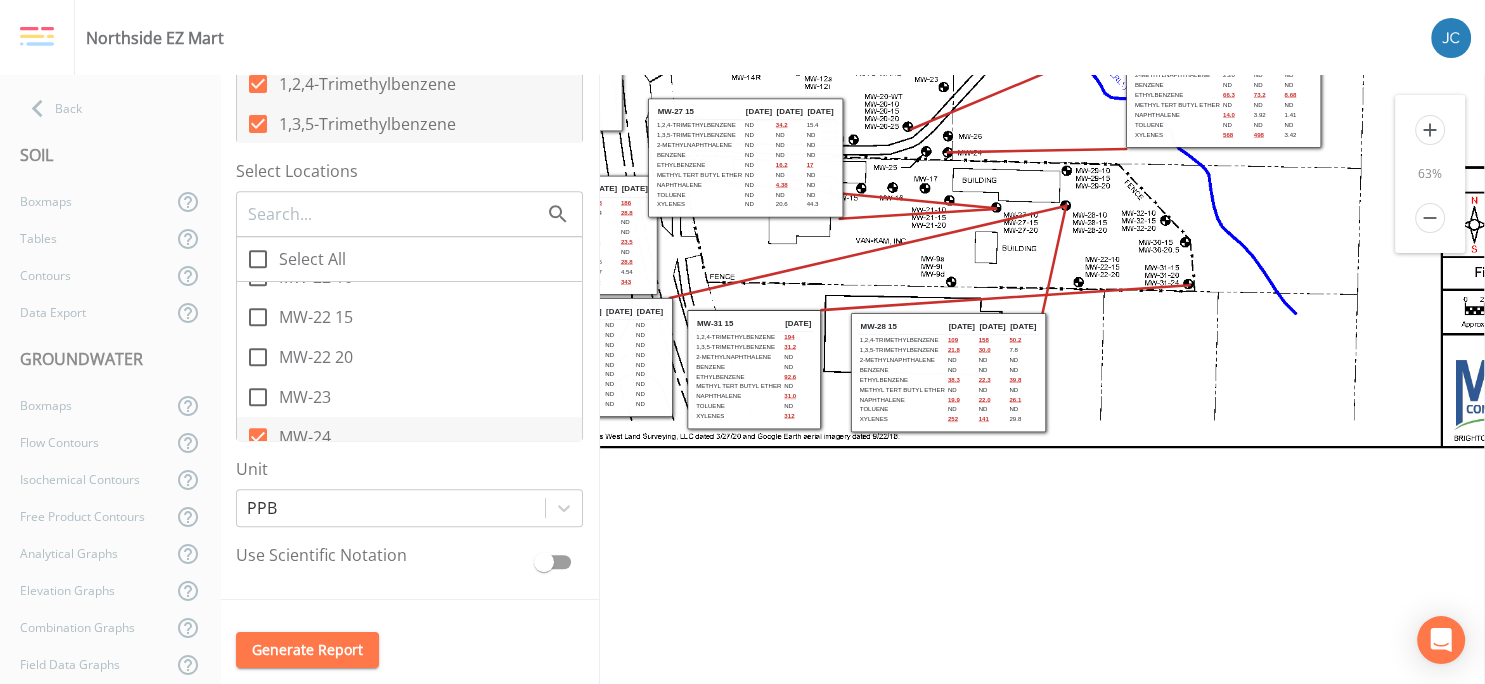 drag, startPoint x: 1130, startPoint y: 650, endPoint x: 1305, endPoint y: 365, distance: 334.43982 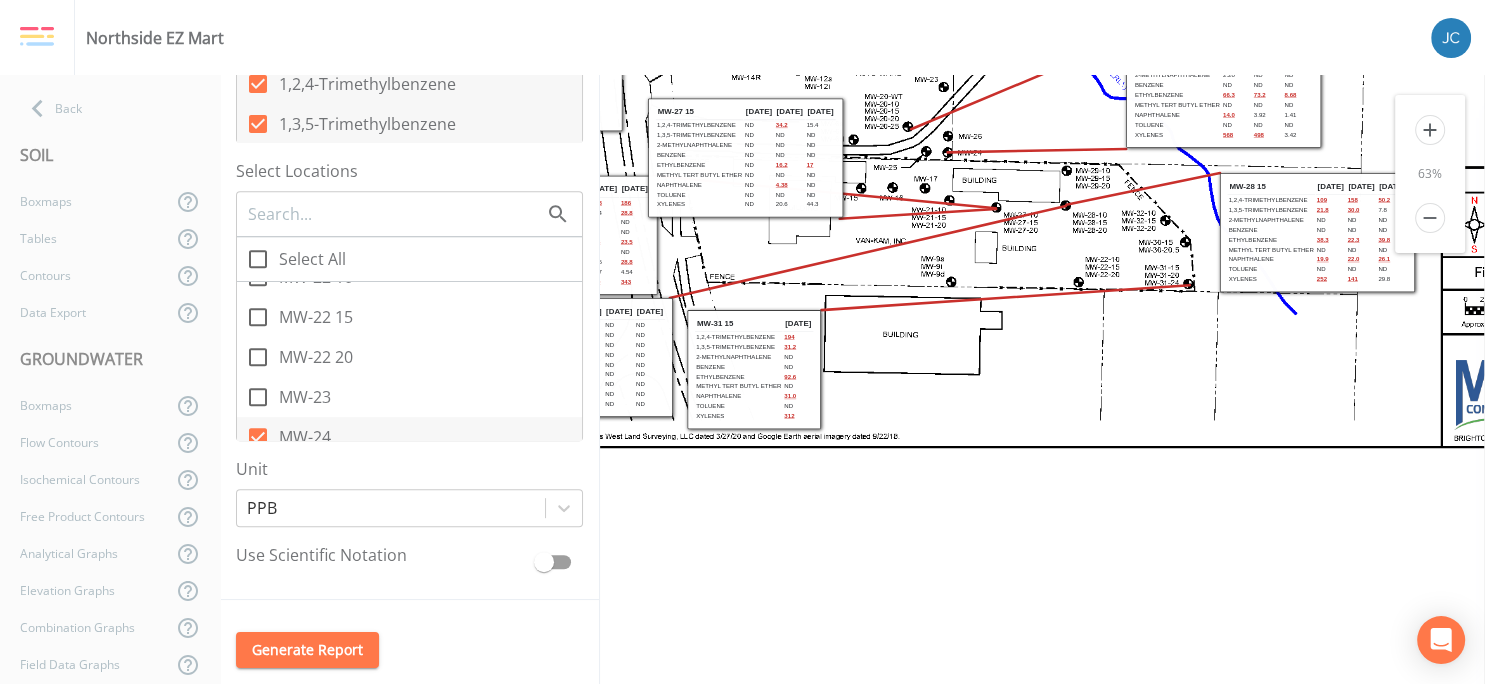 drag, startPoint x: 983, startPoint y: 390, endPoint x: 1352, endPoint y: 250, distance: 394.66568 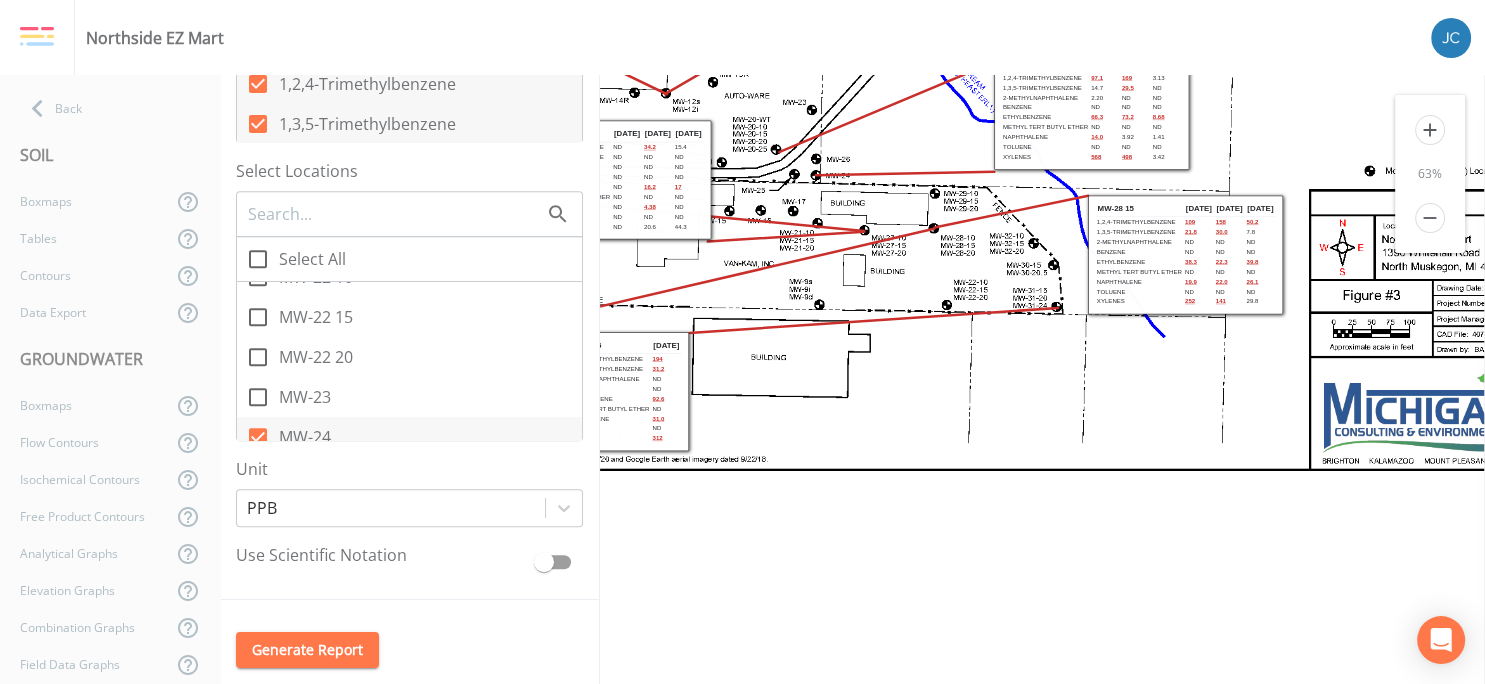drag, startPoint x: 1199, startPoint y: 356, endPoint x: 1064, endPoint y: 378, distance: 136.78085 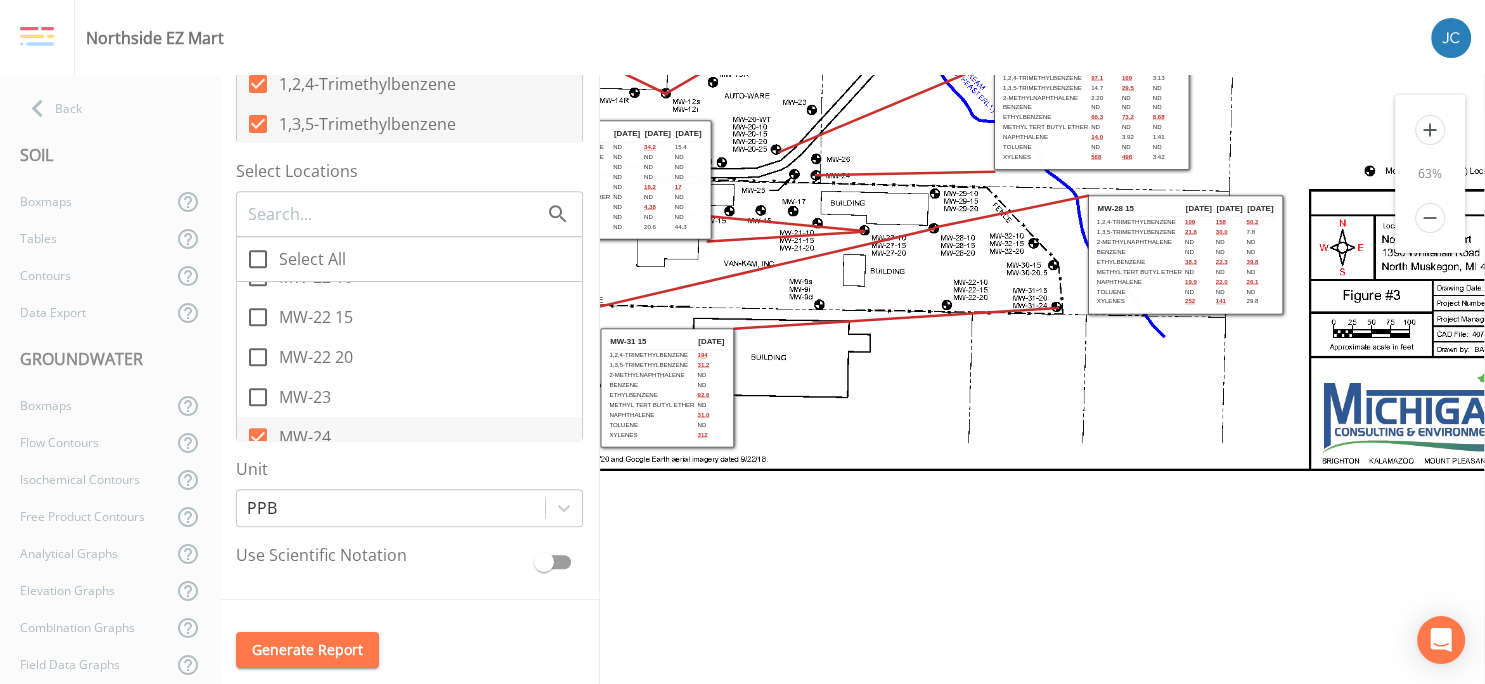 drag, startPoint x: 682, startPoint y: 405, endPoint x: 727, endPoint y: 401, distance: 45.17743 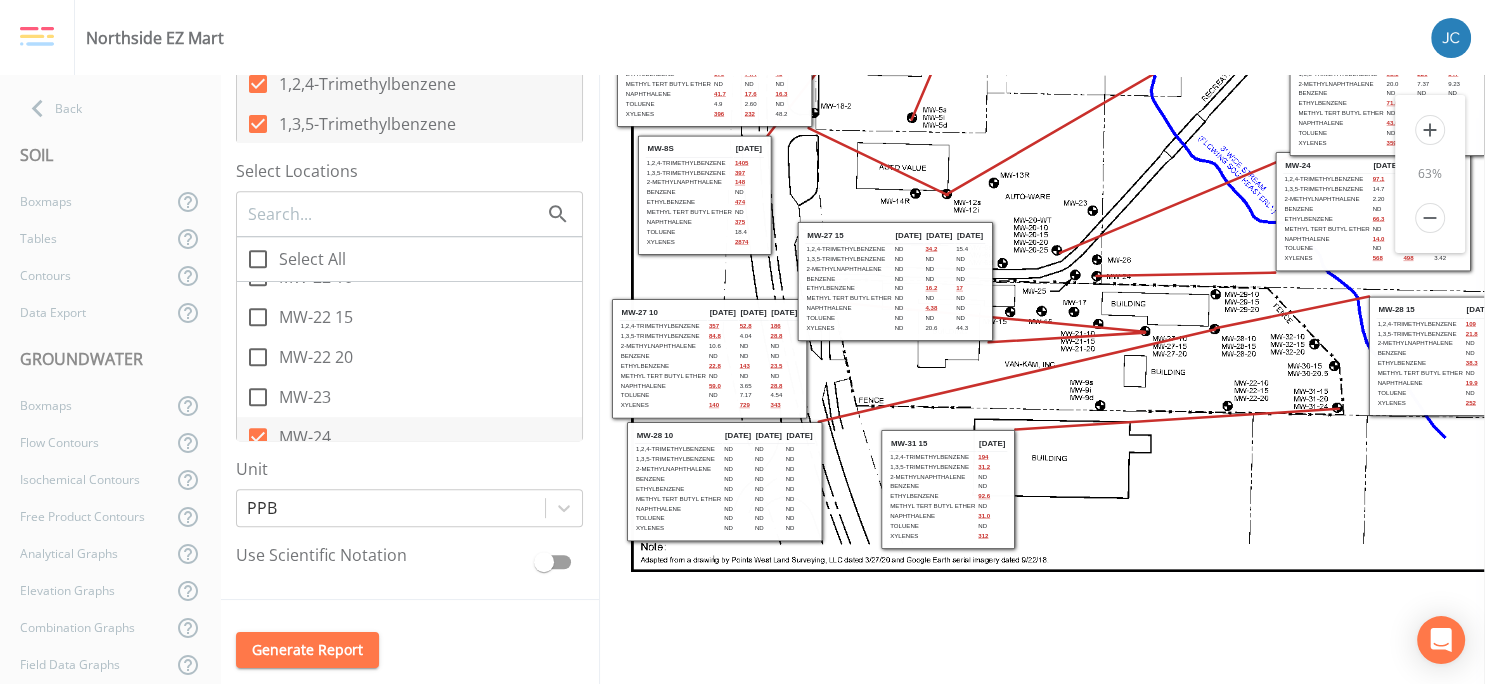 drag, startPoint x: 926, startPoint y: 282, endPoint x: 1207, endPoint y: 383, distance: 298.60007 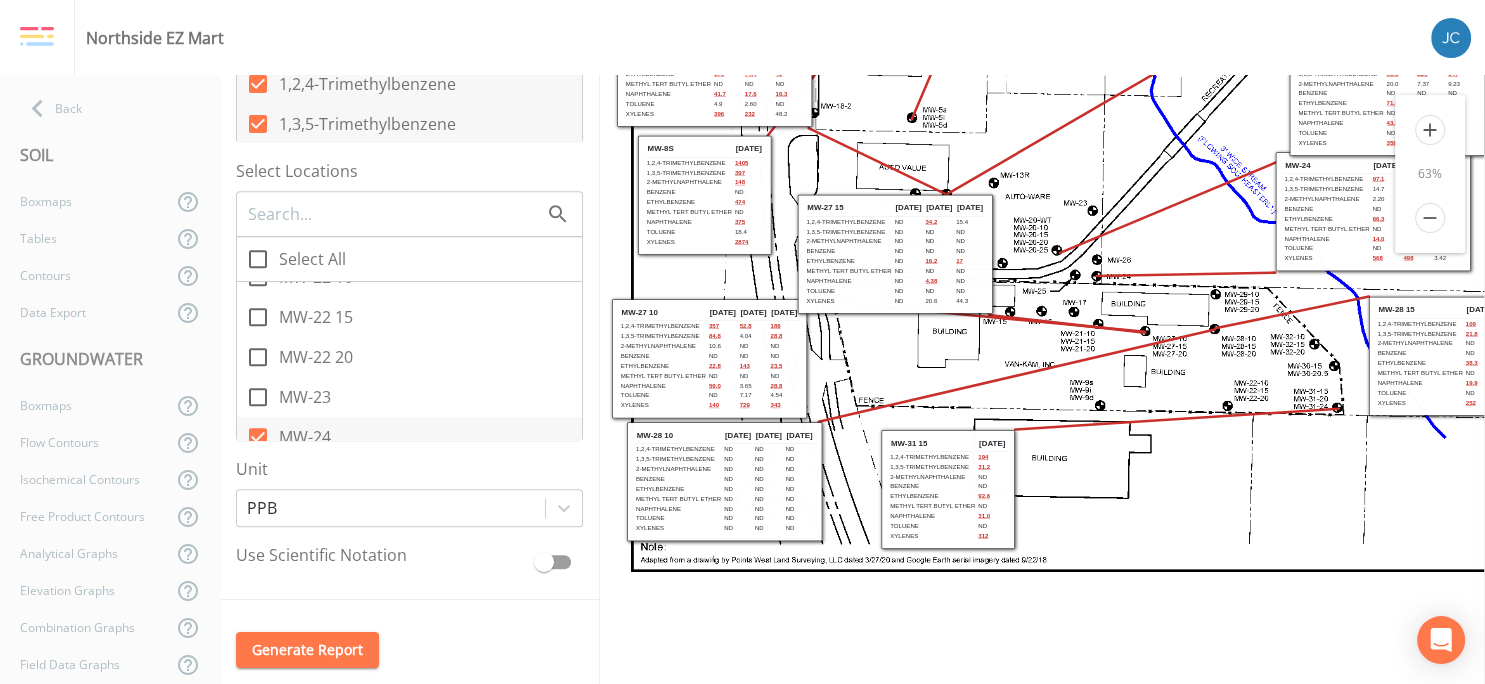 drag, startPoint x: 898, startPoint y: 298, endPoint x: 898, endPoint y: 271, distance: 27 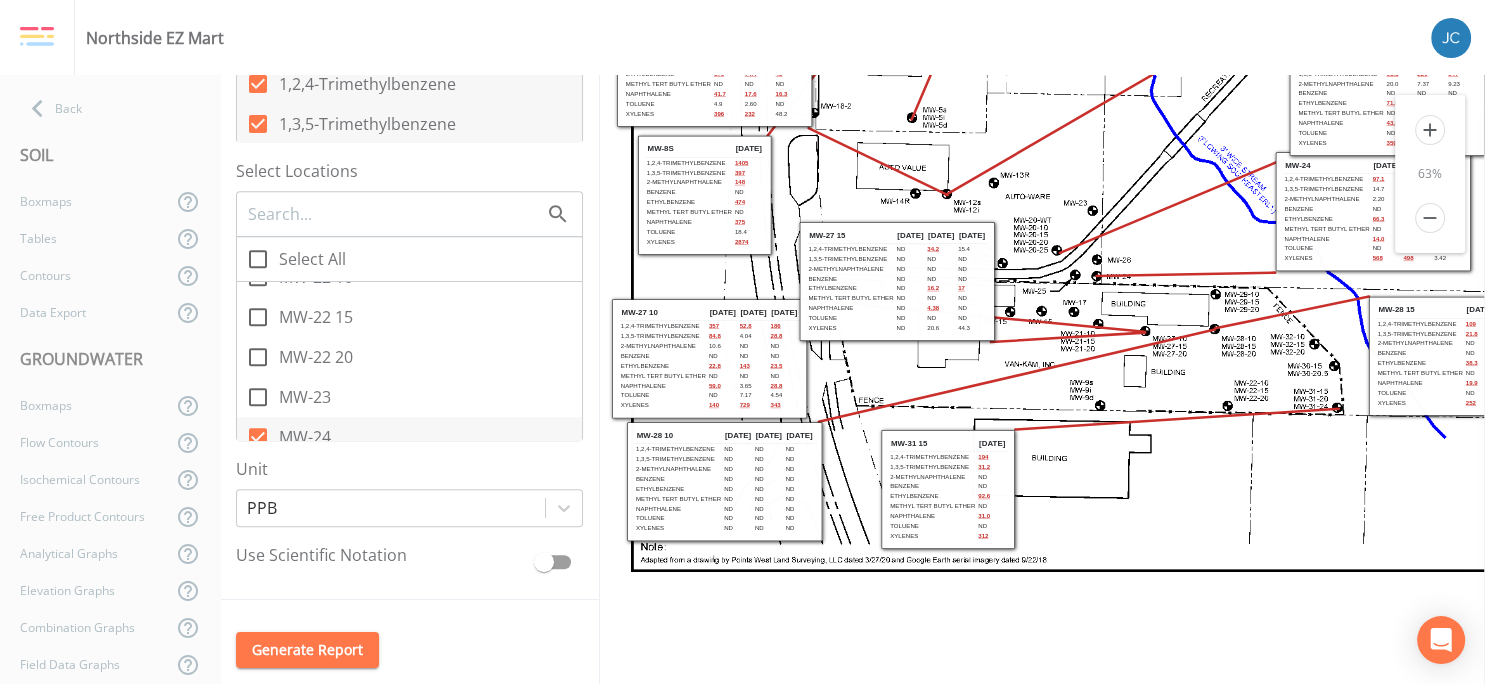 drag, startPoint x: 898, startPoint y: 271, endPoint x: 900, endPoint y: 298, distance: 27.073973 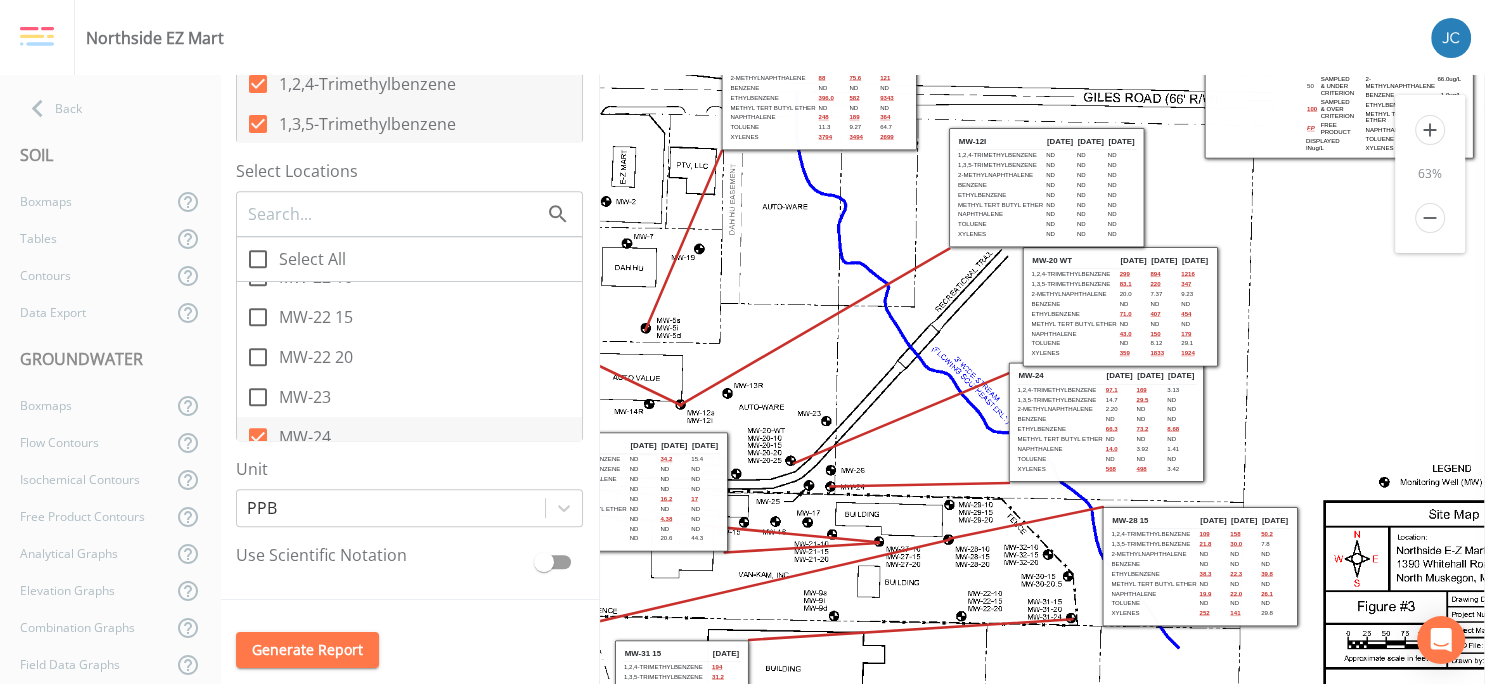 drag, startPoint x: 1051, startPoint y: 185, endPoint x: 786, endPoint y: 392, distance: 336.26477 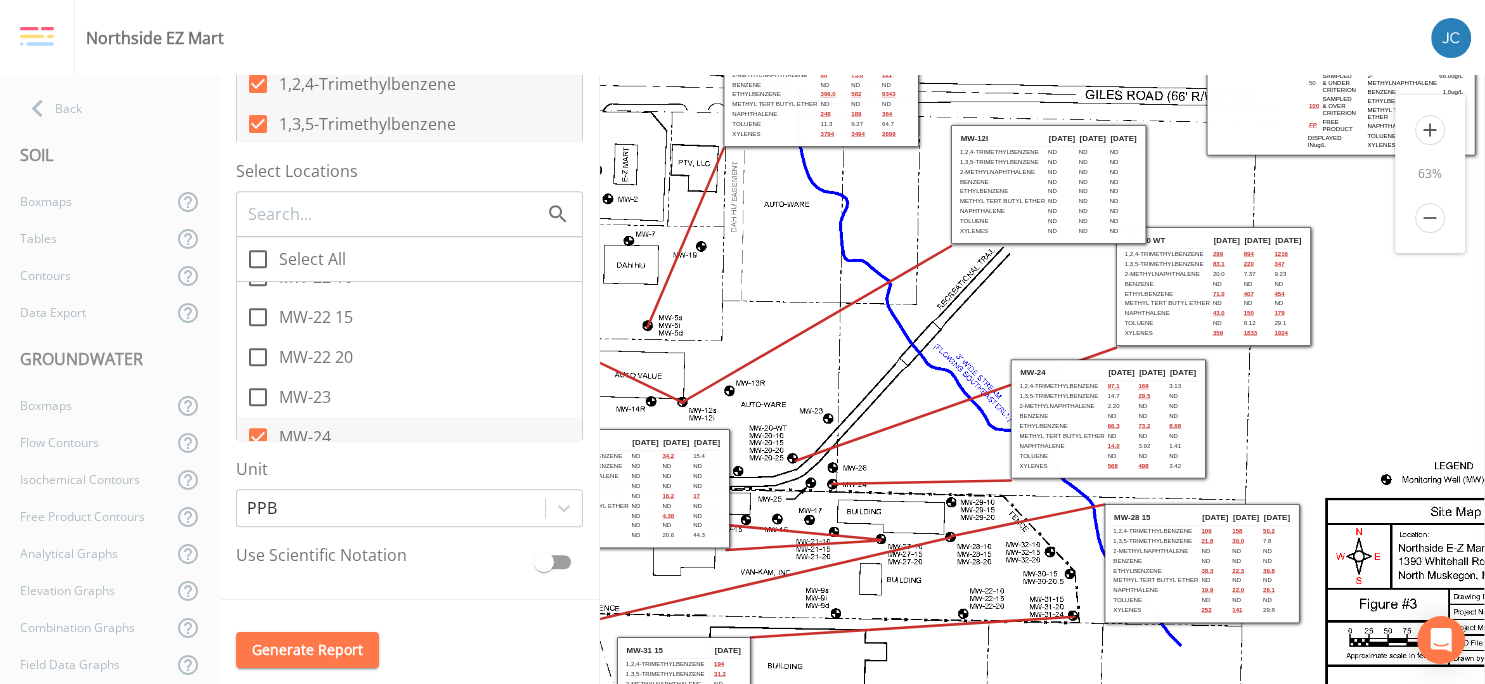 drag, startPoint x: 1071, startPoint y: 266, endPoint x: 1162, endPoint y: 249, distance: 92.574295 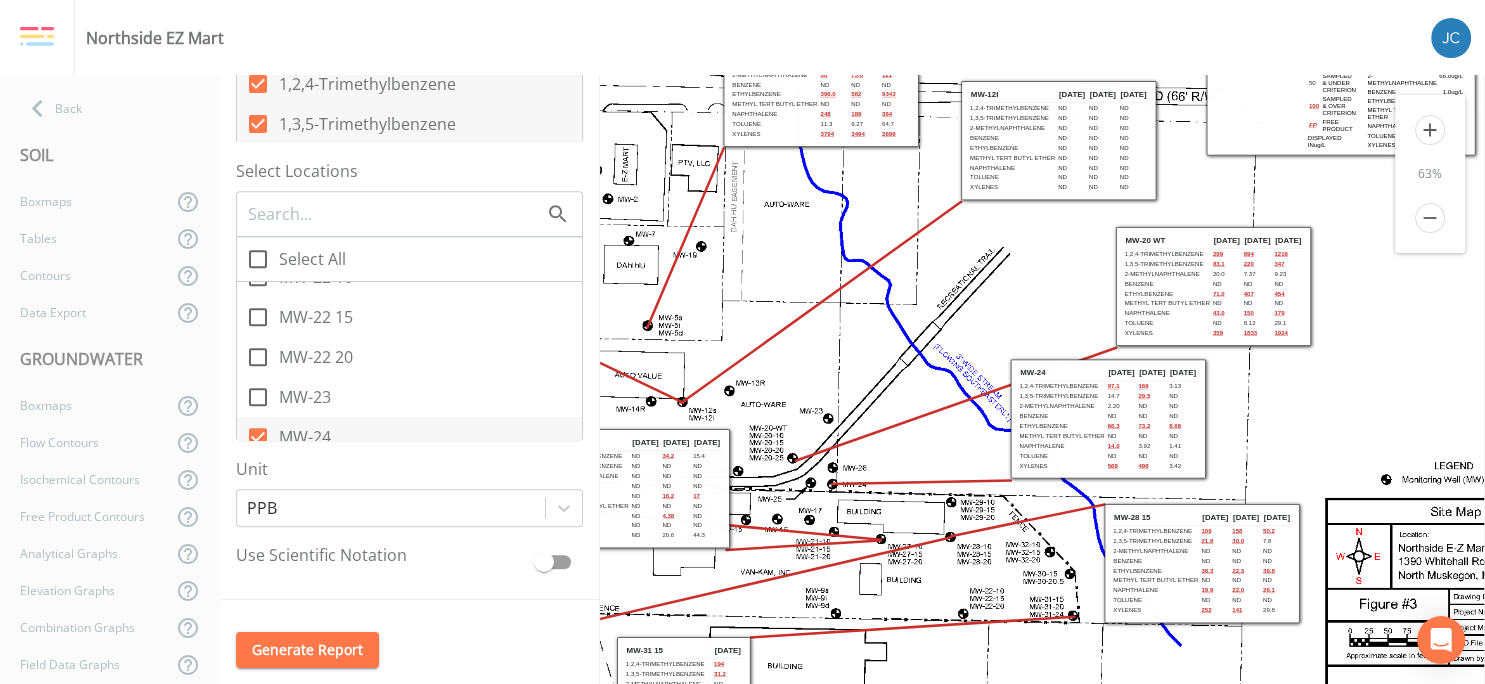 drag, startPoint x: 1033, startPoint y: 174, endPoint x: 1043, endPoint y: 130, distance: 45.122055 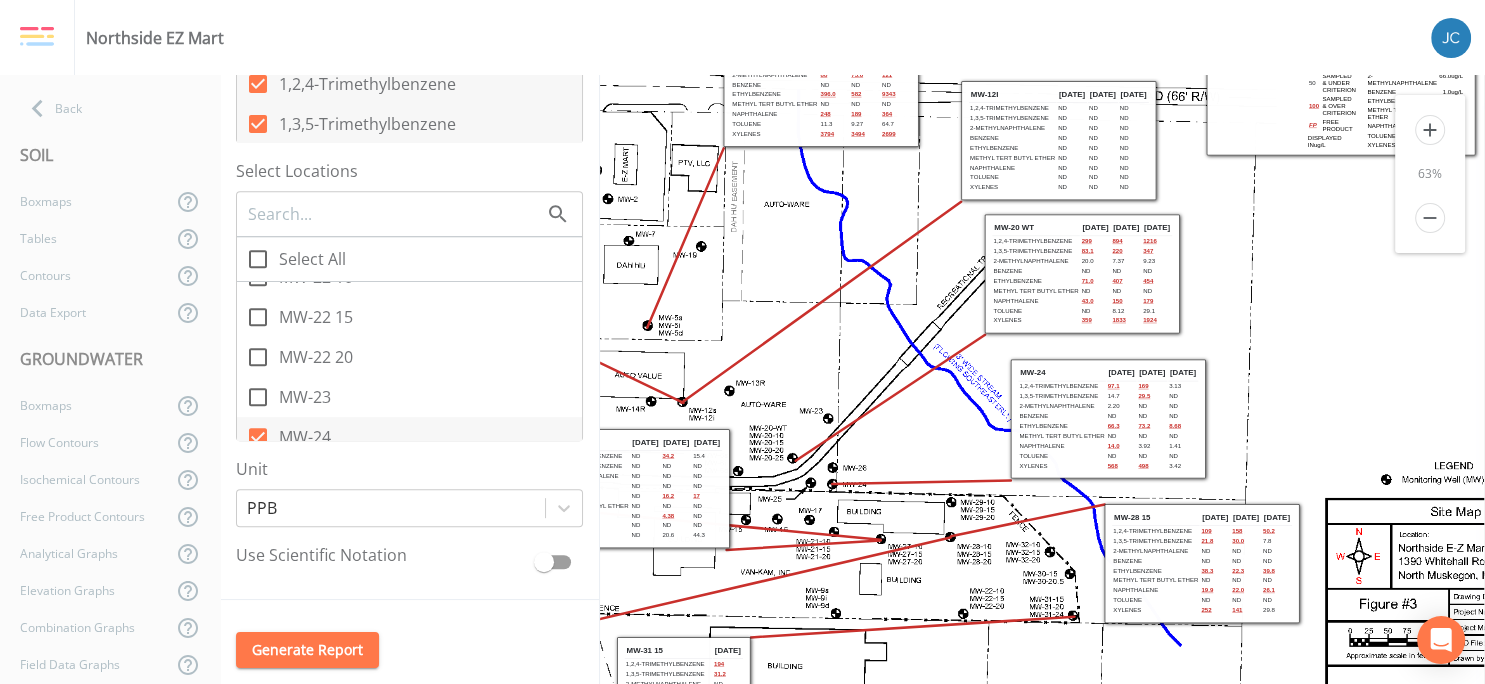 drag, startPoint x: 1158, startPoint y: 246, endPoint x: 1027, endPoint y: 236, distance: 131.38112 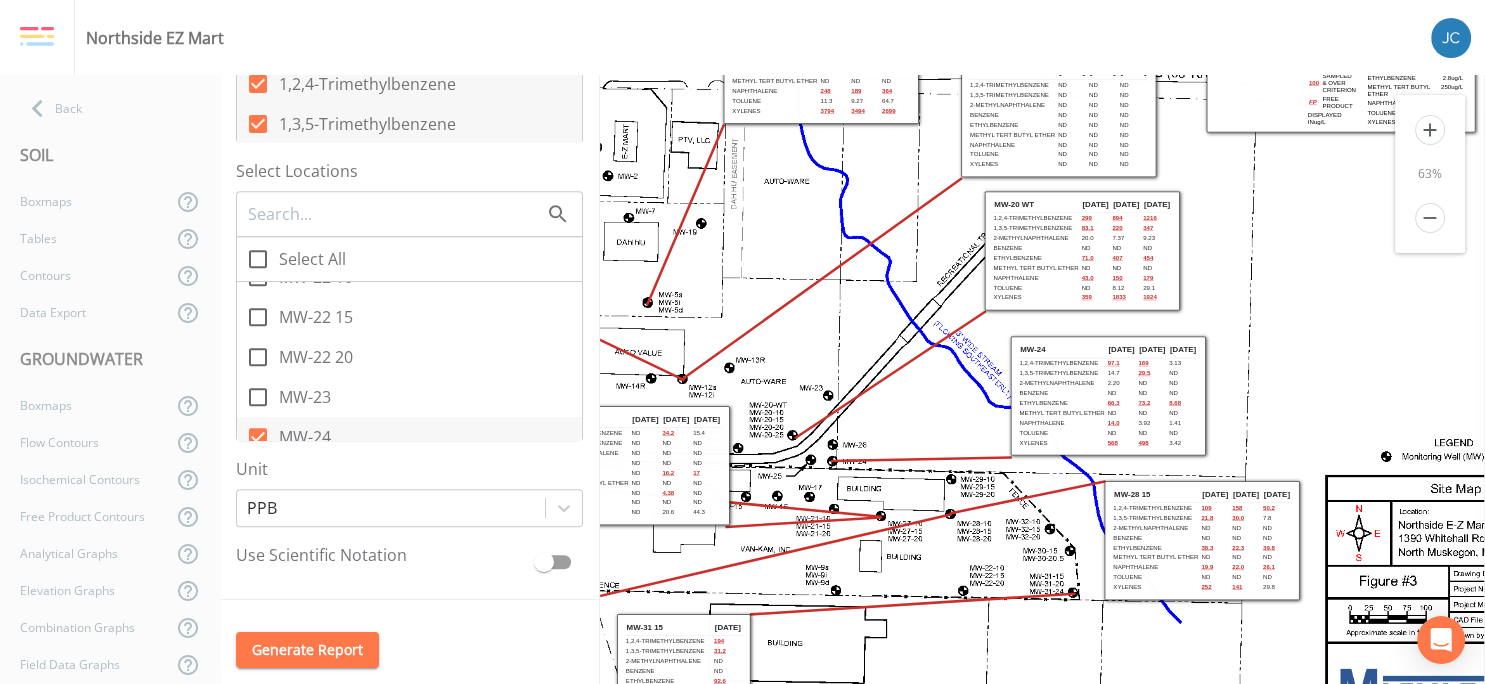 scroll, scrollTop: 40, scrollLeft: 0, axis: vertical 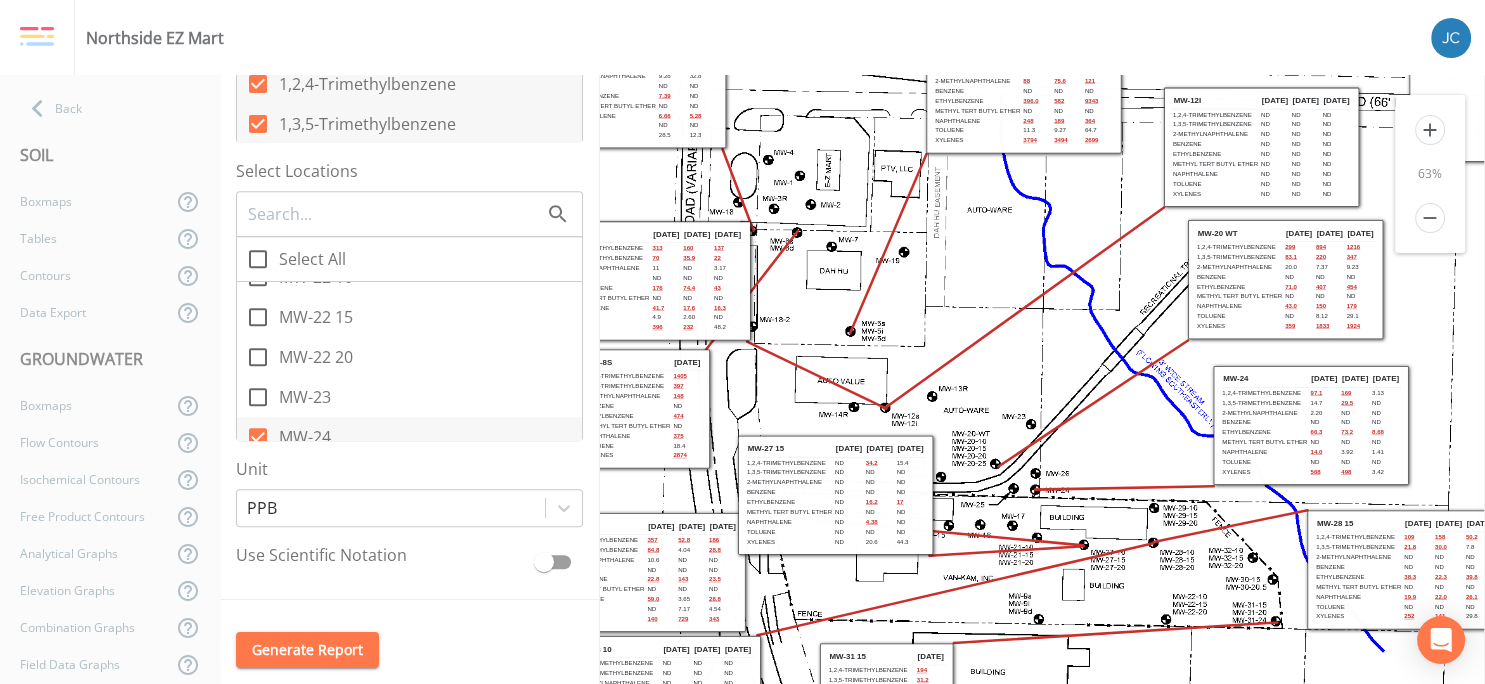 drag, startPoint x: 876, startPoint y: 489, endPoint x: 1079, endPoint y: 495, distance: 203.08865 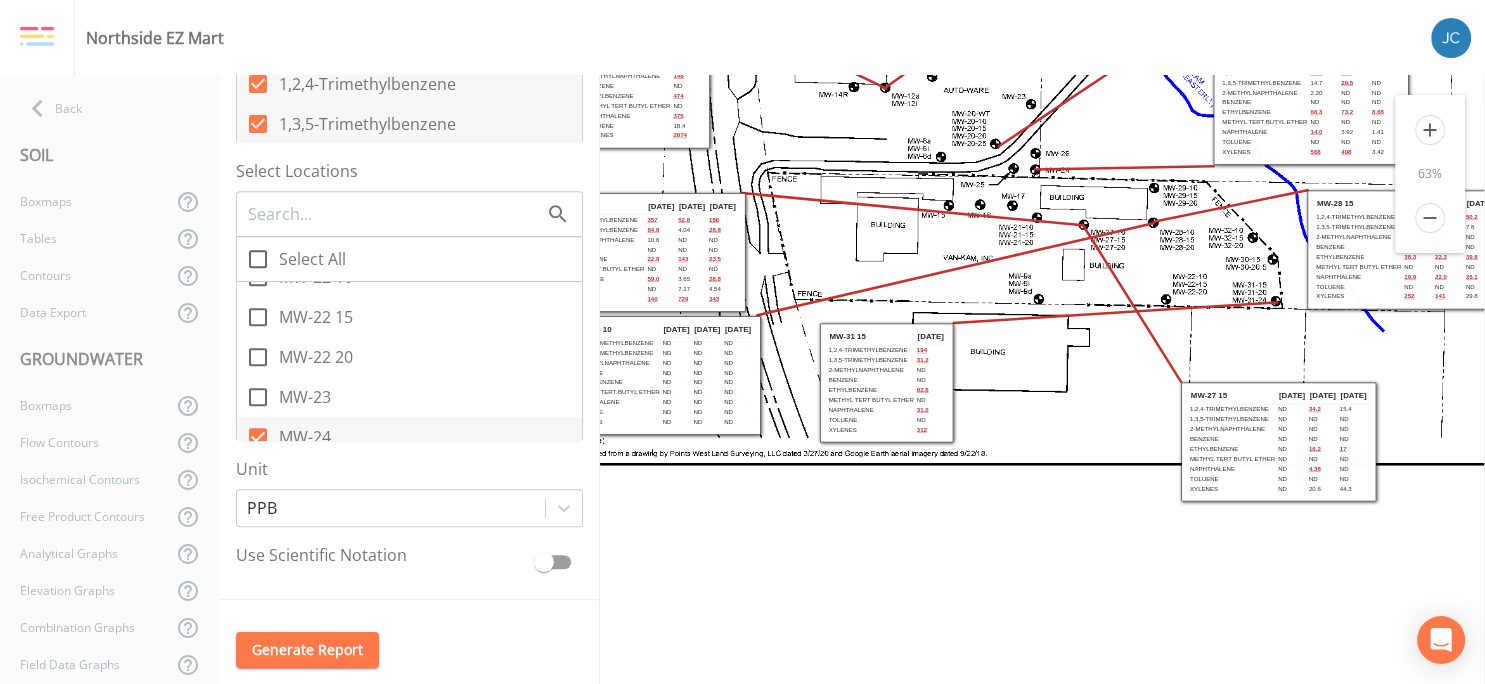 scroll, scrollTop: 460, scrollLeft: 0, axis: vertical 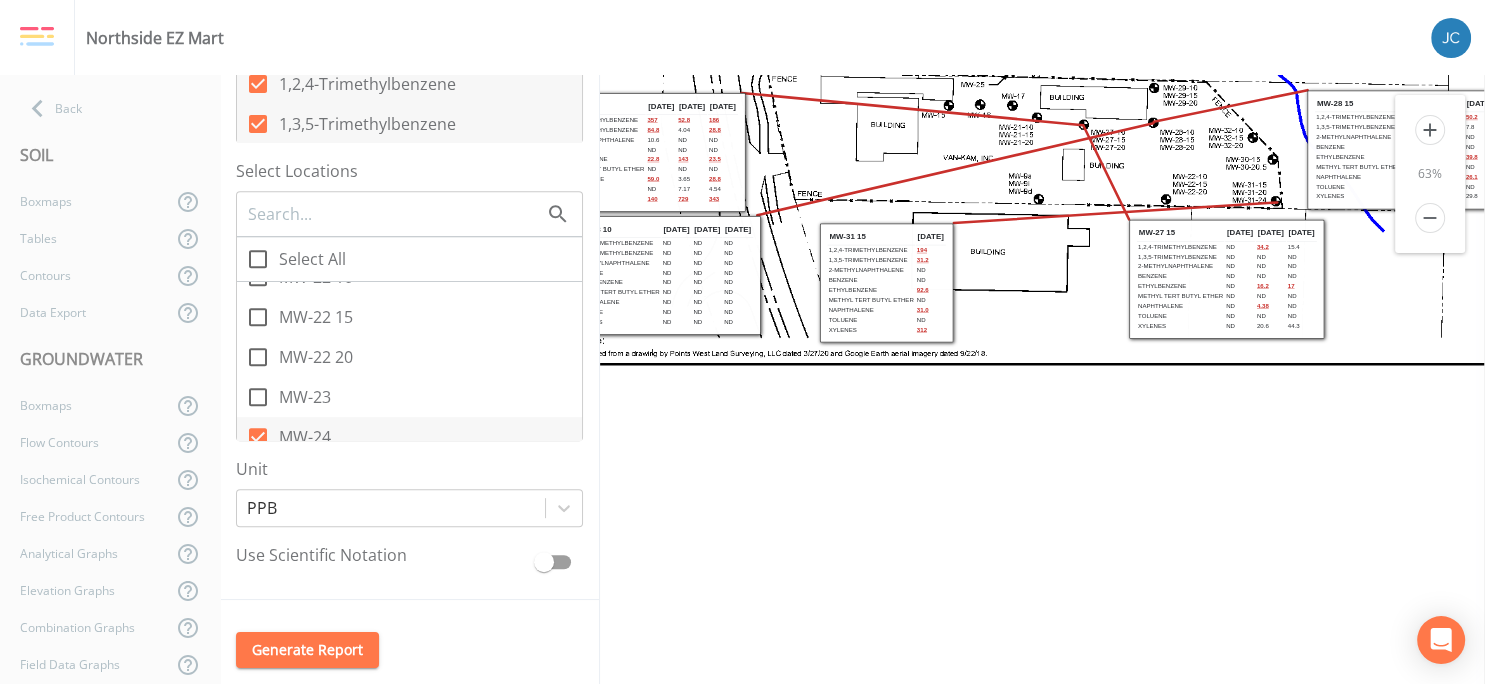 drag, startPoint x: 818, startPoint y: 546, endPoint x: 1201, endPoint y: 312, distance: 448.82623 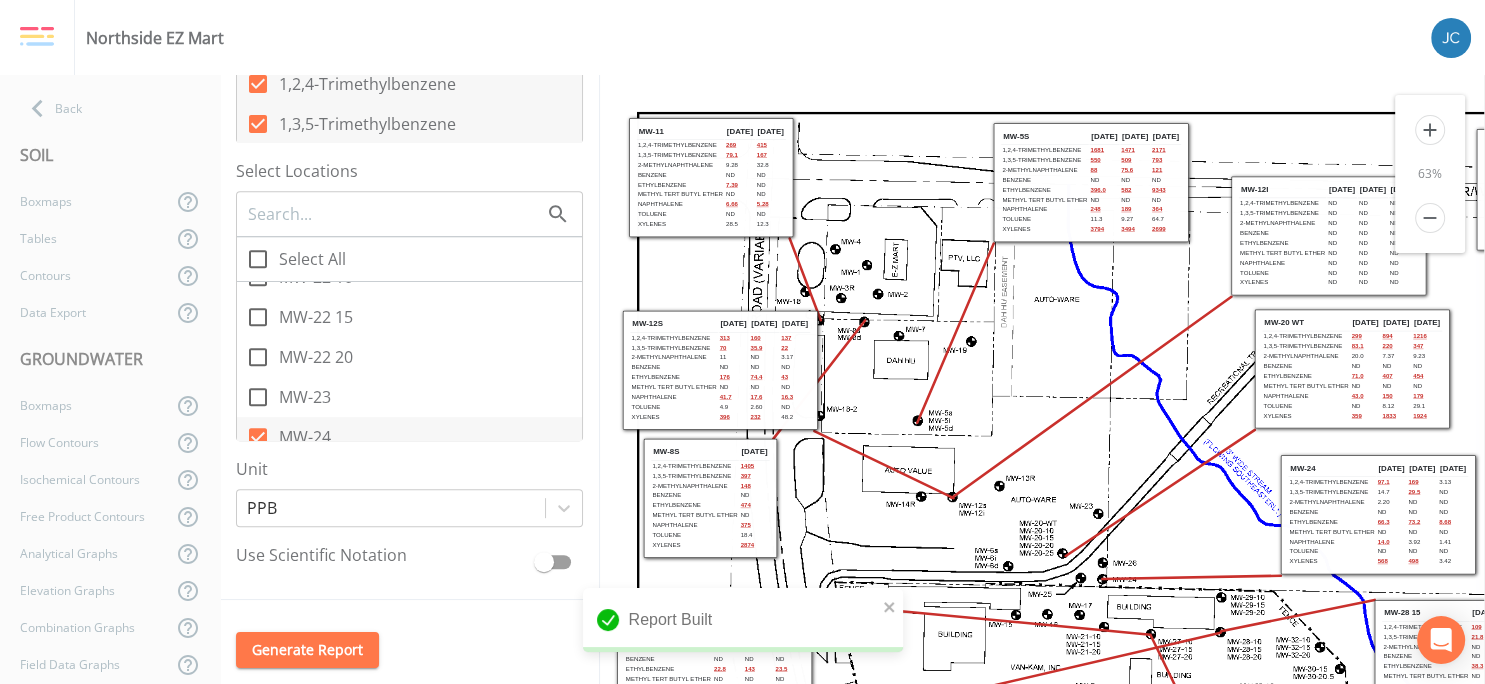 scroll, scrollTop: 0, scrollLeft: 0, axis: both 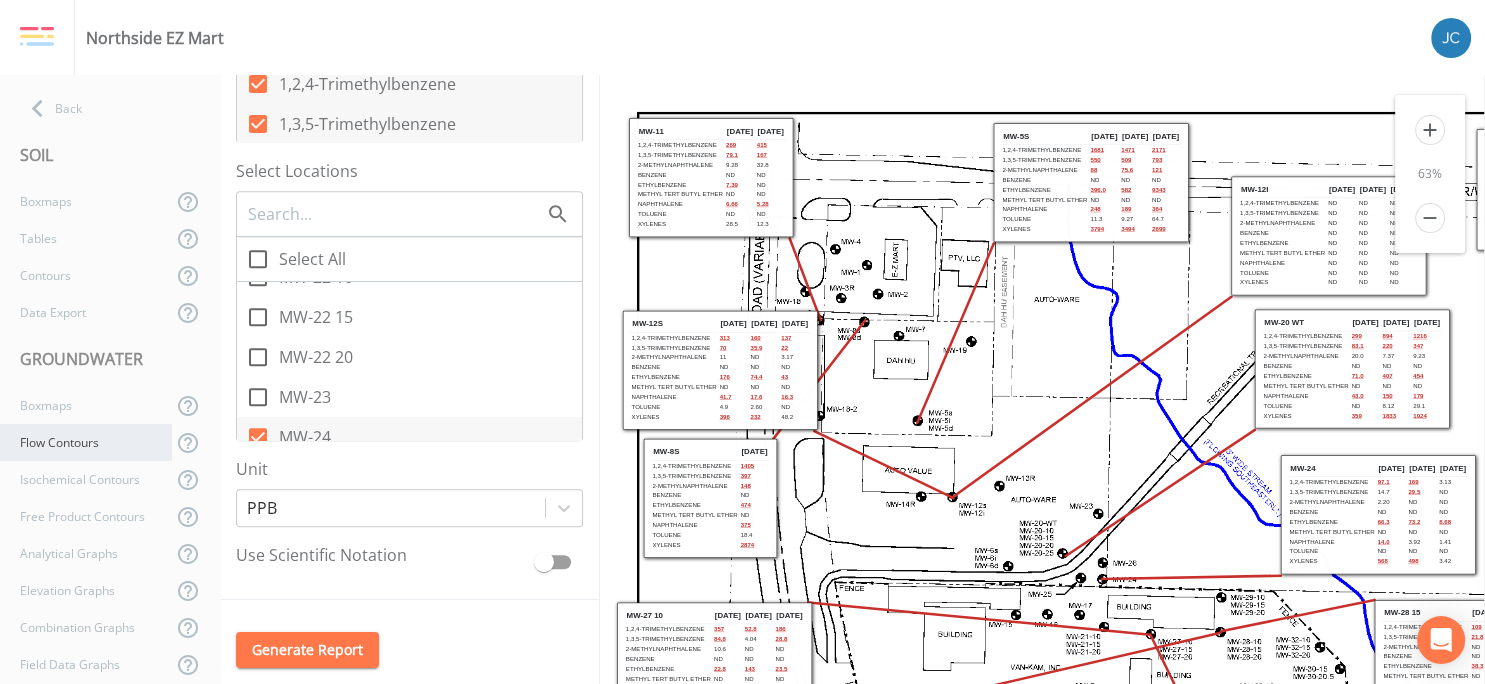 click on "Flow Contours" at bounding box center [86, 442] 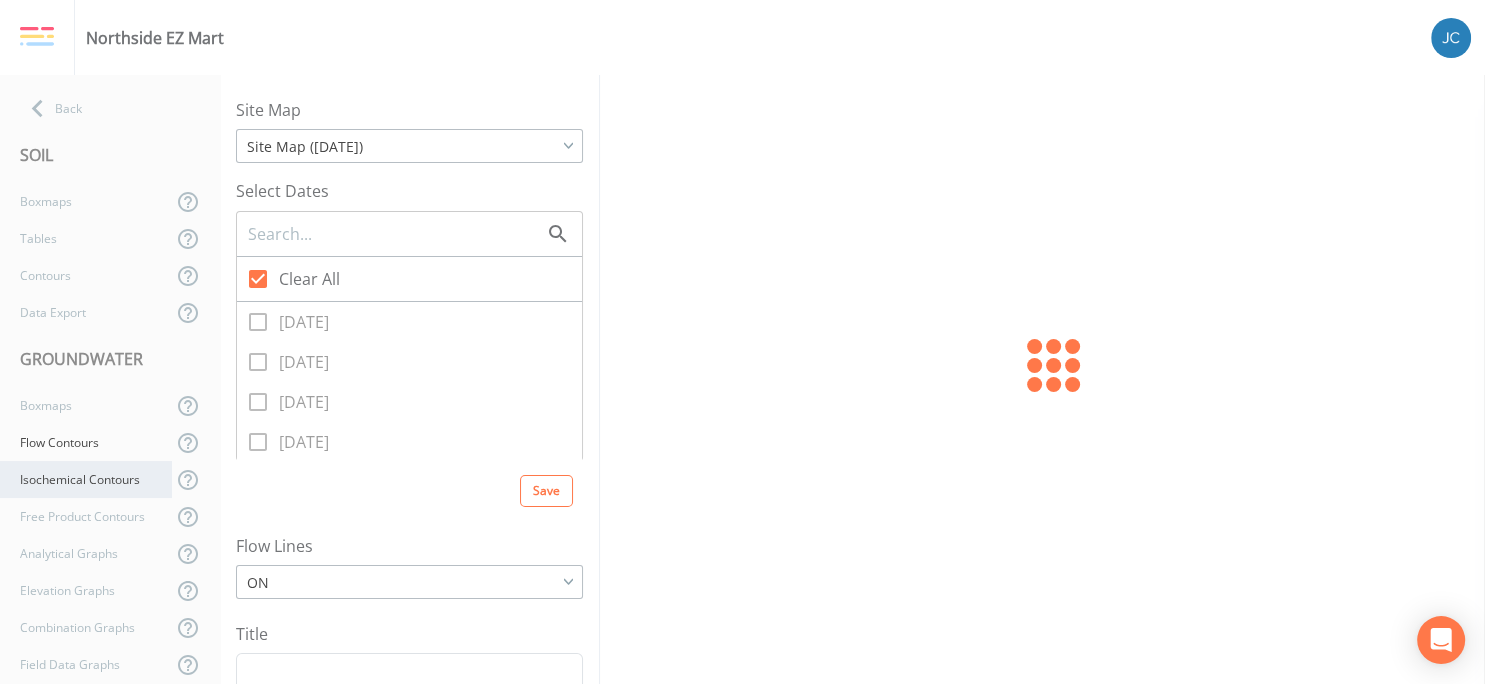 checkbox on "true" 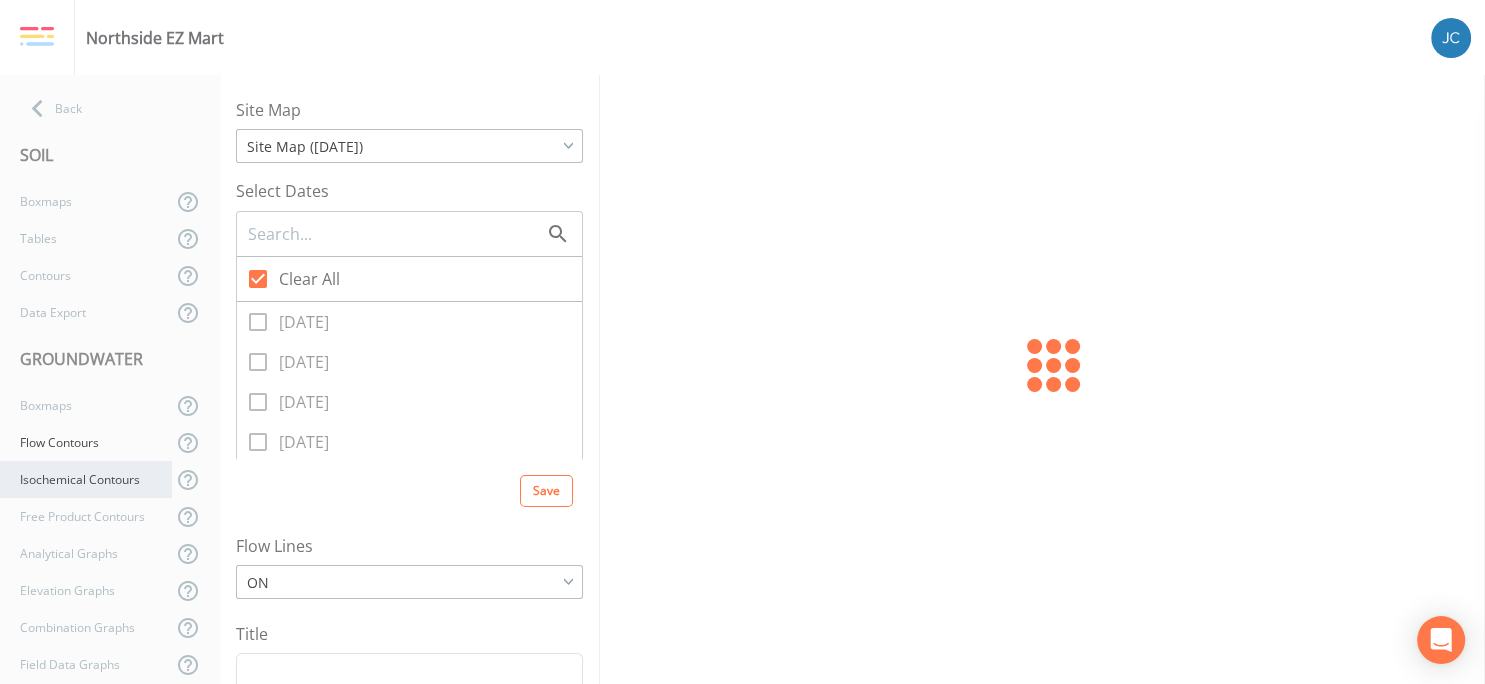 type on "5" 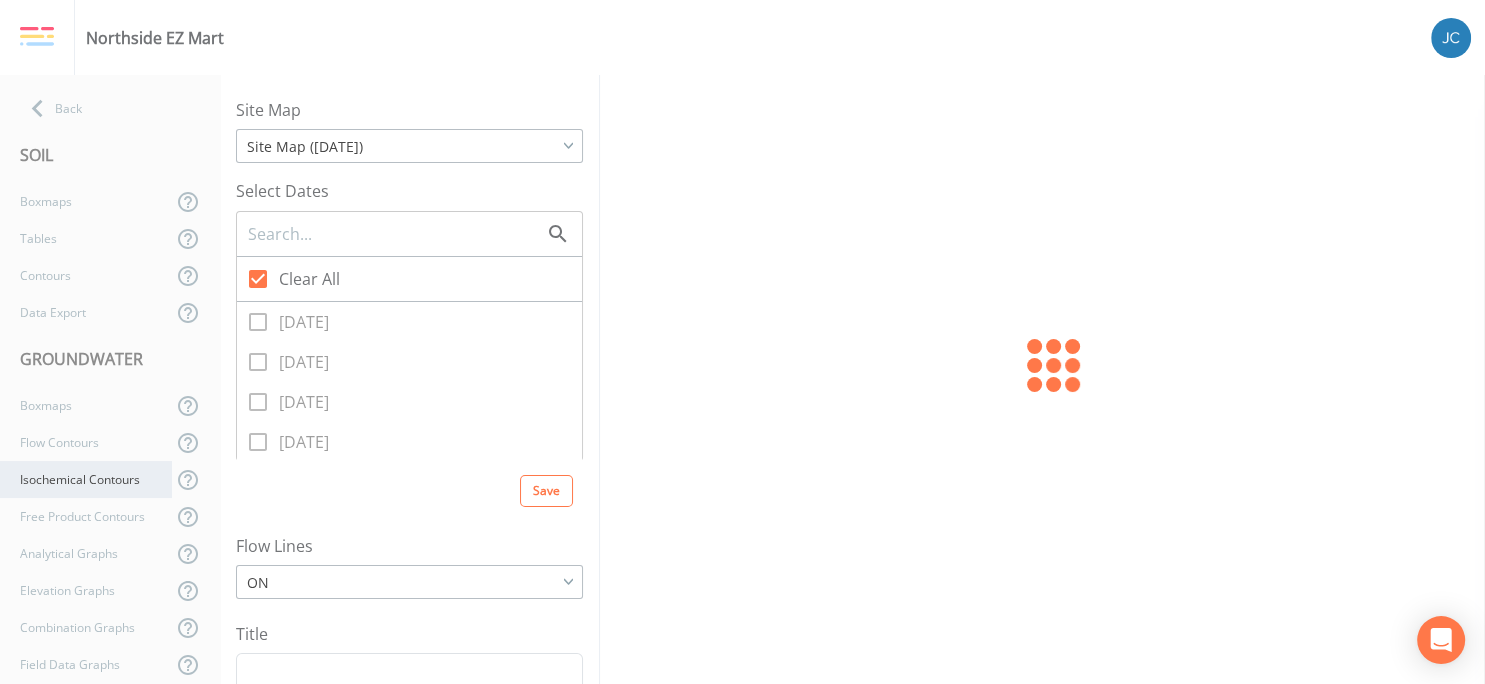 click on "Isochemical Contours" at bounding box center [86, 479] 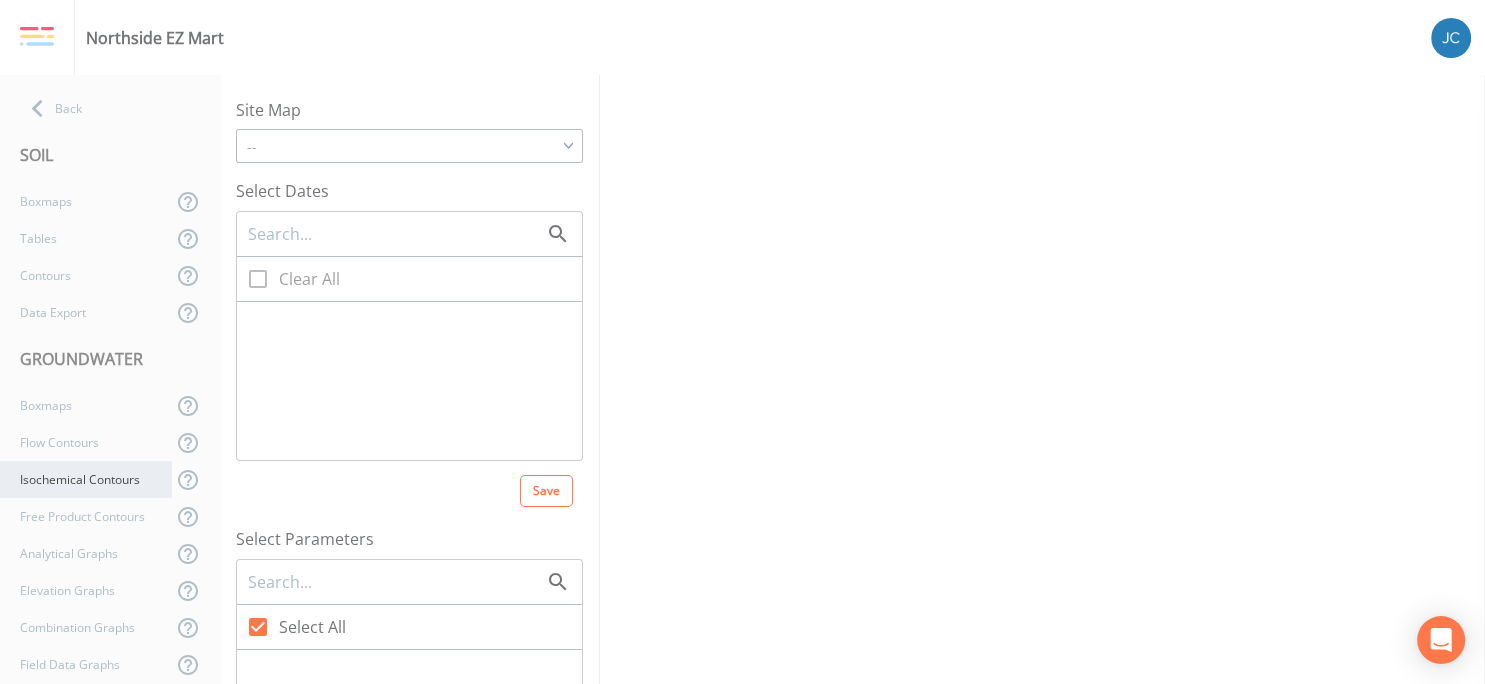 checkbox on "true" 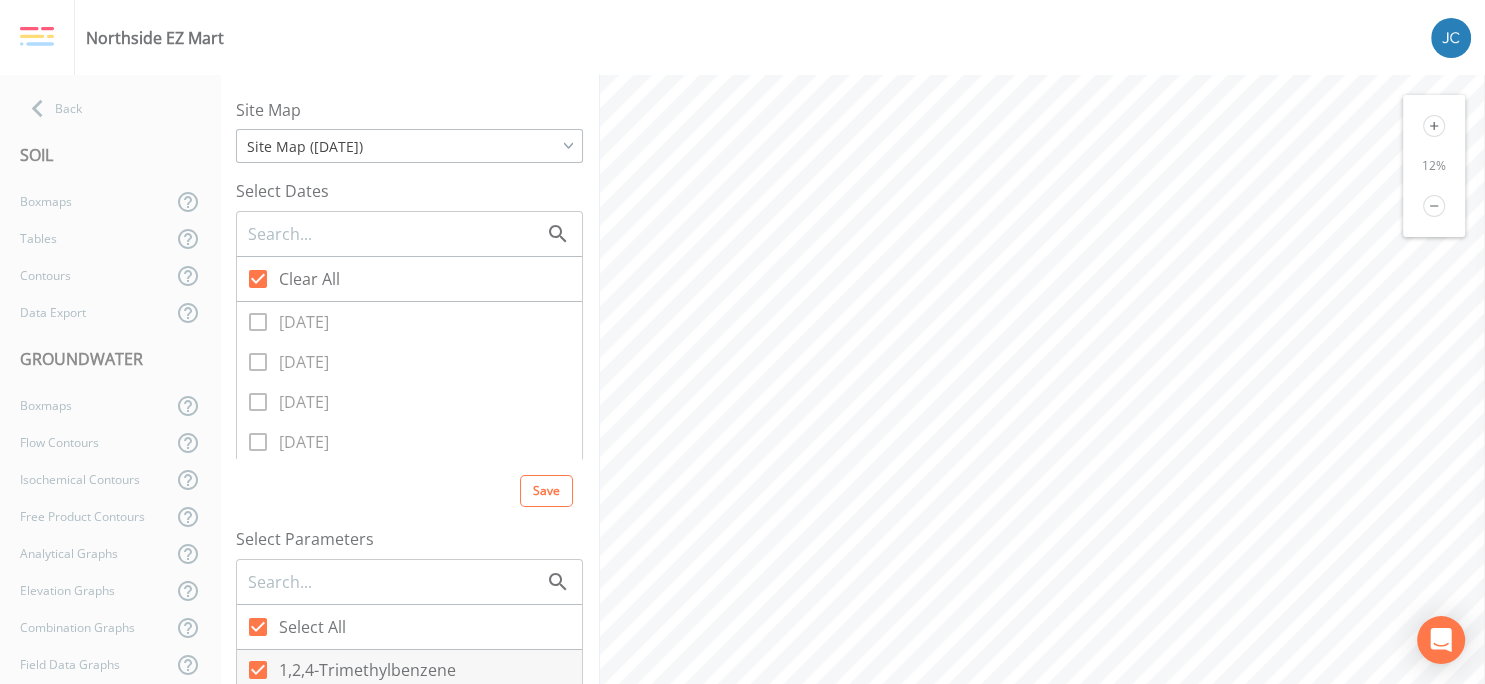 click 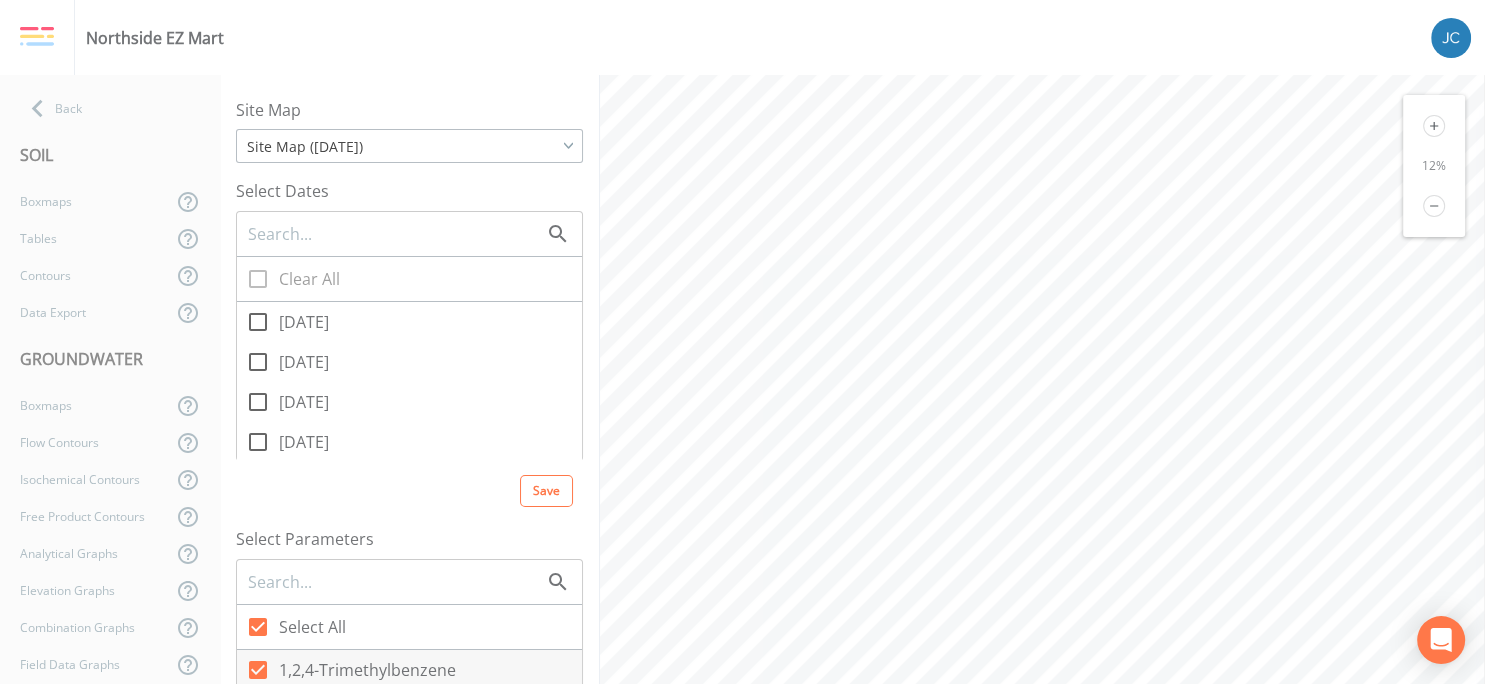 click on "[DATE]" at bounding box center (247, 311) 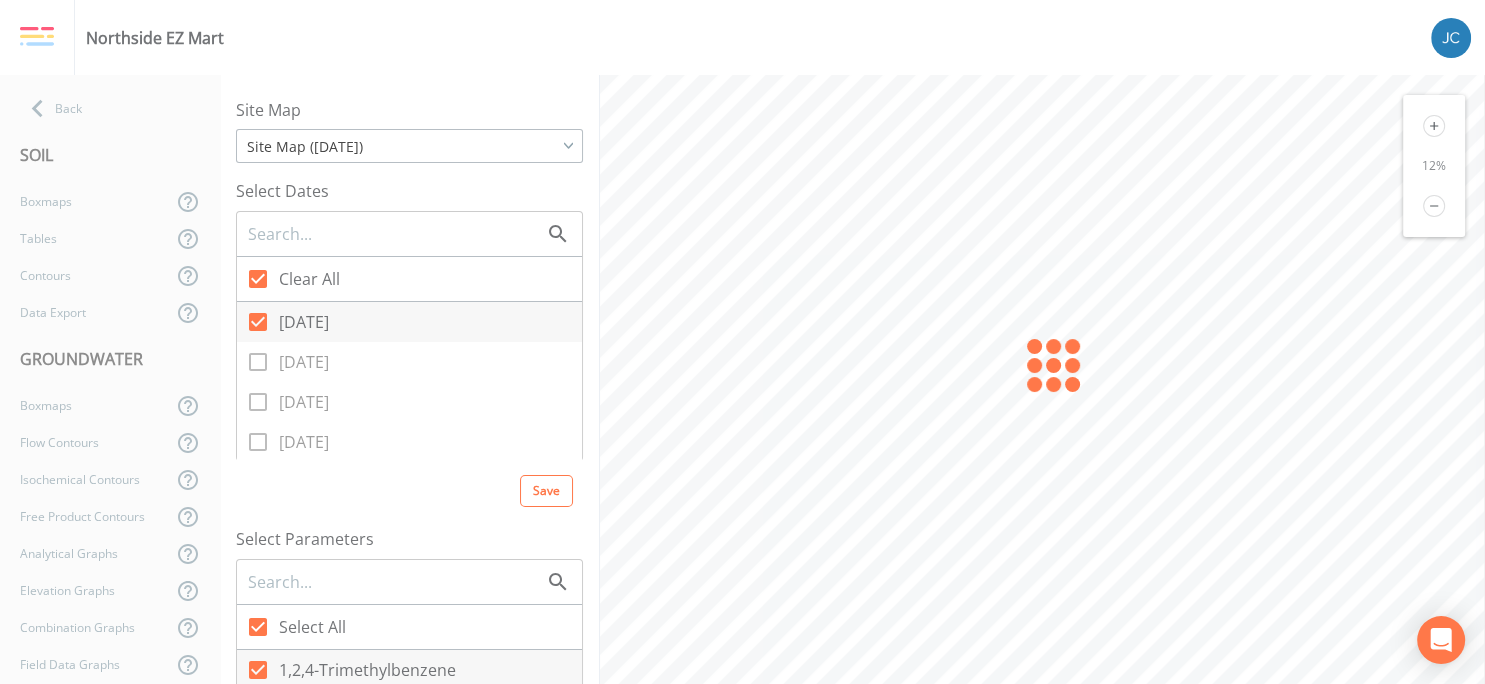checkbox on "true" 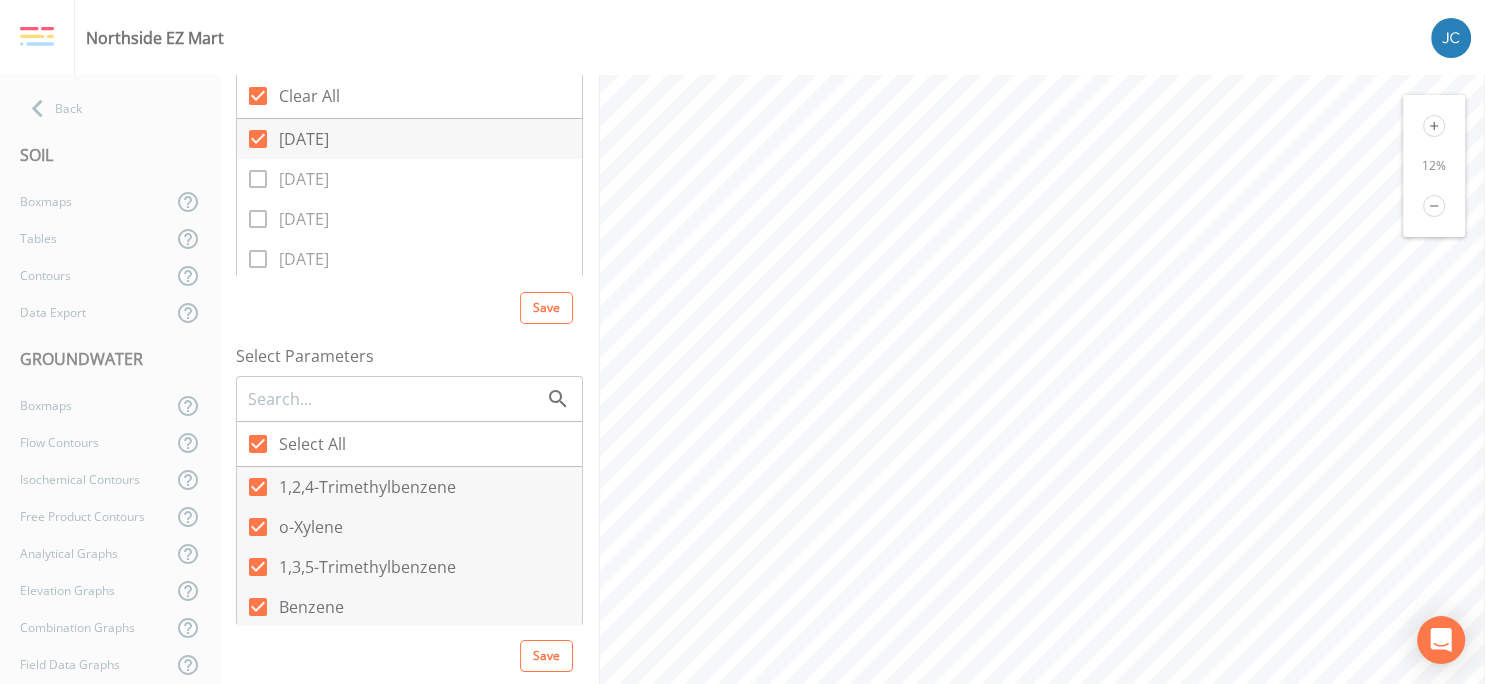 scroll, scrollTop: 190, scrollLeft: 0, axis: vertical 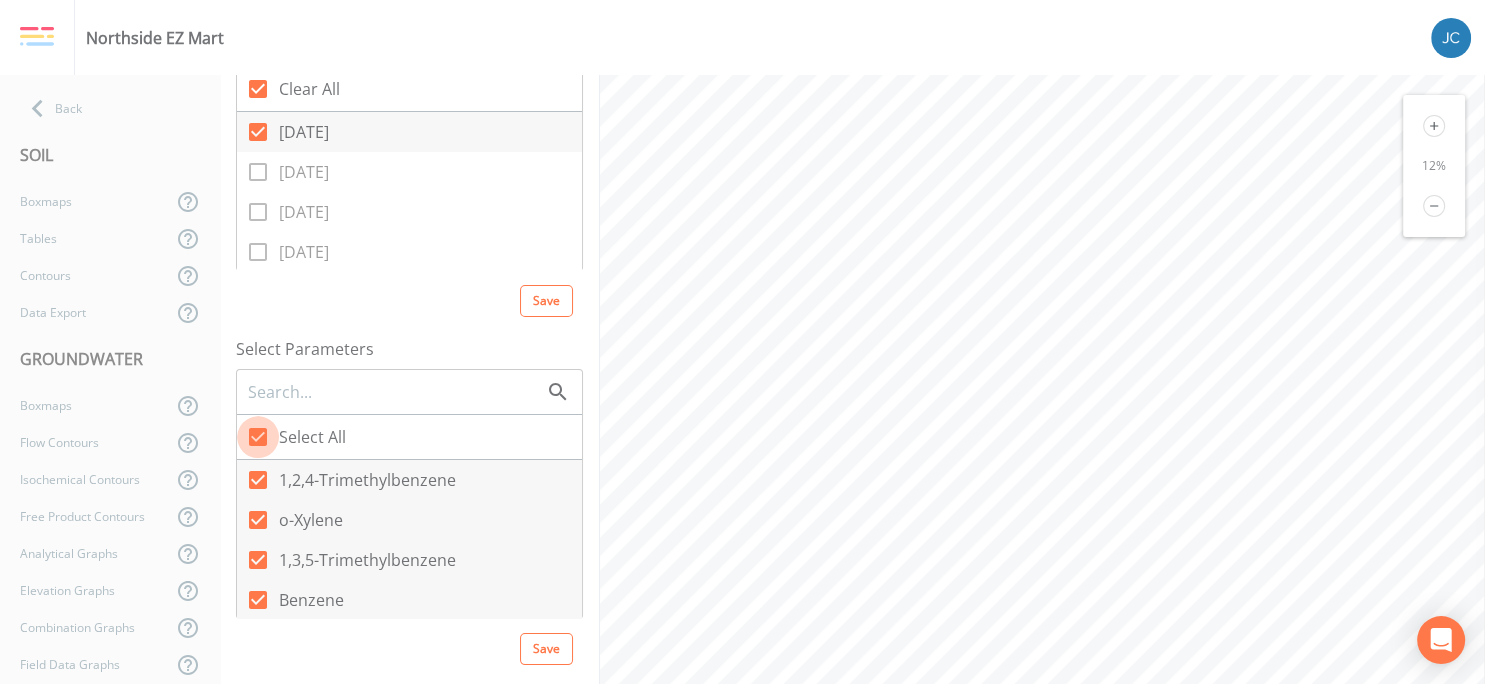 click 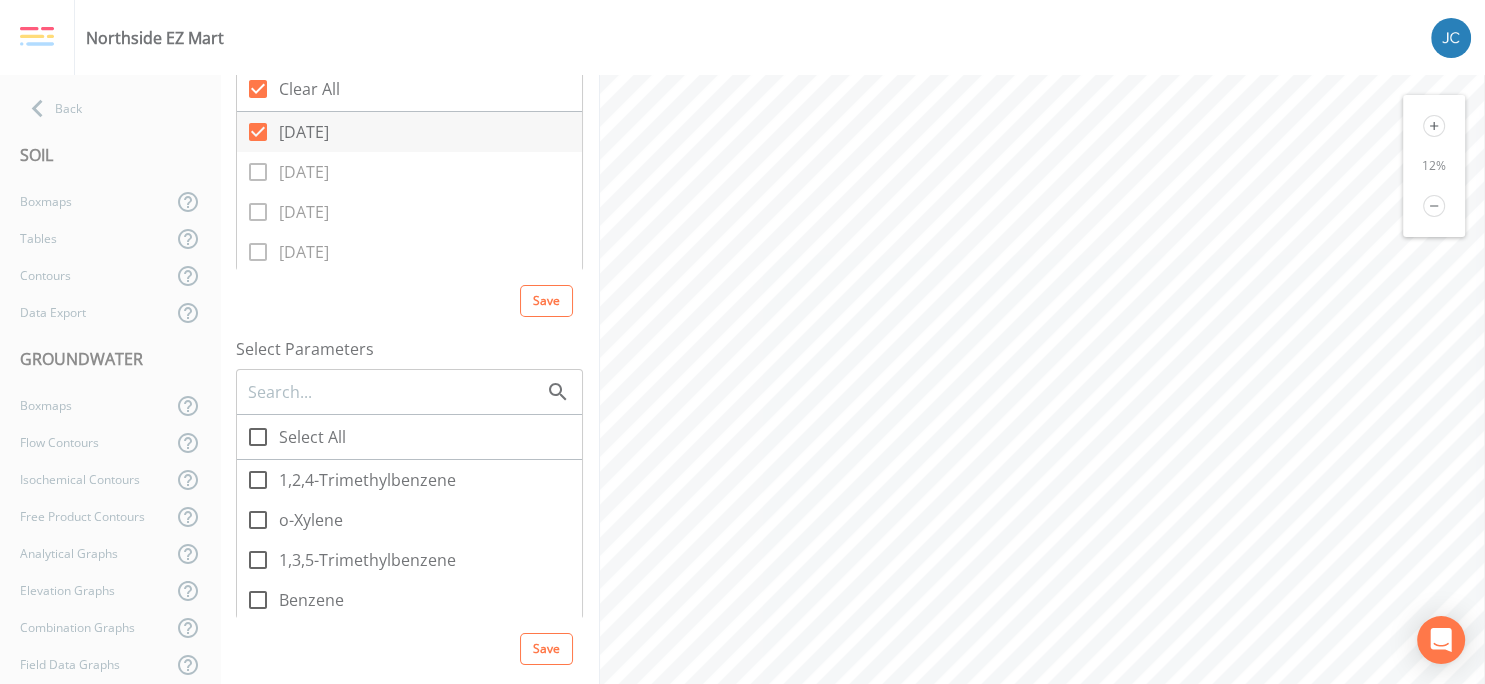 click on "1,2,4-Trimethylbenzene" at bounding box center (247, 469) 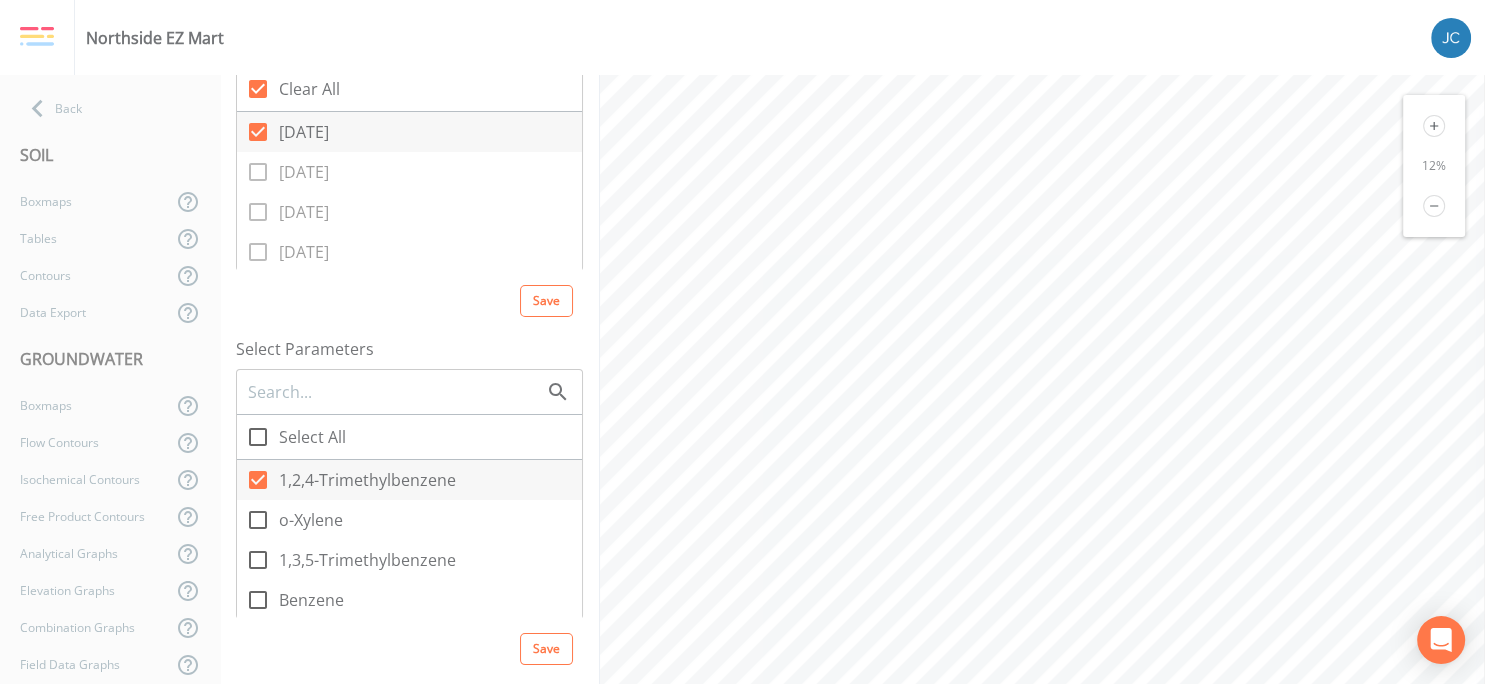 click 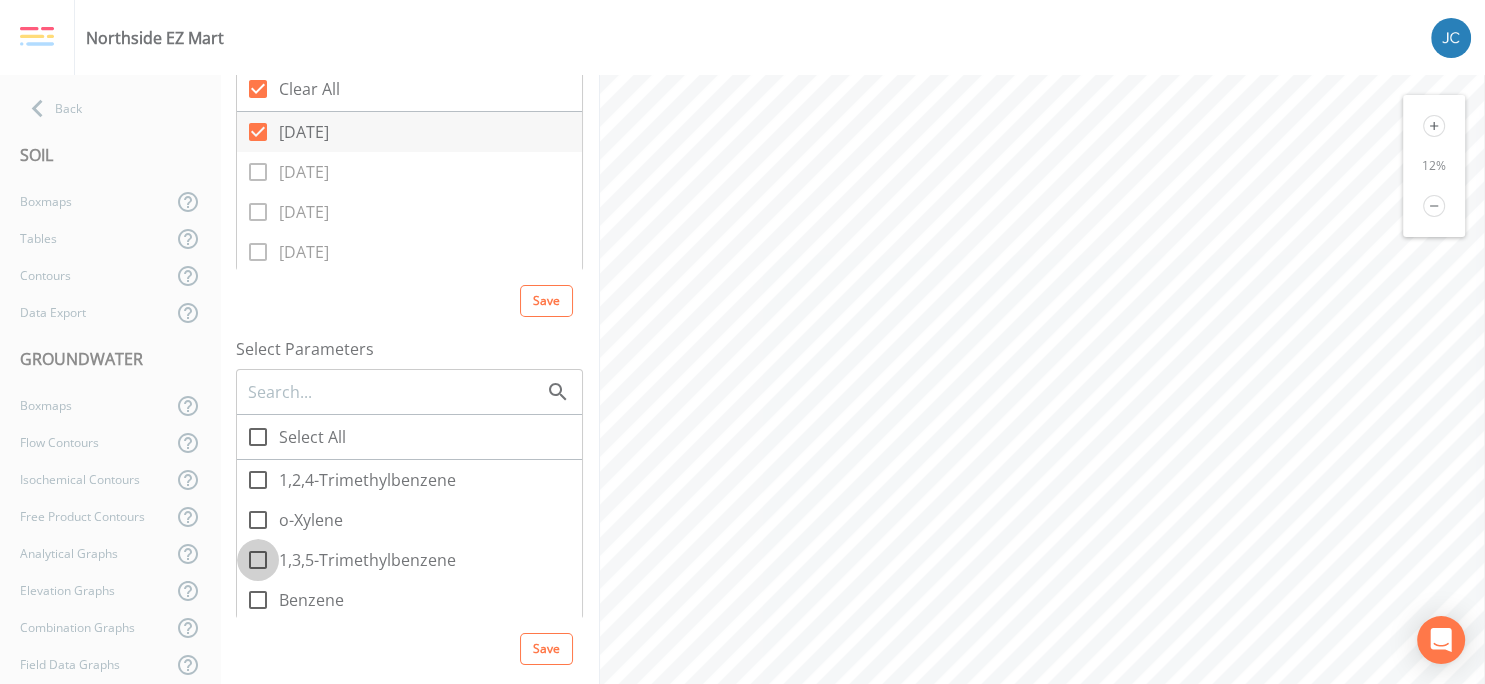 click 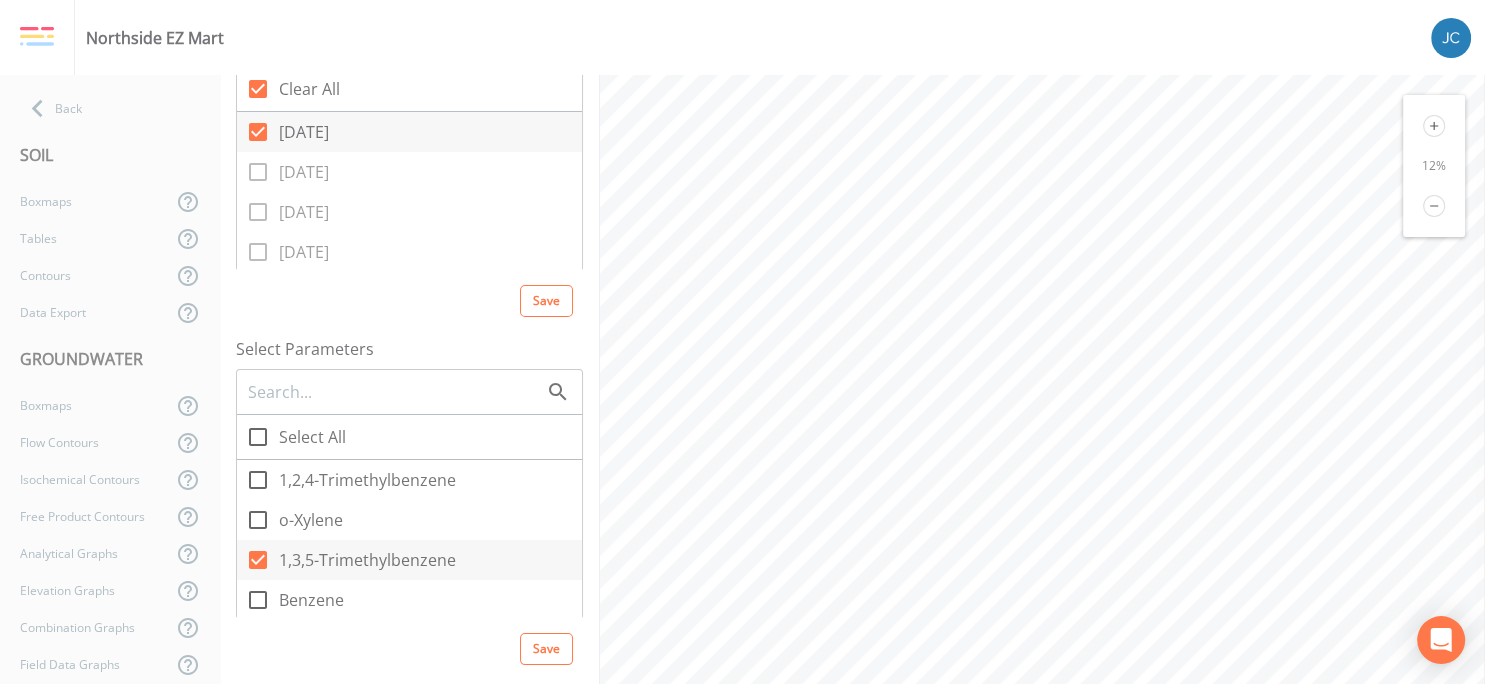 click 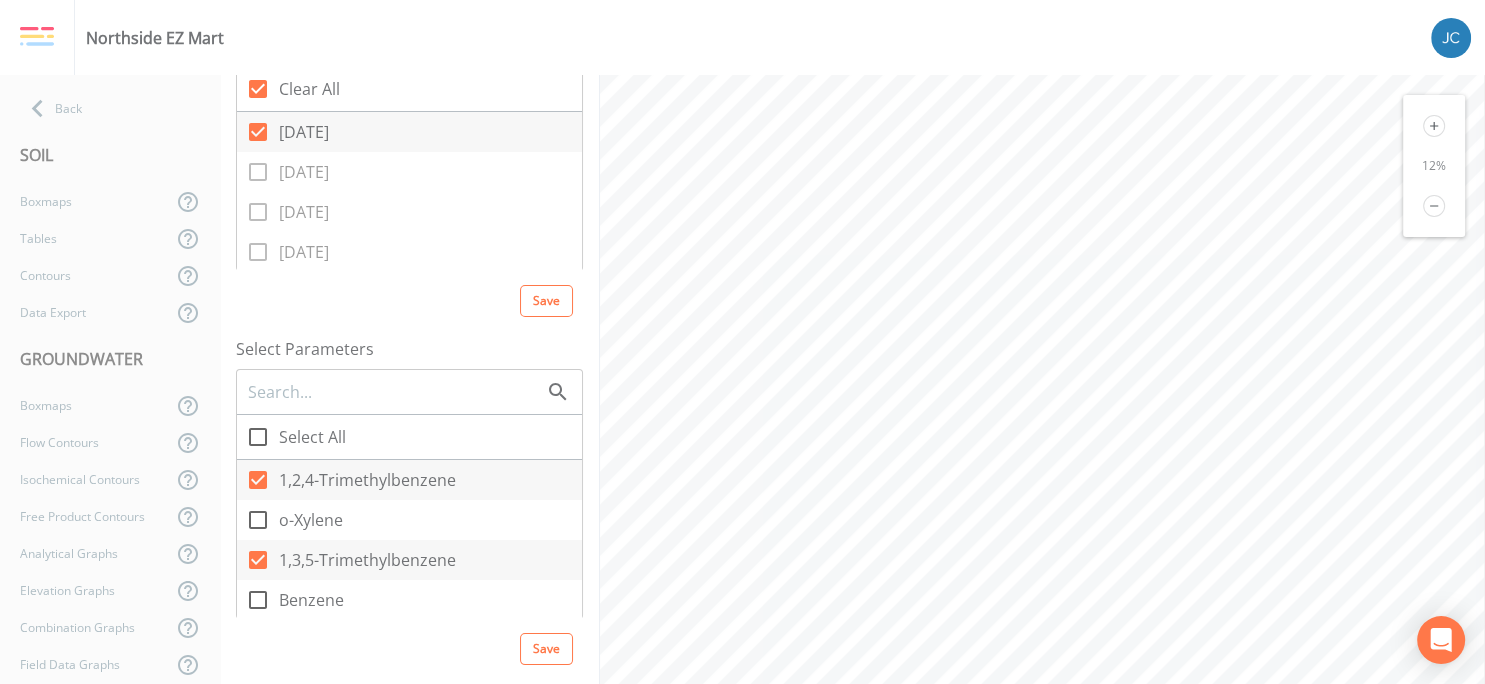 click 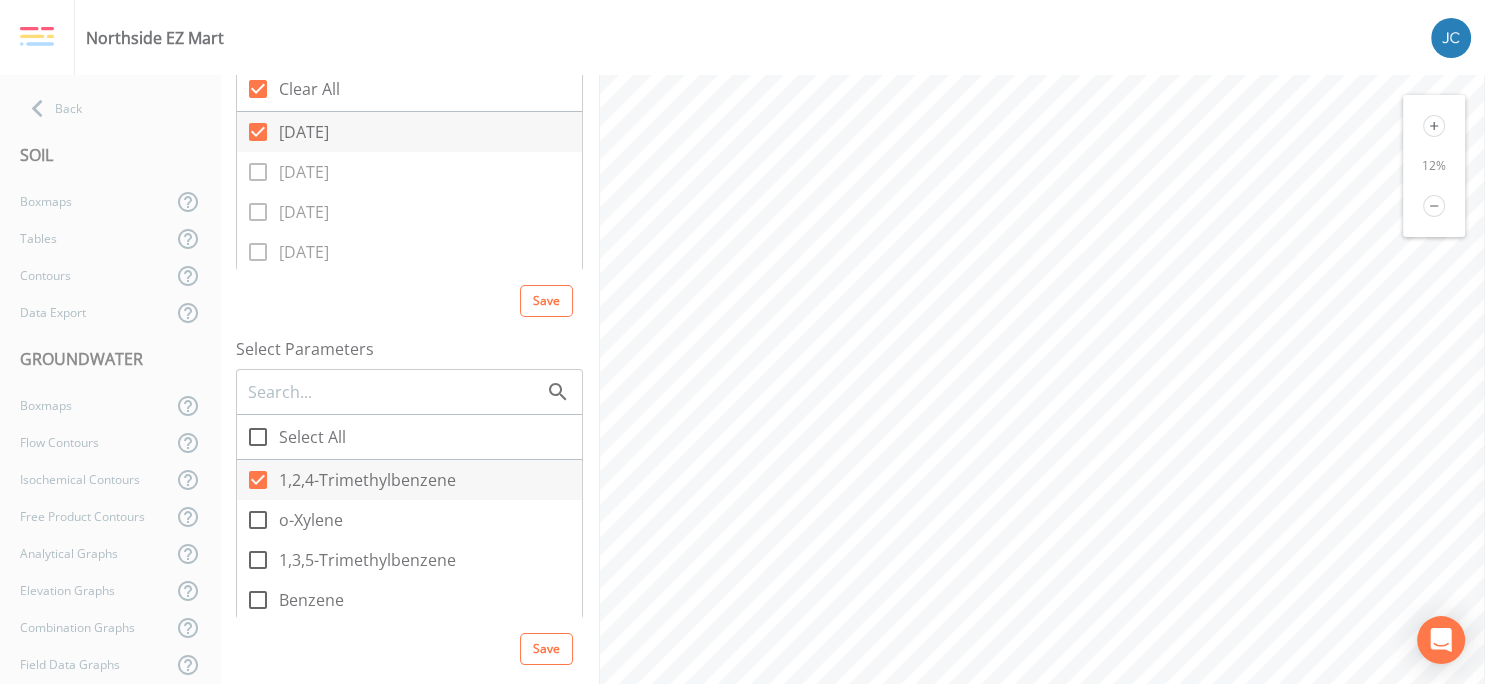 click 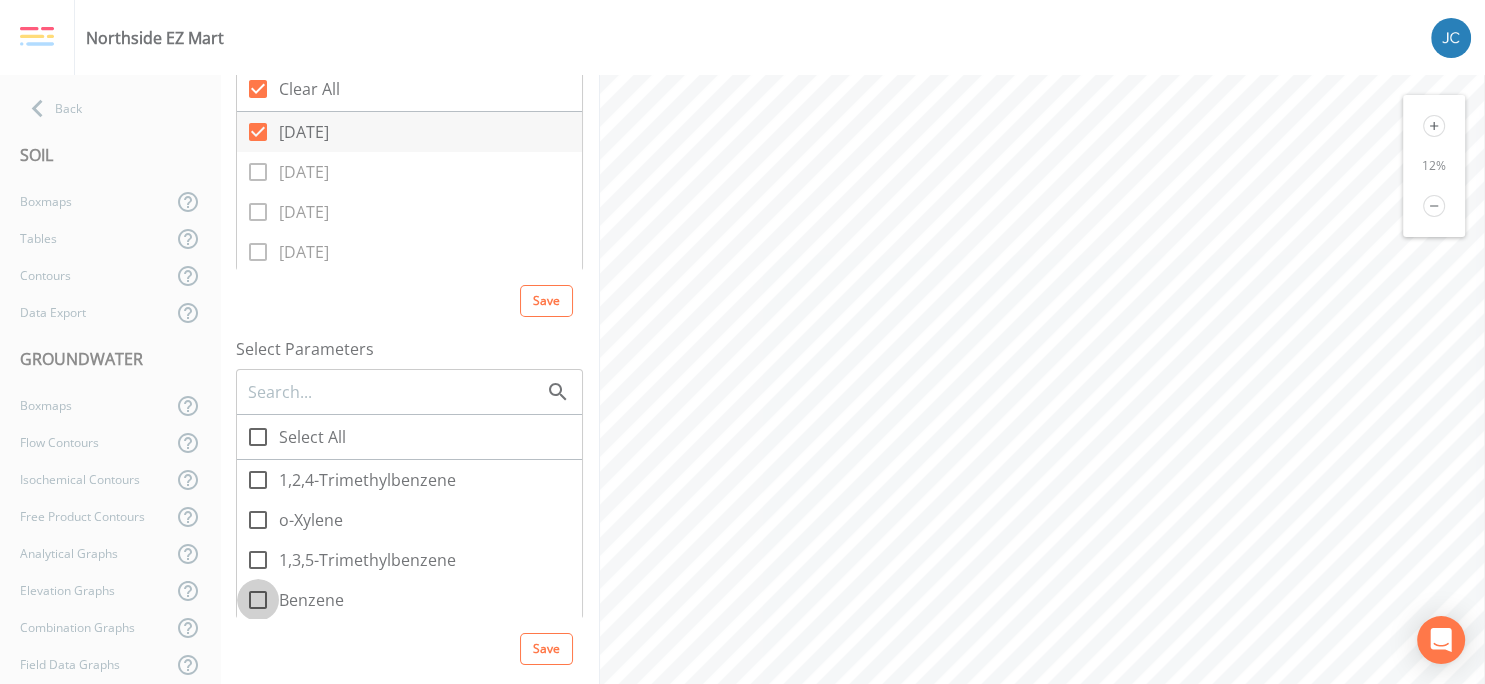 click 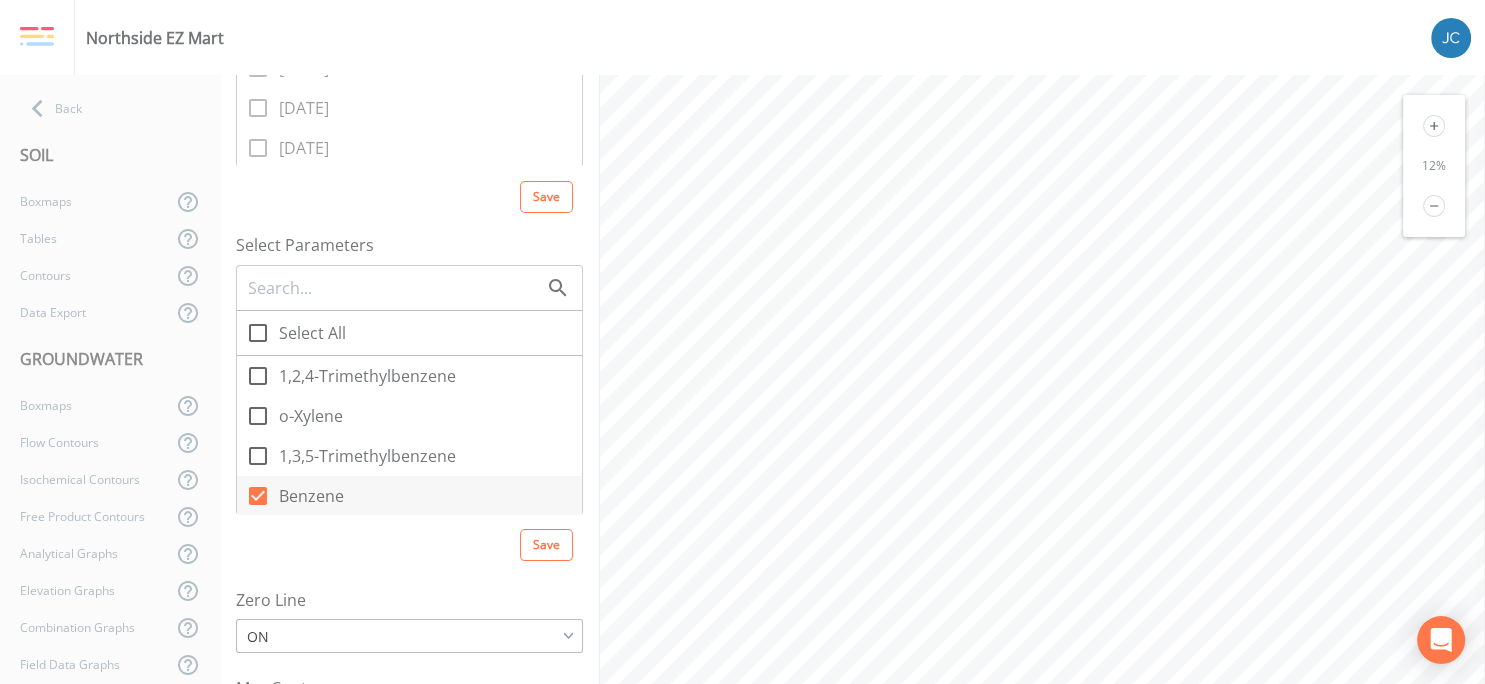 scroll, scrollTop: 320, scrollLeft: 0, axis: vertical 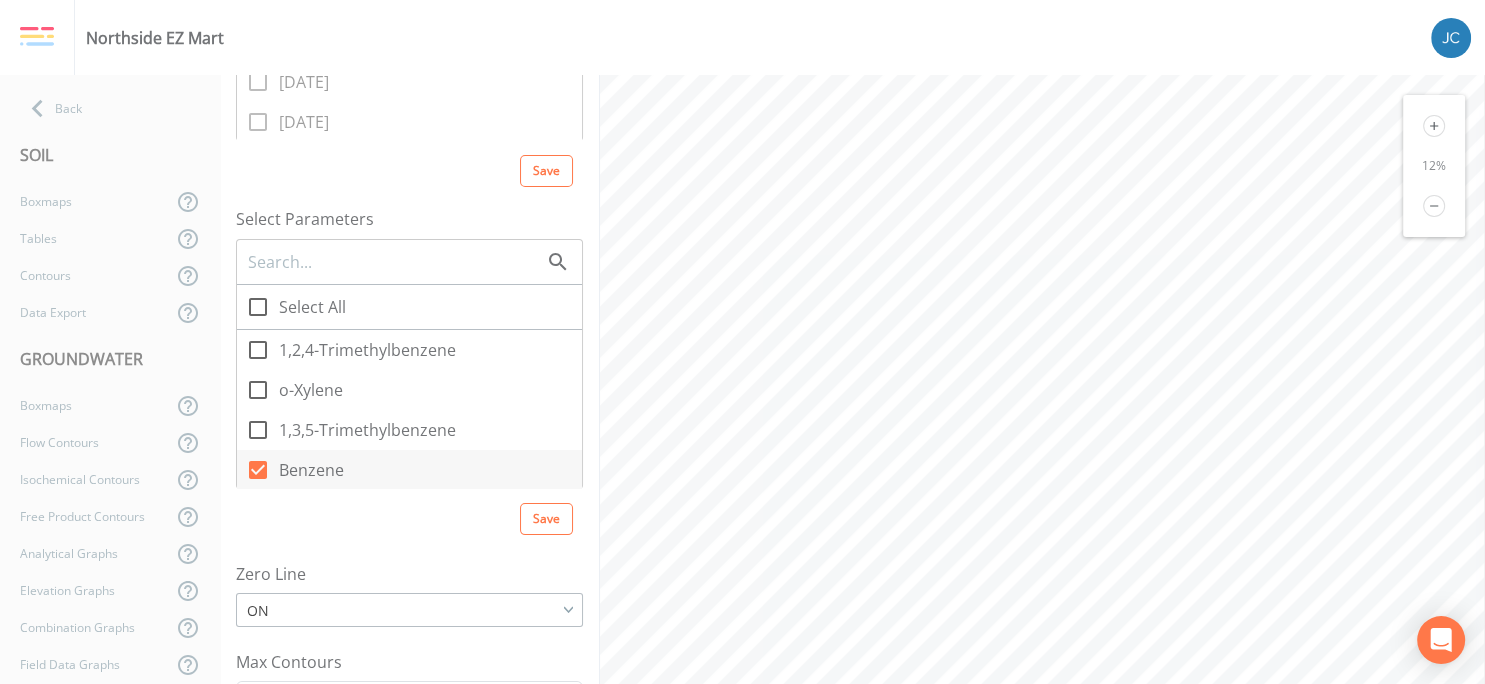 click 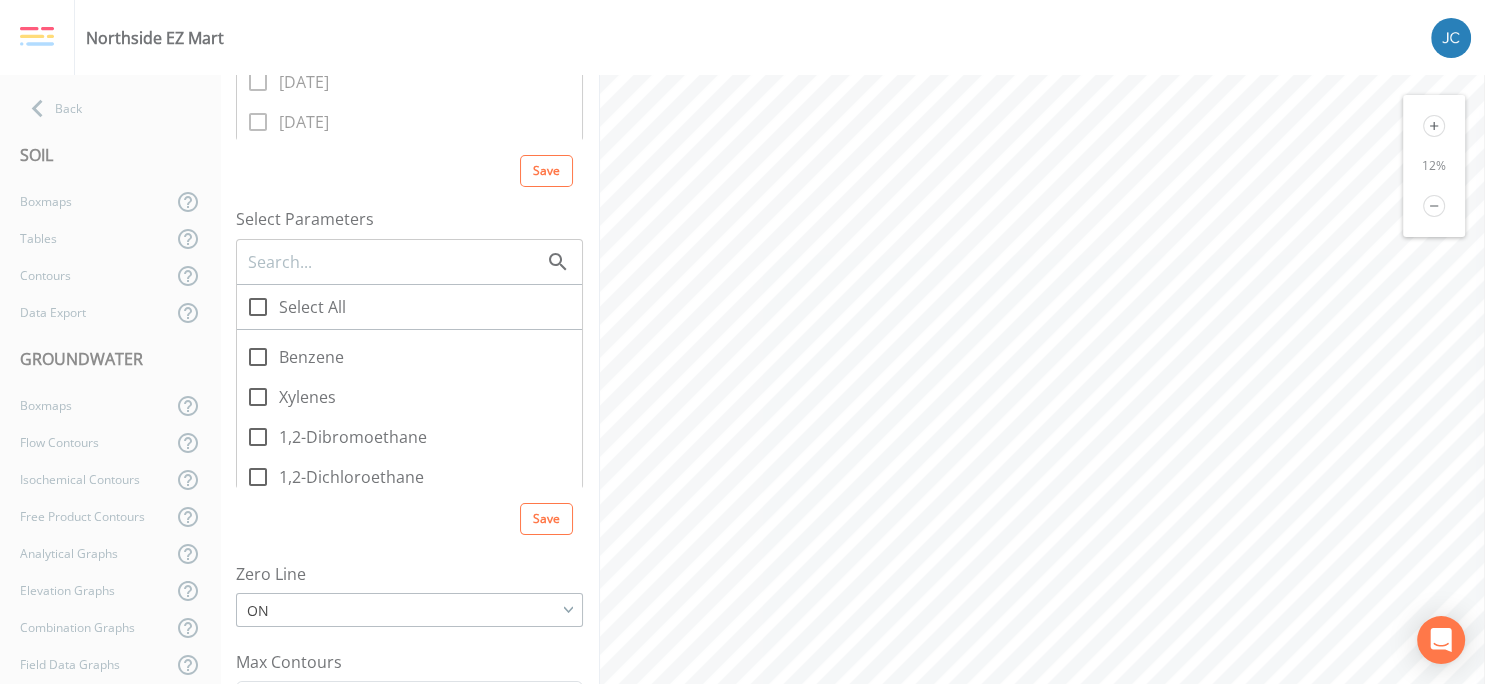 scroll, scrollTop: 129, scrollLeft: 0, axis: vertical 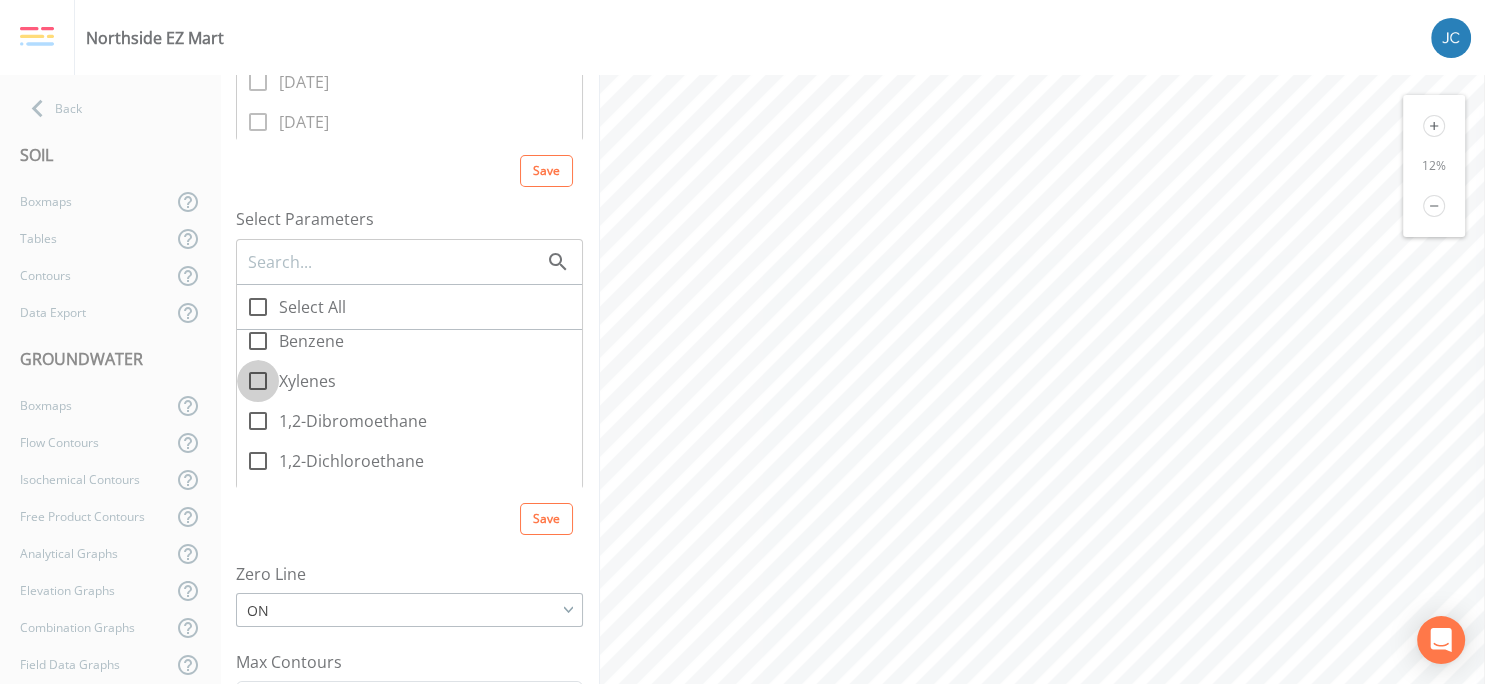 click 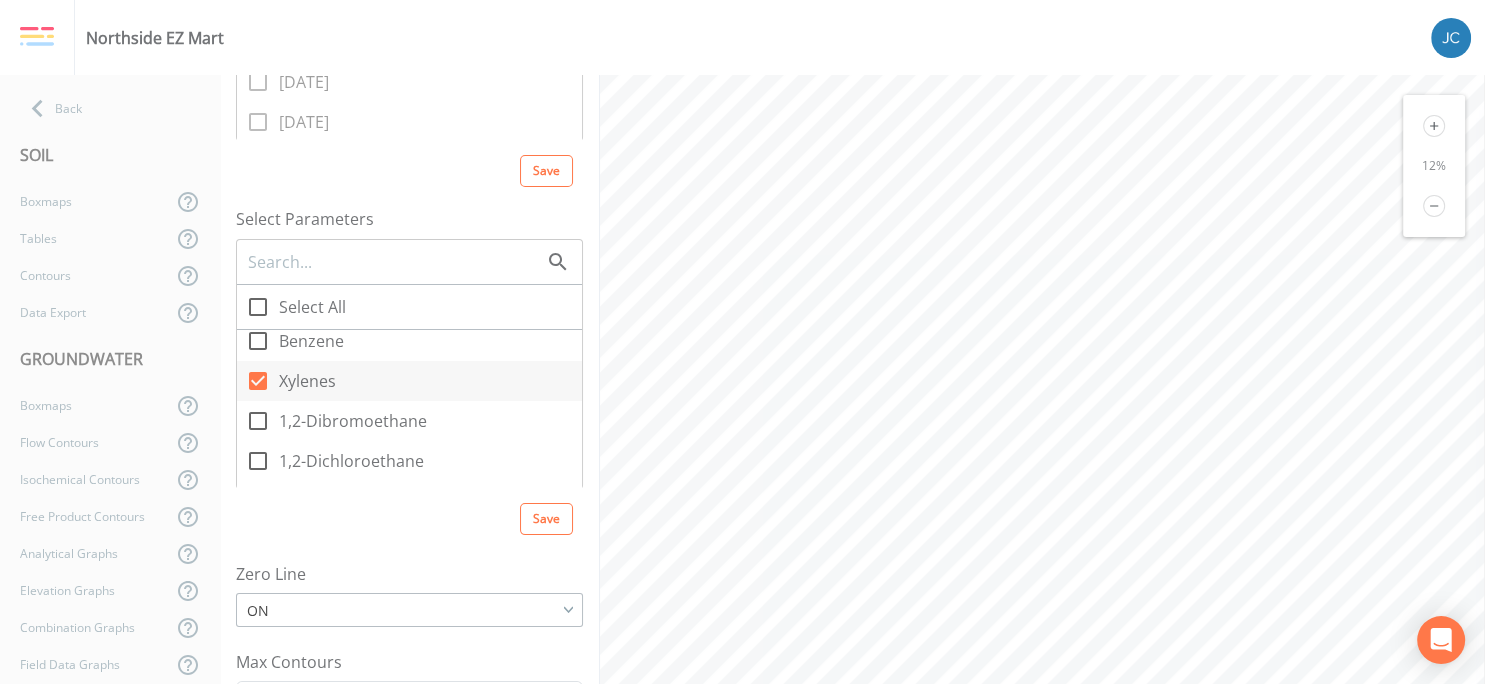 click 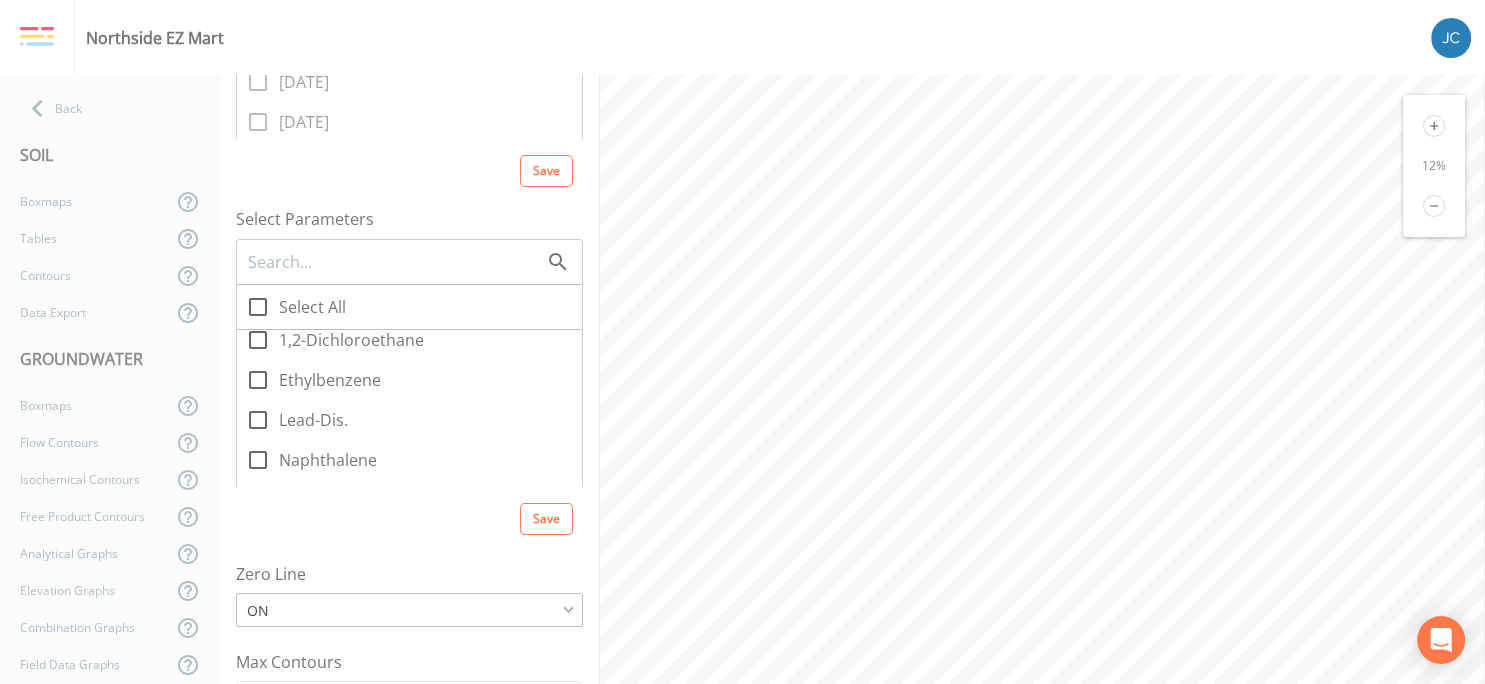 scroll, scrollTop: 258, scrollLeft: 0, axis: vertical 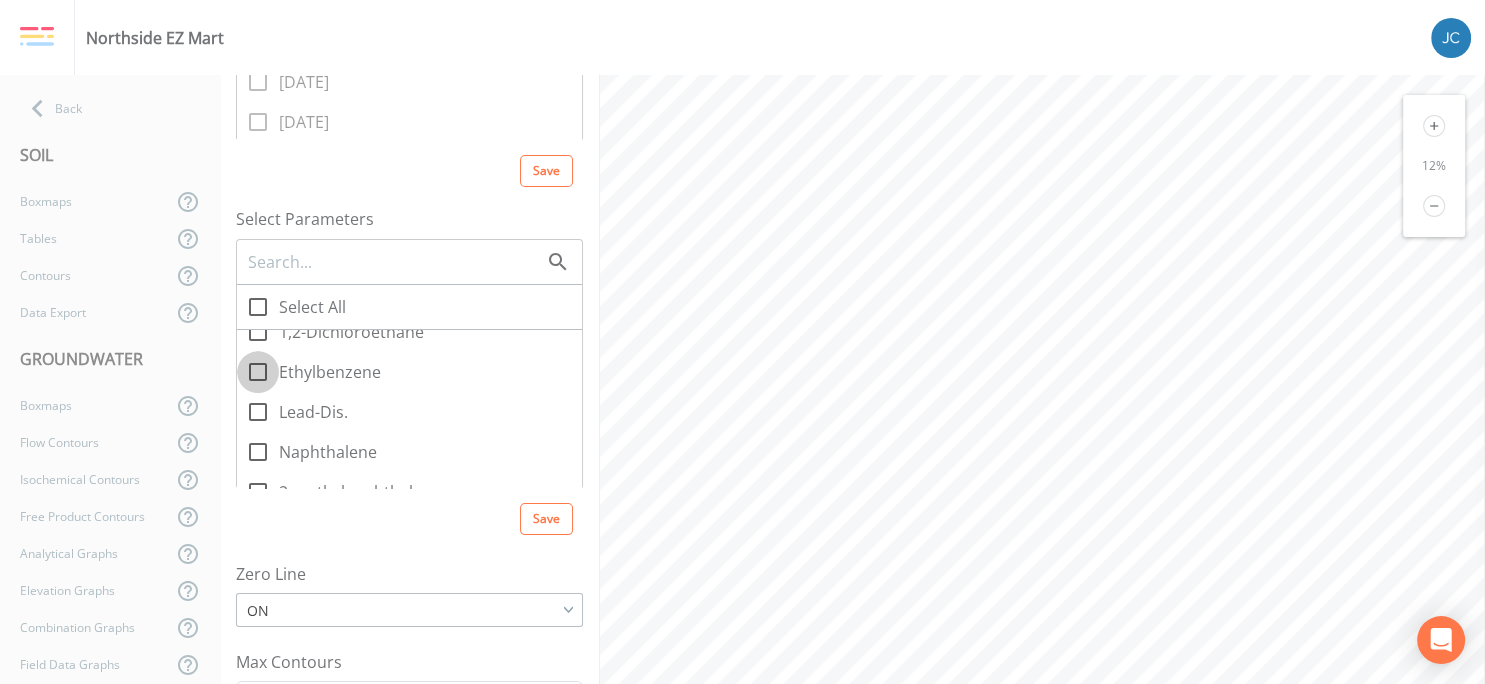 click 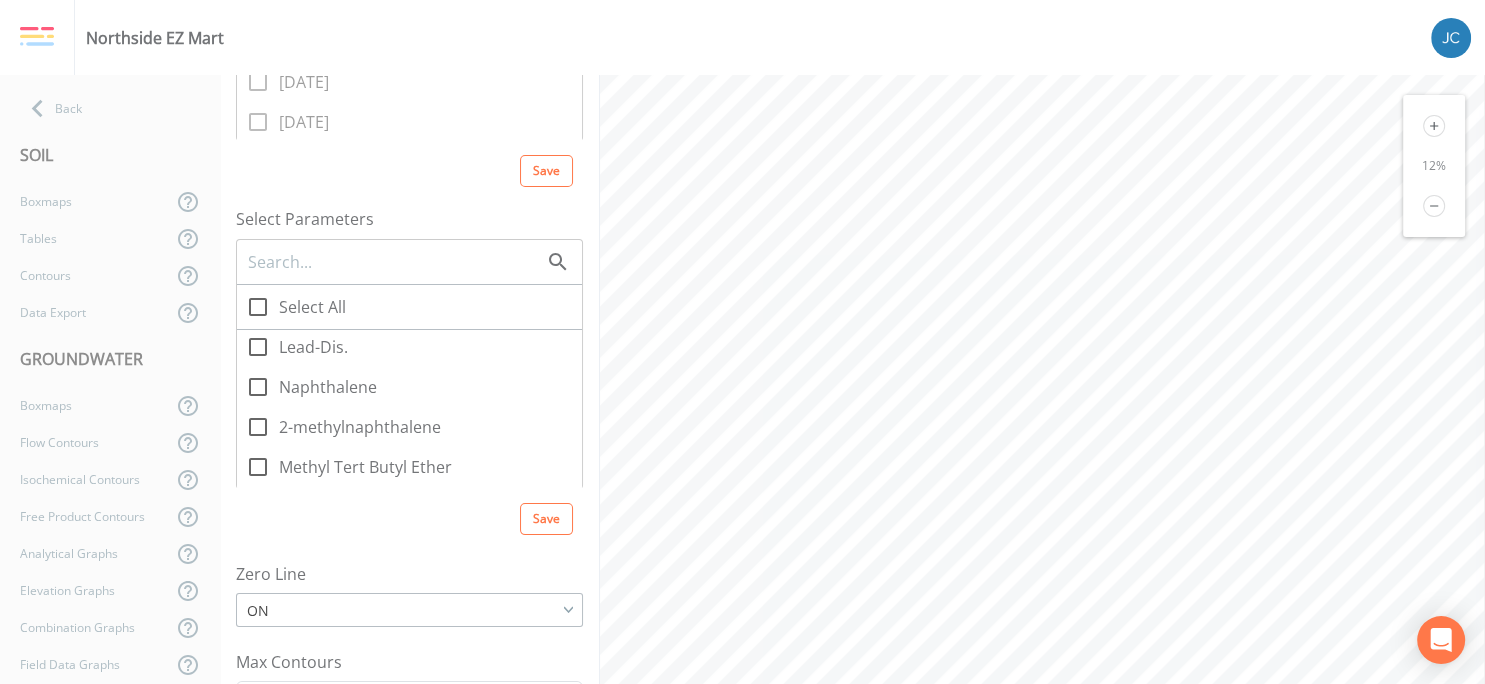 scroll, scrollTop: 362, scrollLeft: 0, axis: vertical 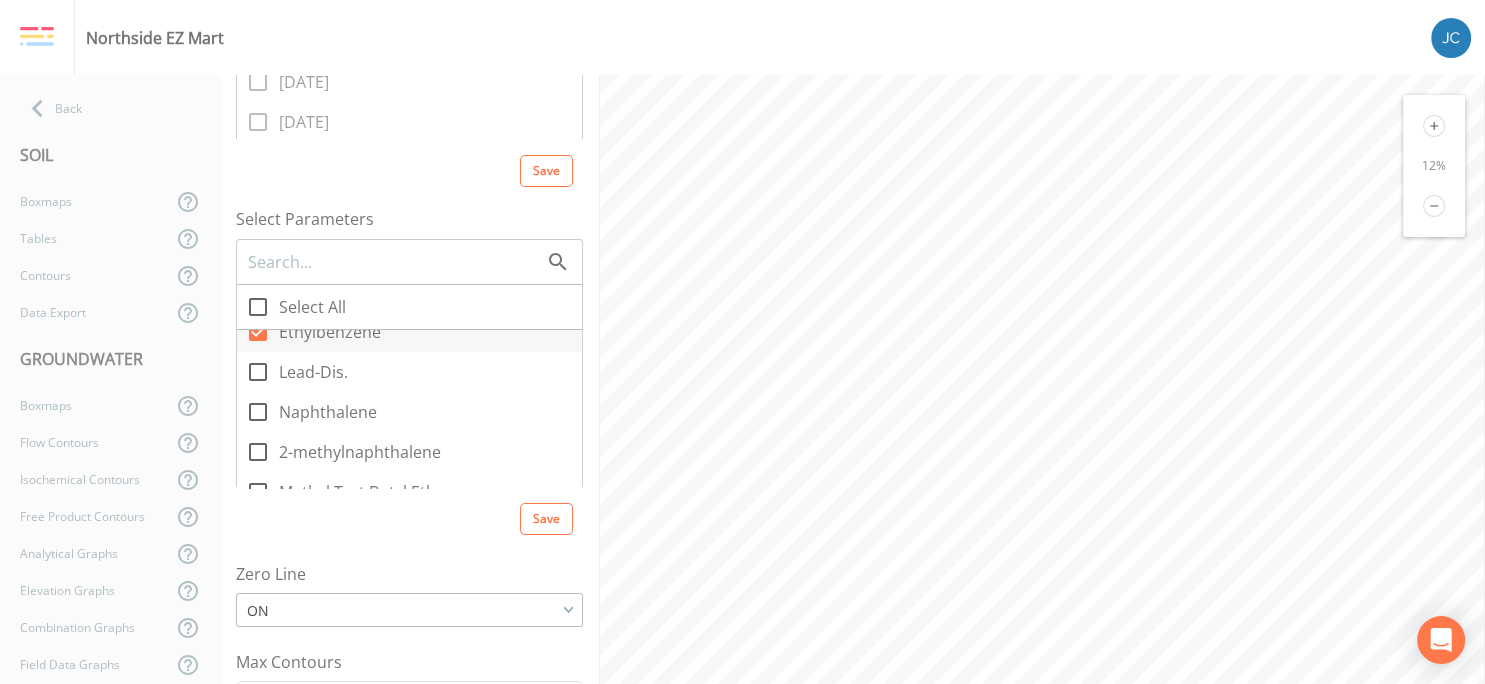 click on "Select All 1,2,4-Trimethylbenzene o-Xylene 1,3,5-Trimethylbenzene Benzene Xylenes 1,2-Dibromoethane 1,2-Dichloroethane Ethylbenzene Lead-Dis. Naphthalene 2-methylnaphthalene Methyl Tert Butyl Ether Toluene" at bounding box center (409, 364) 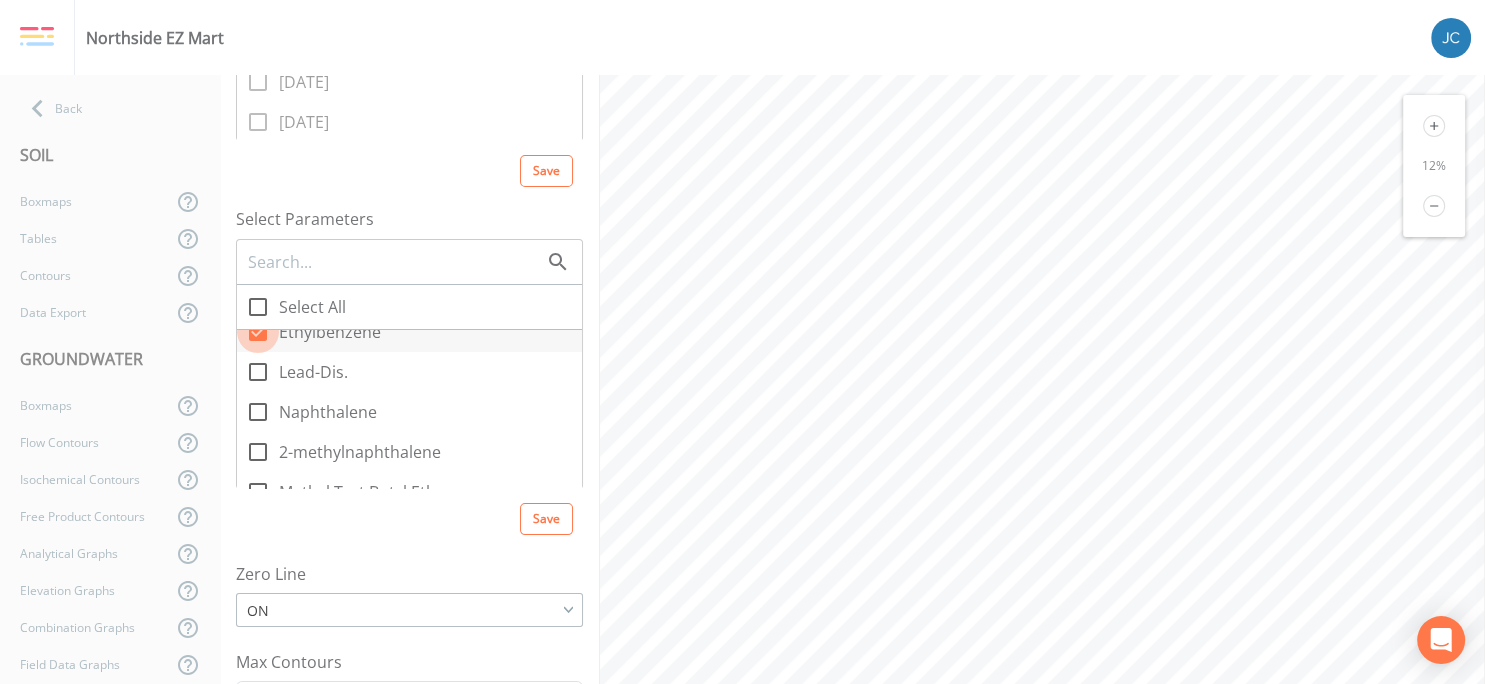 click 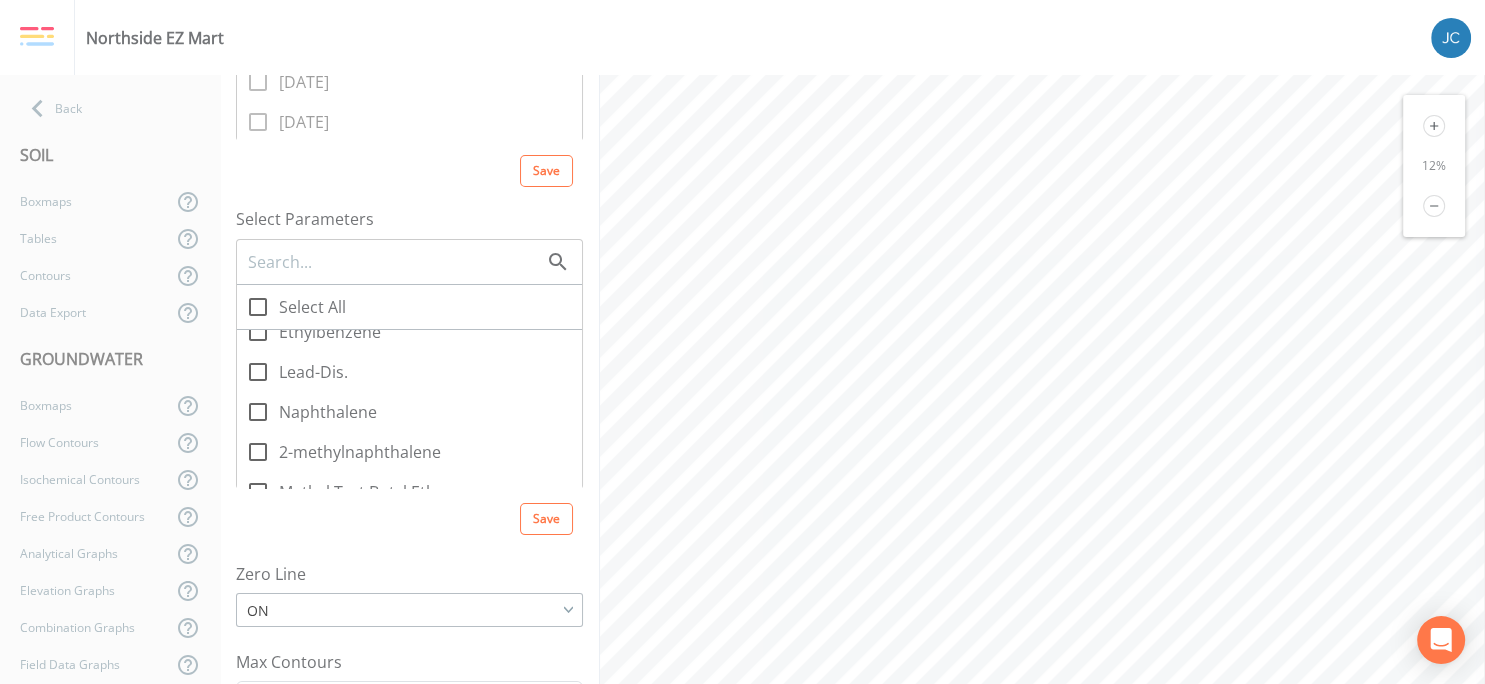 scroll, scrollTop: 362, scrollLeft: 0, axis: vertical 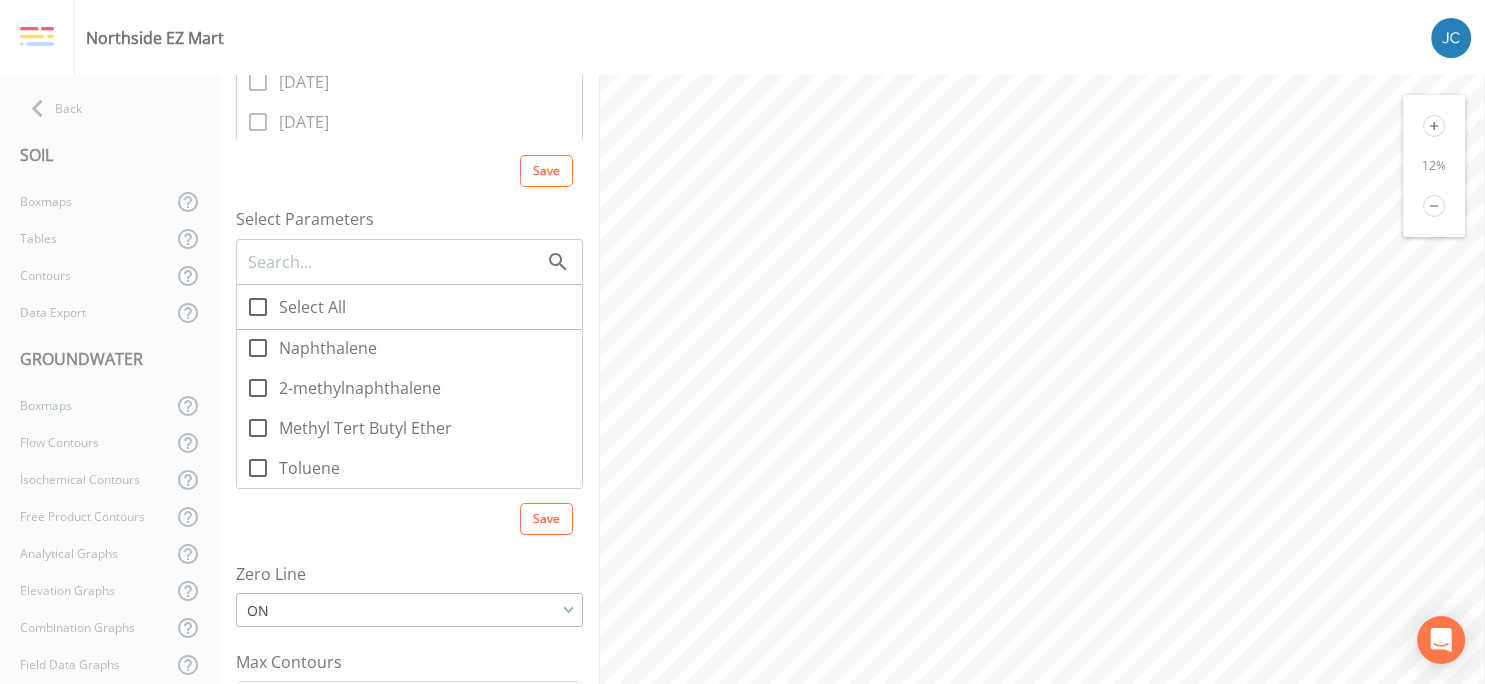 click 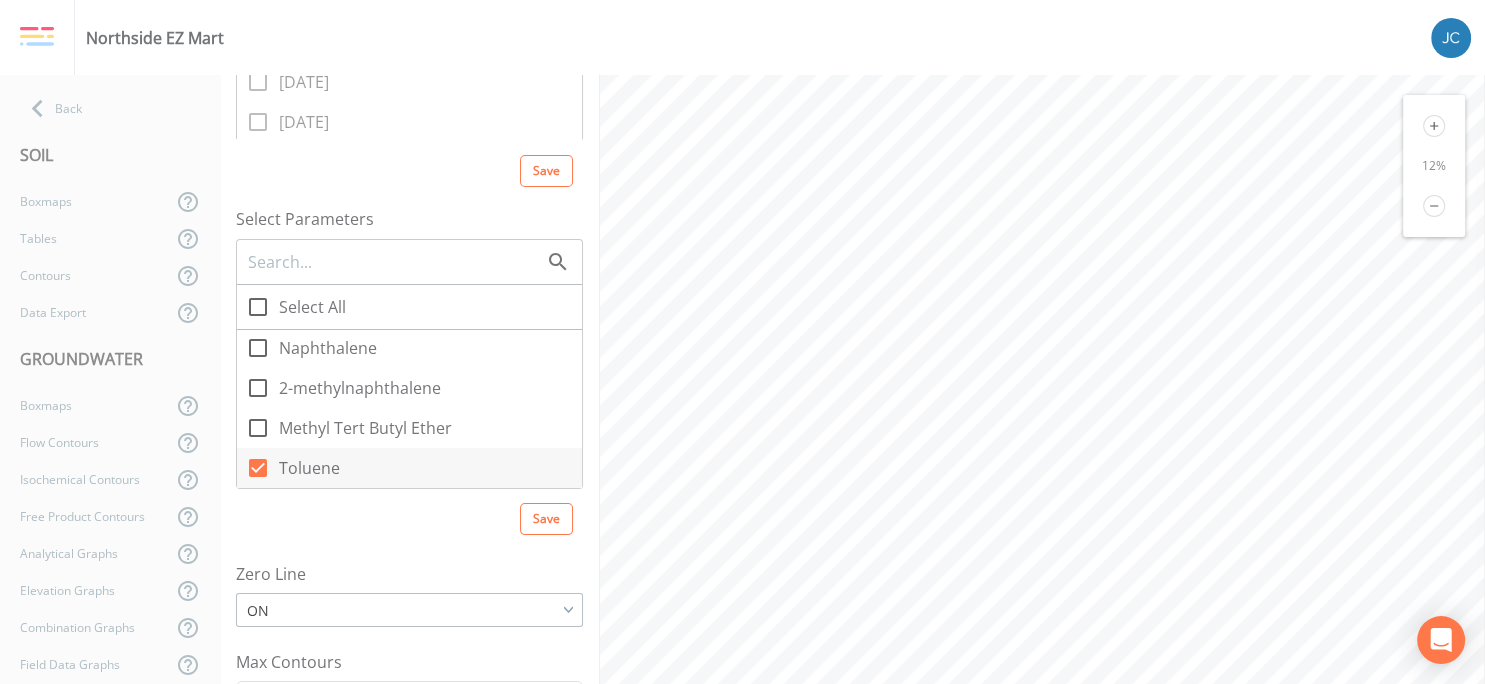 click 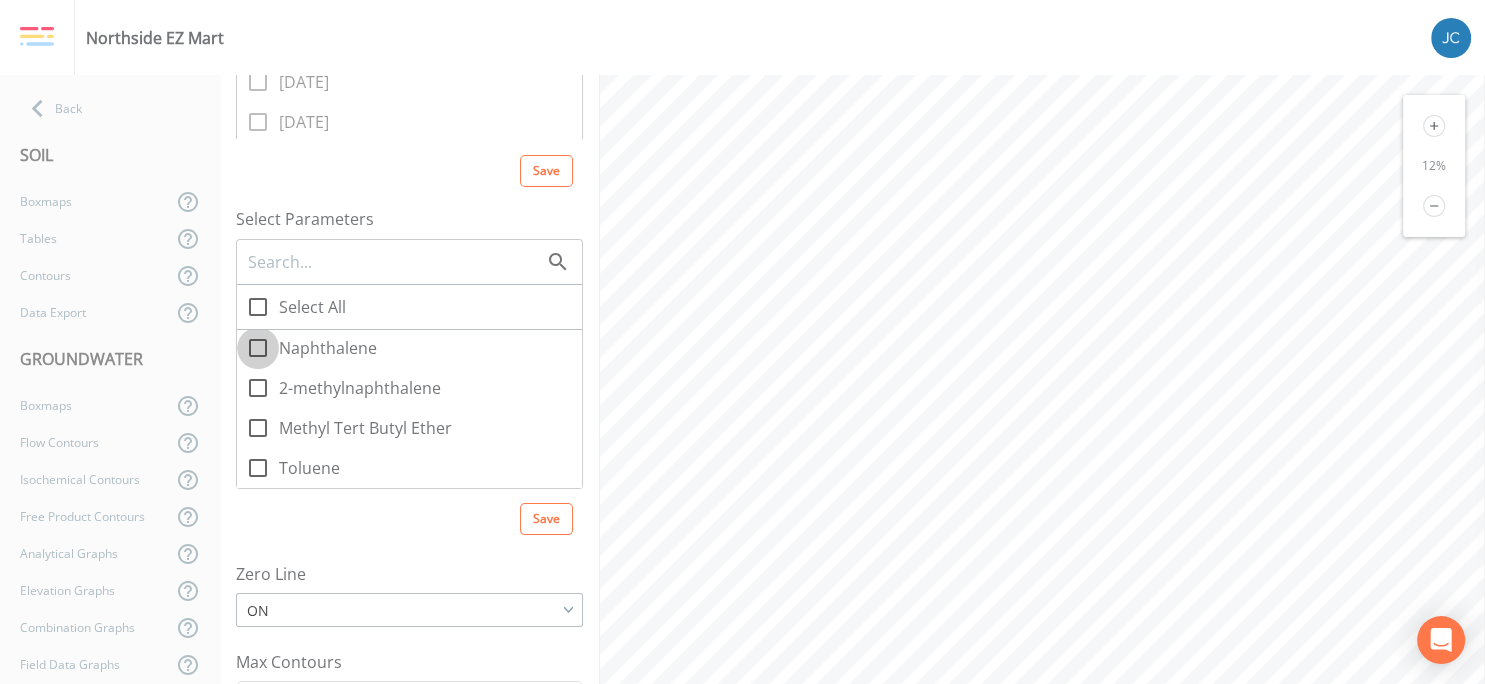 click 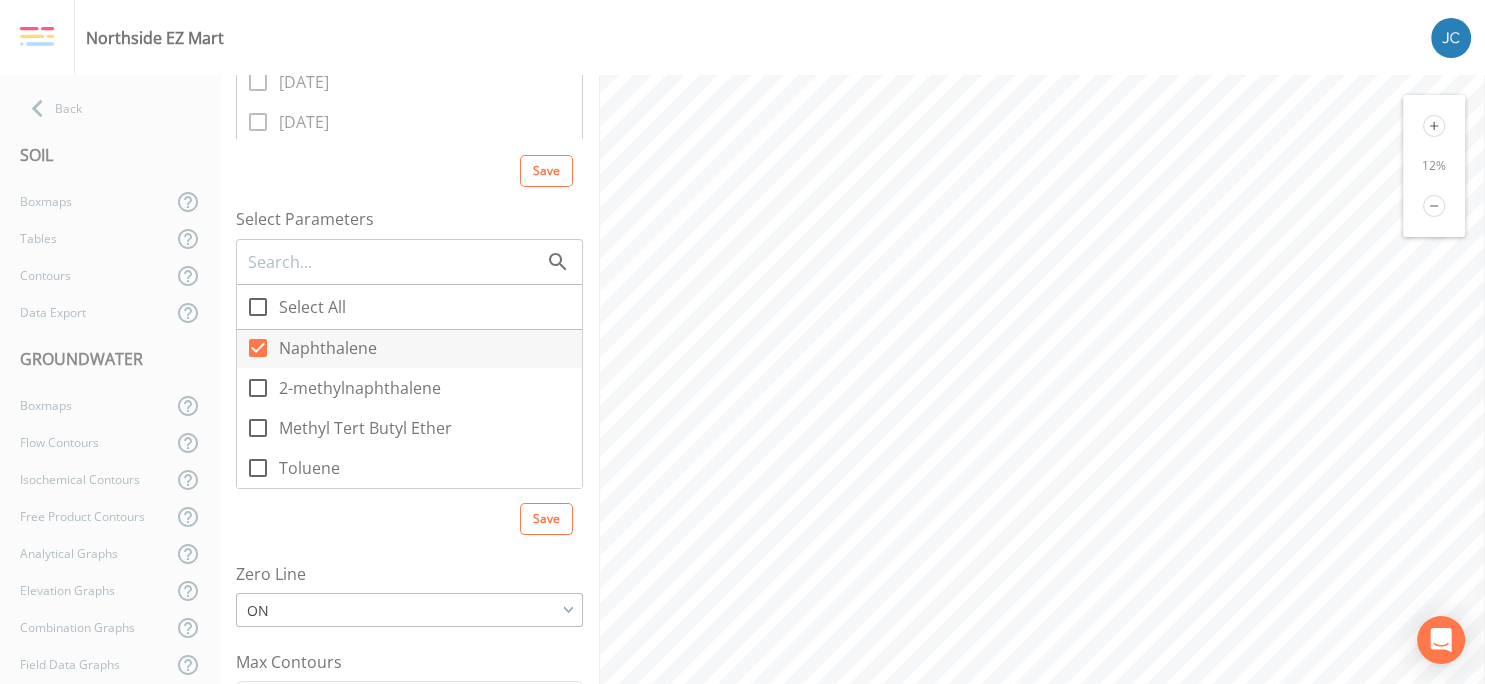 drag, startPoint x: 566, startPoint y: 448, endPoint x: 570, endPoint y: 402, distance: 46.173584 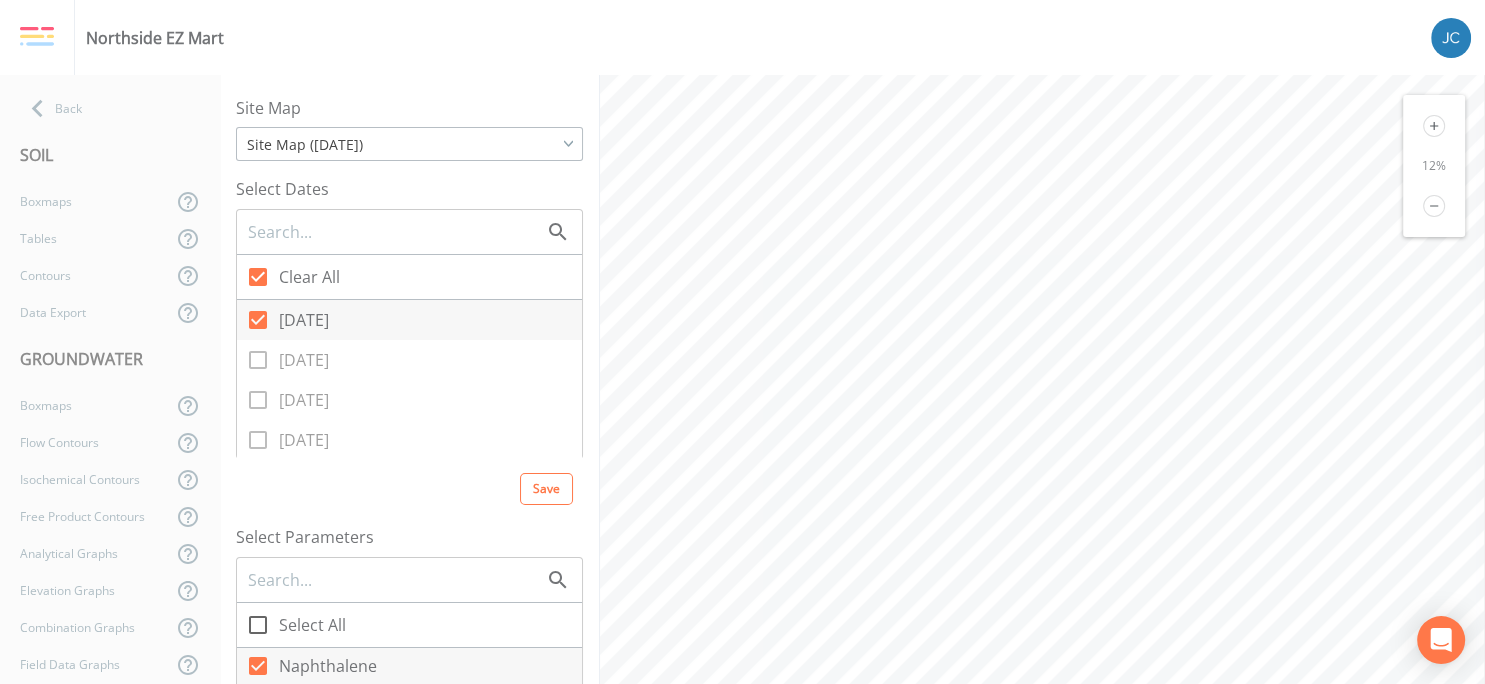 scroll, scrollTop: 0, scrollLeft: 0, axis: both 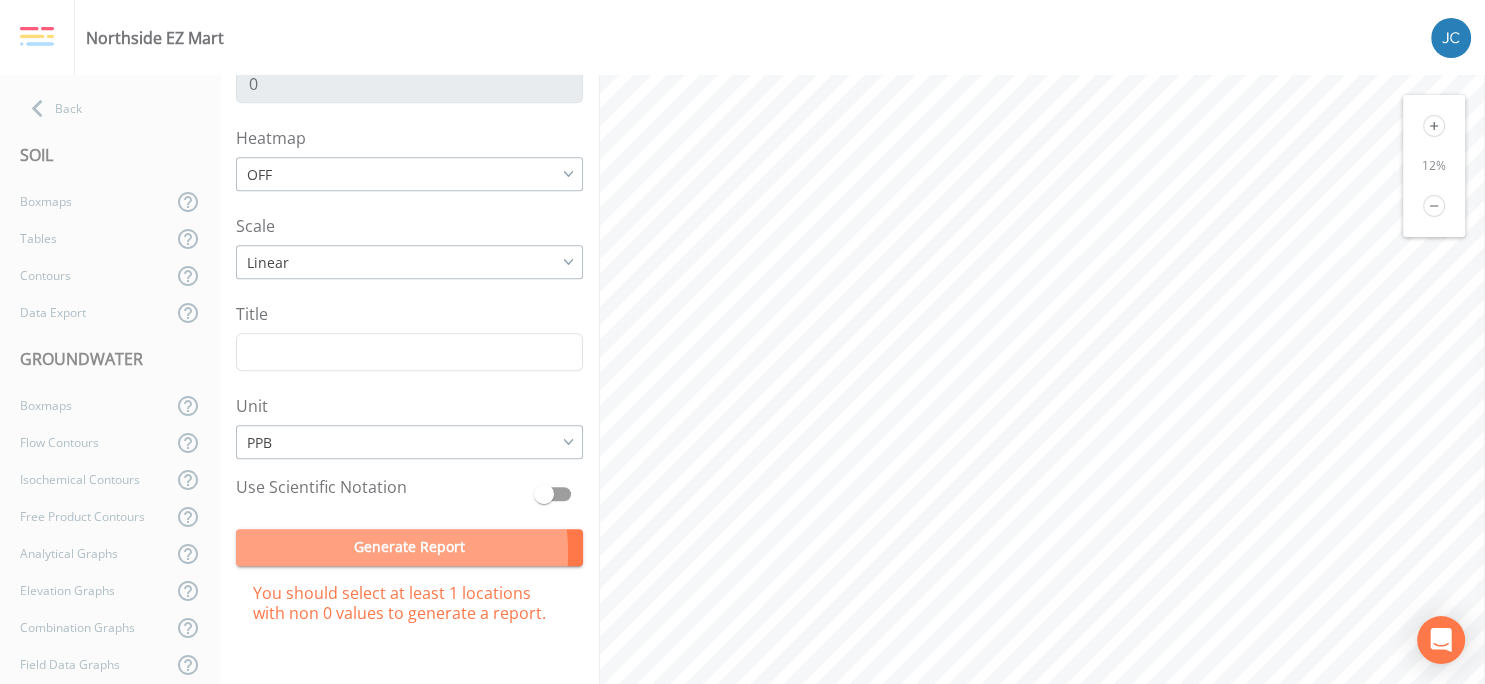 drag, startPoint x: 319, startPoint y: 550, endPoint x: 335, endPoint y: 543, distance: 17.464249 